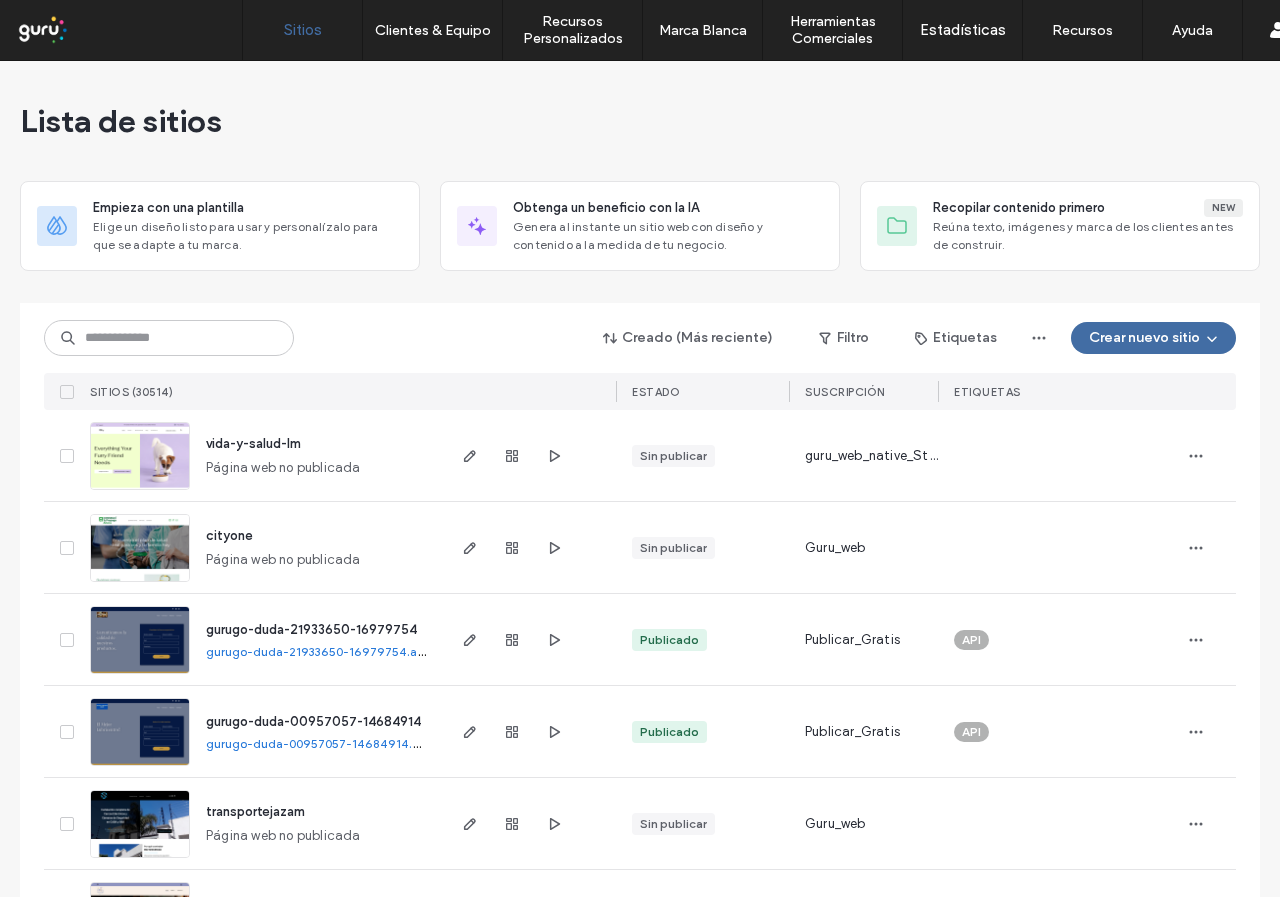 scroll, scrollTop: 0, scrollLeft: 0, axis: both 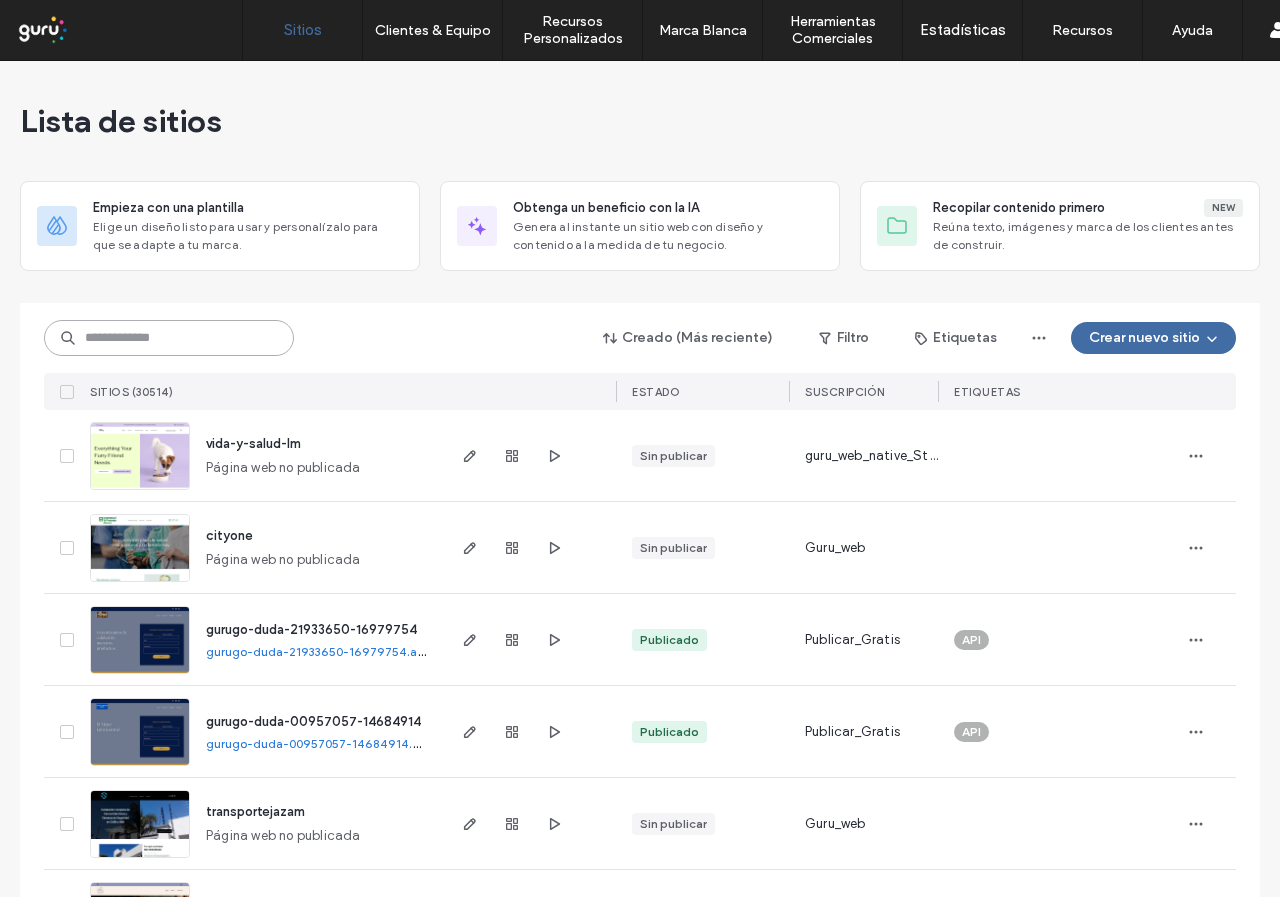 click at bounding box center [169, 338] 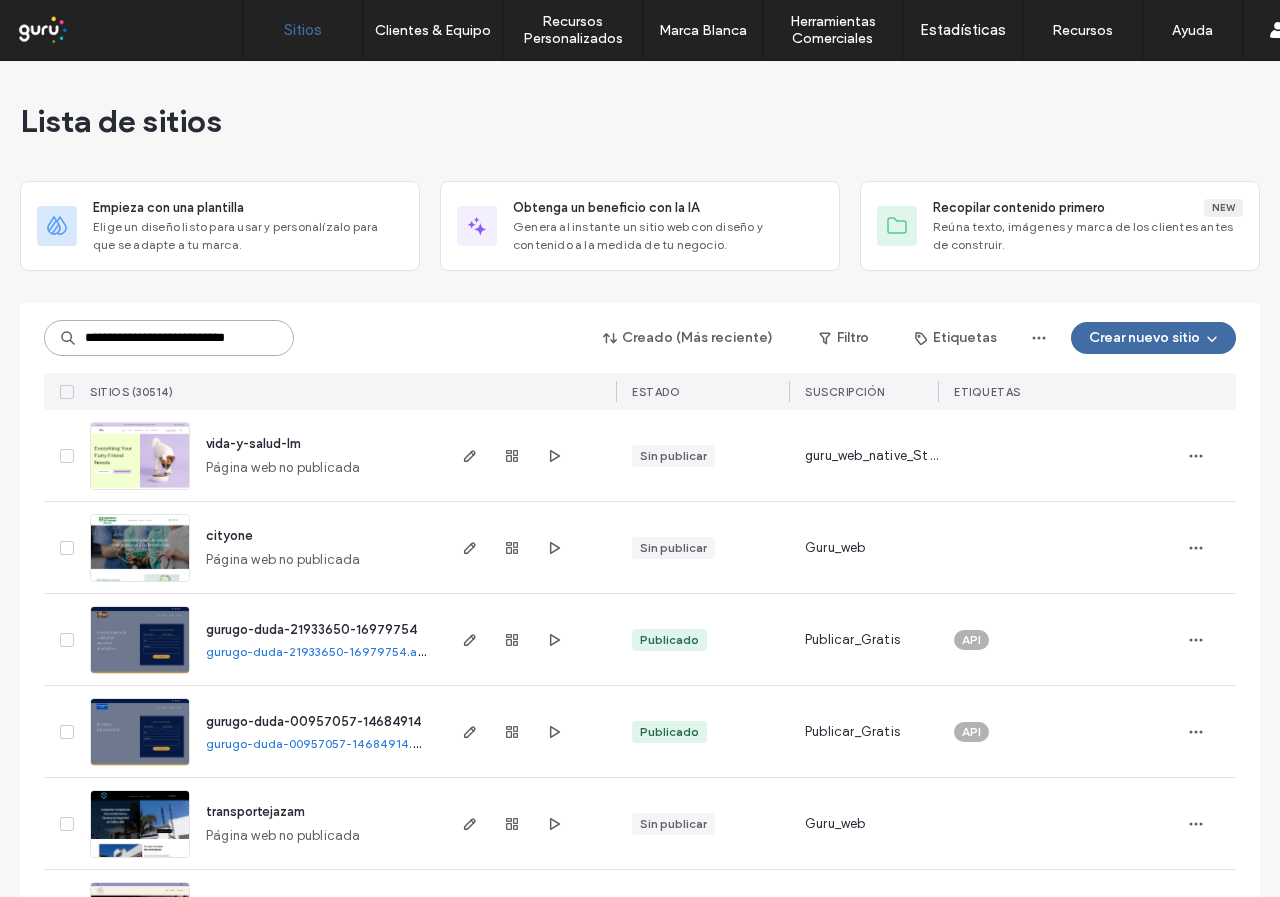 scroll, scrollTop: 0, scrollLeft: 21, axis: horizontal 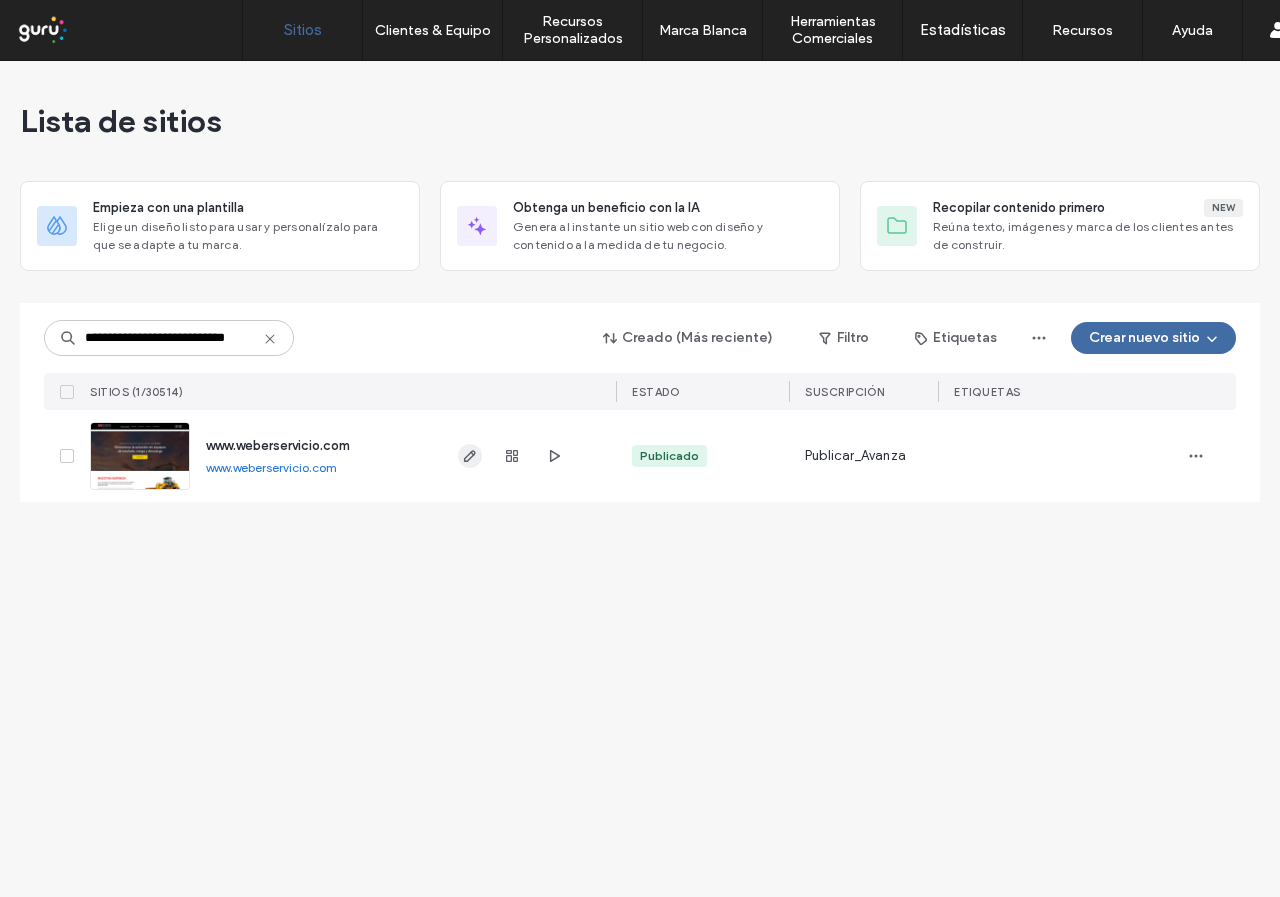 click 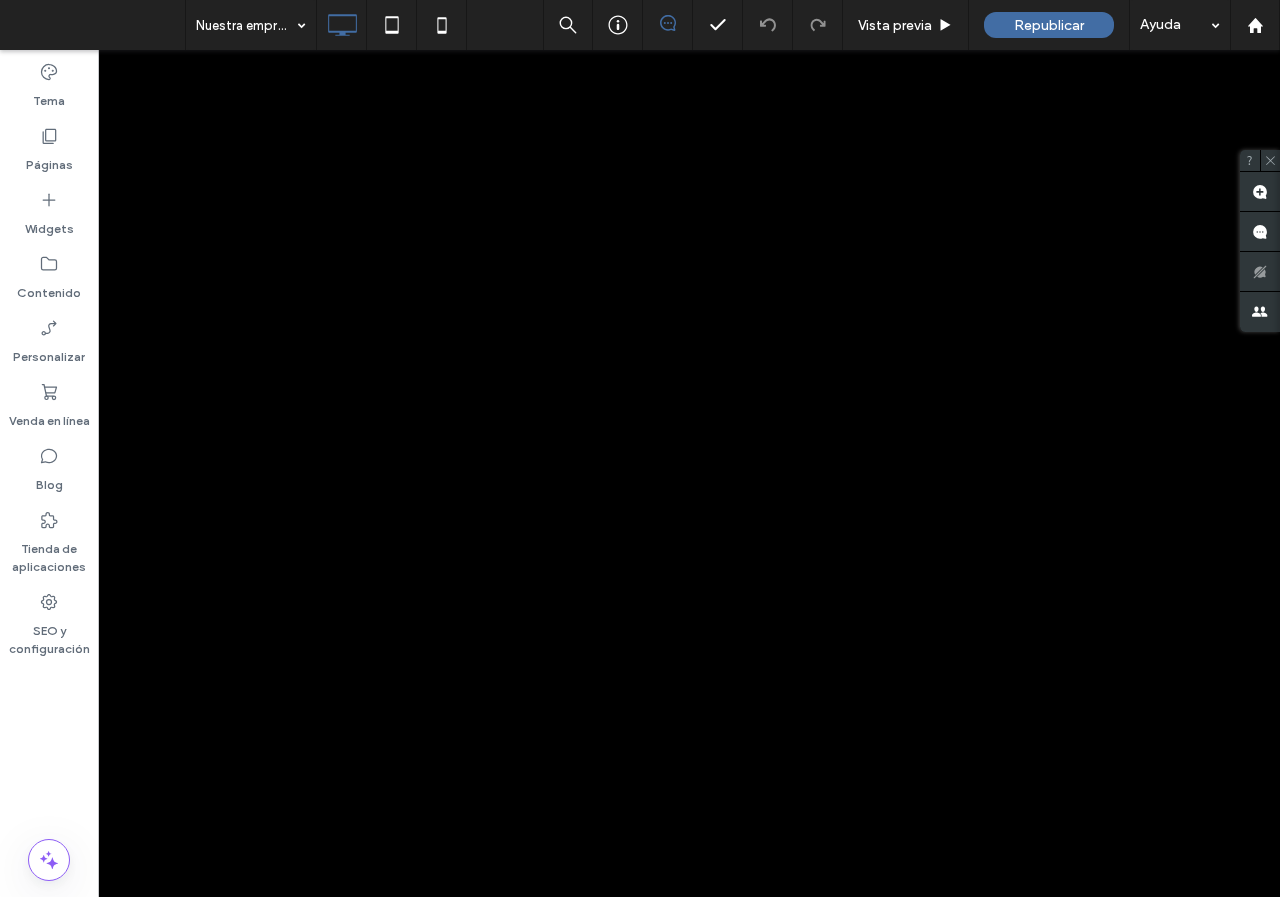 scroll, scrollTop: 1300, scrollLeft: 0, axis: vertical 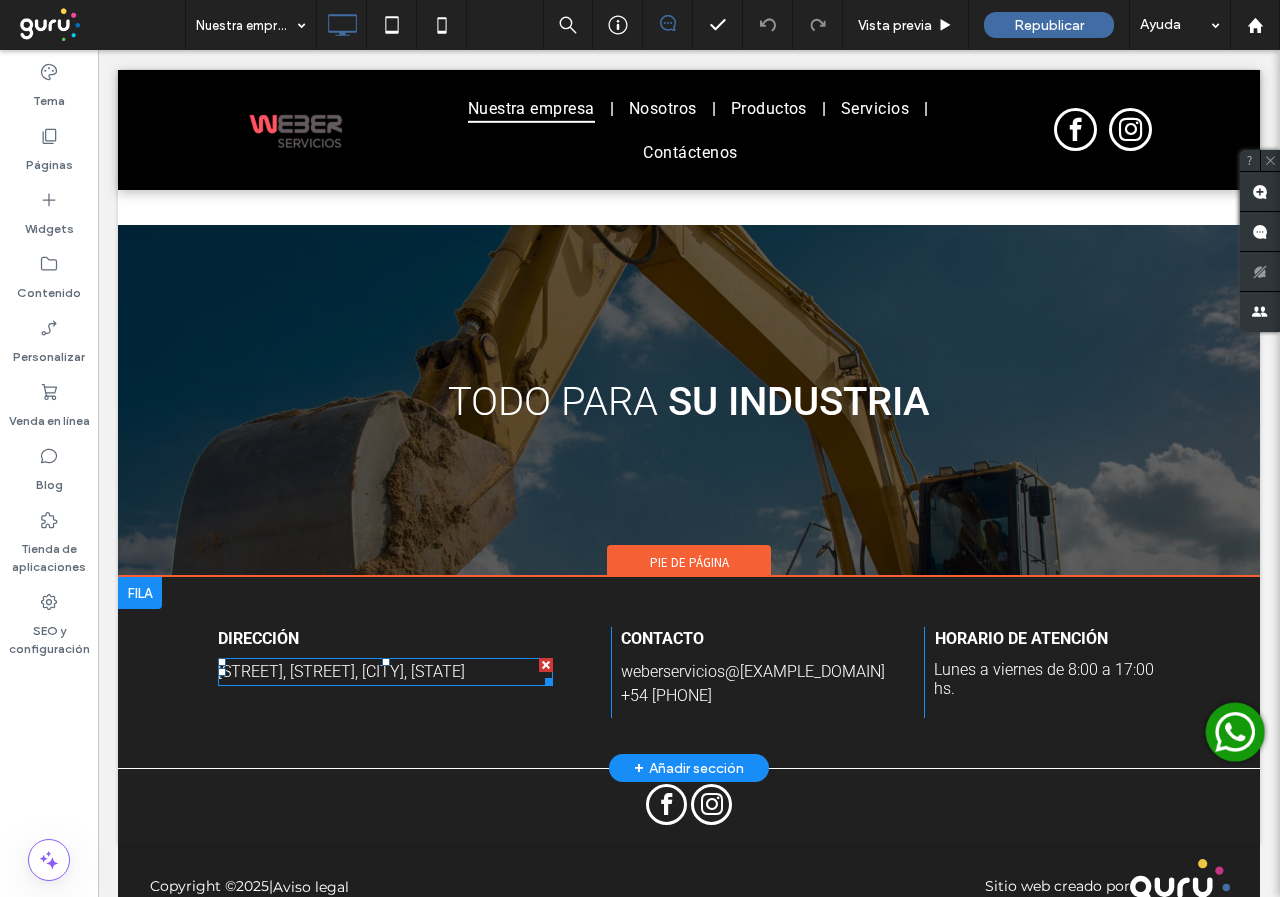 click on "[STREET], [STREET], [CITY], [STATE]" at bounding box center [341, 671] 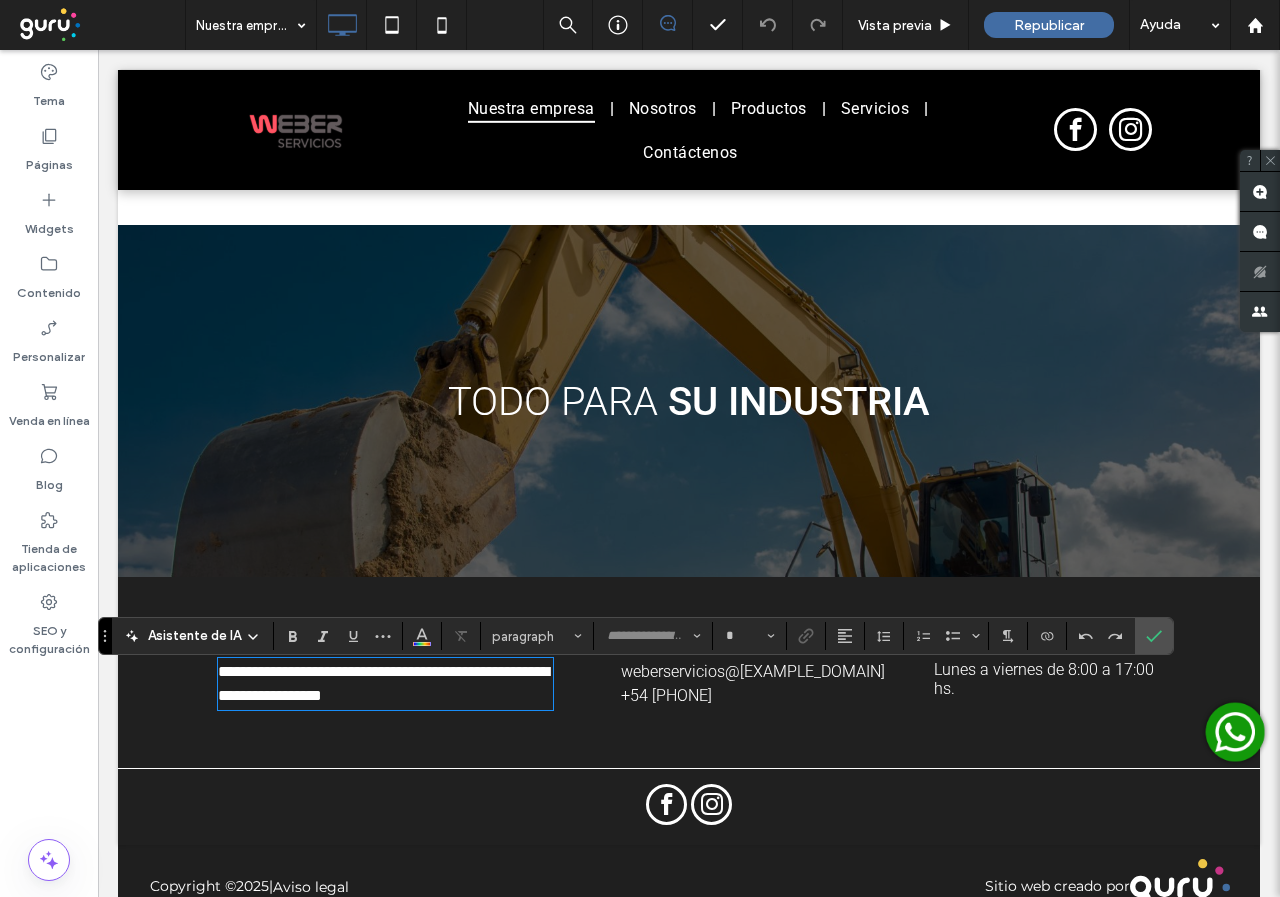 type on "******" 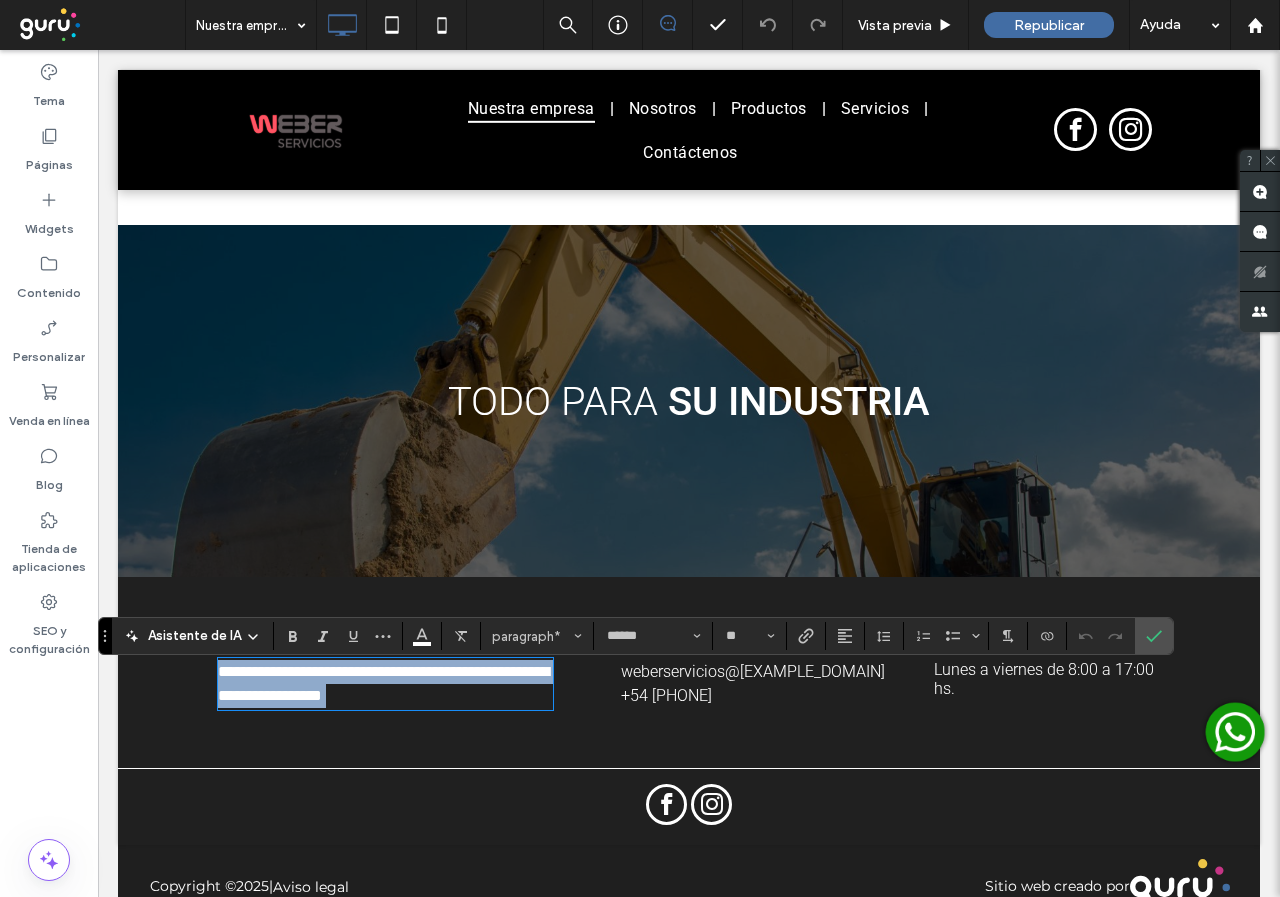 click on "**********" at bounding box center (383, 683) 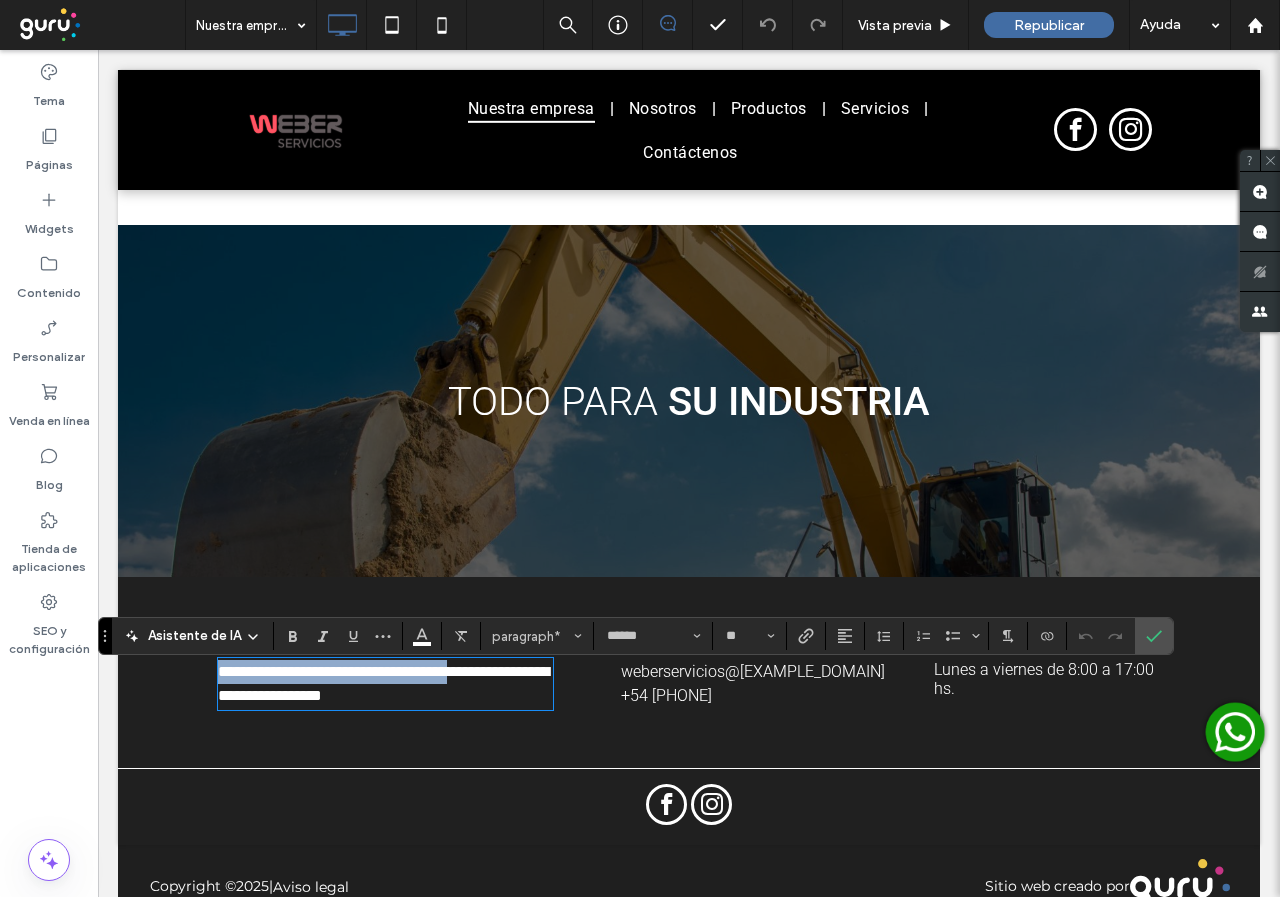 drag, startPoint x: 477, startPoint y: 685, endPoint x: 219, endPoint y: 669, distance: 258.49564 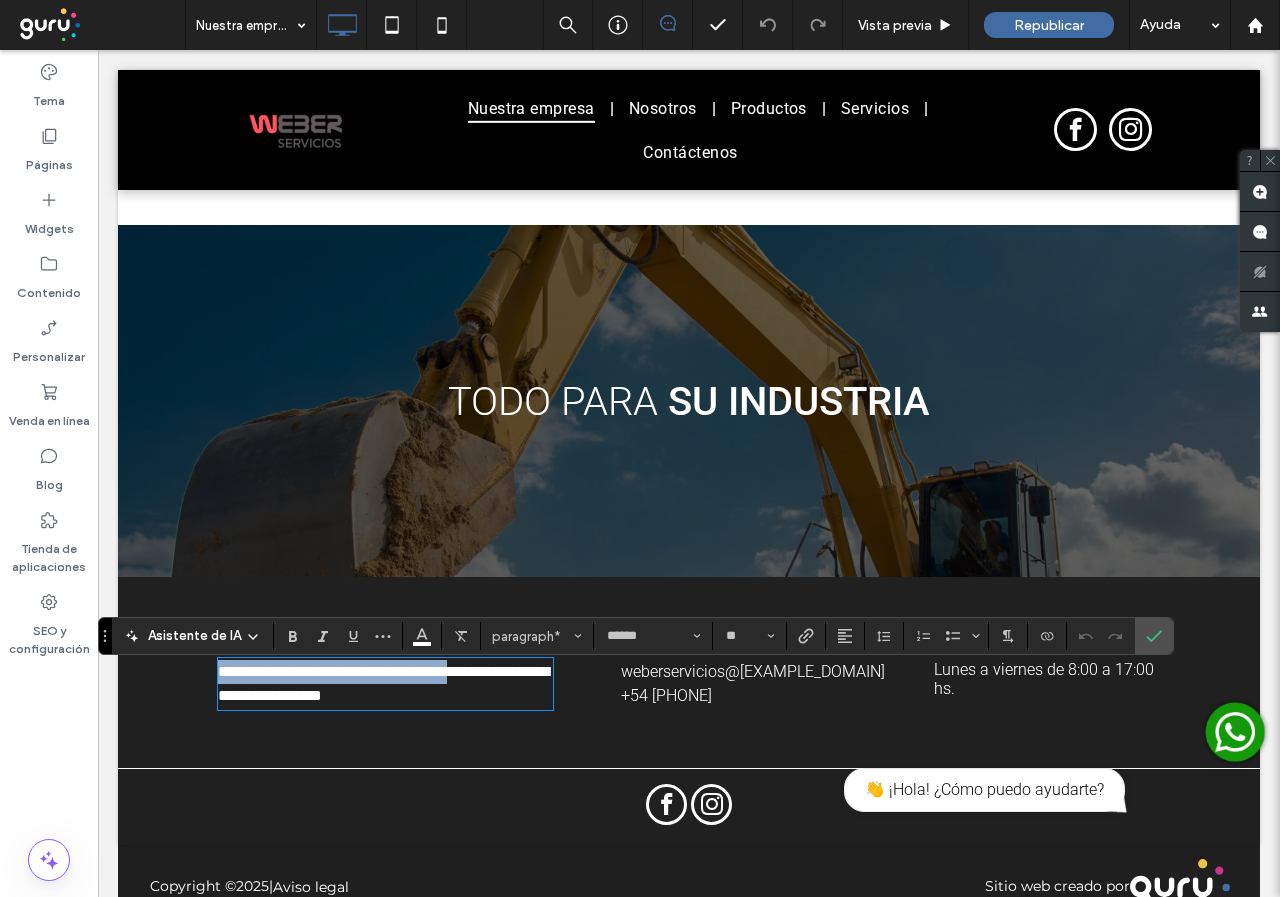 type 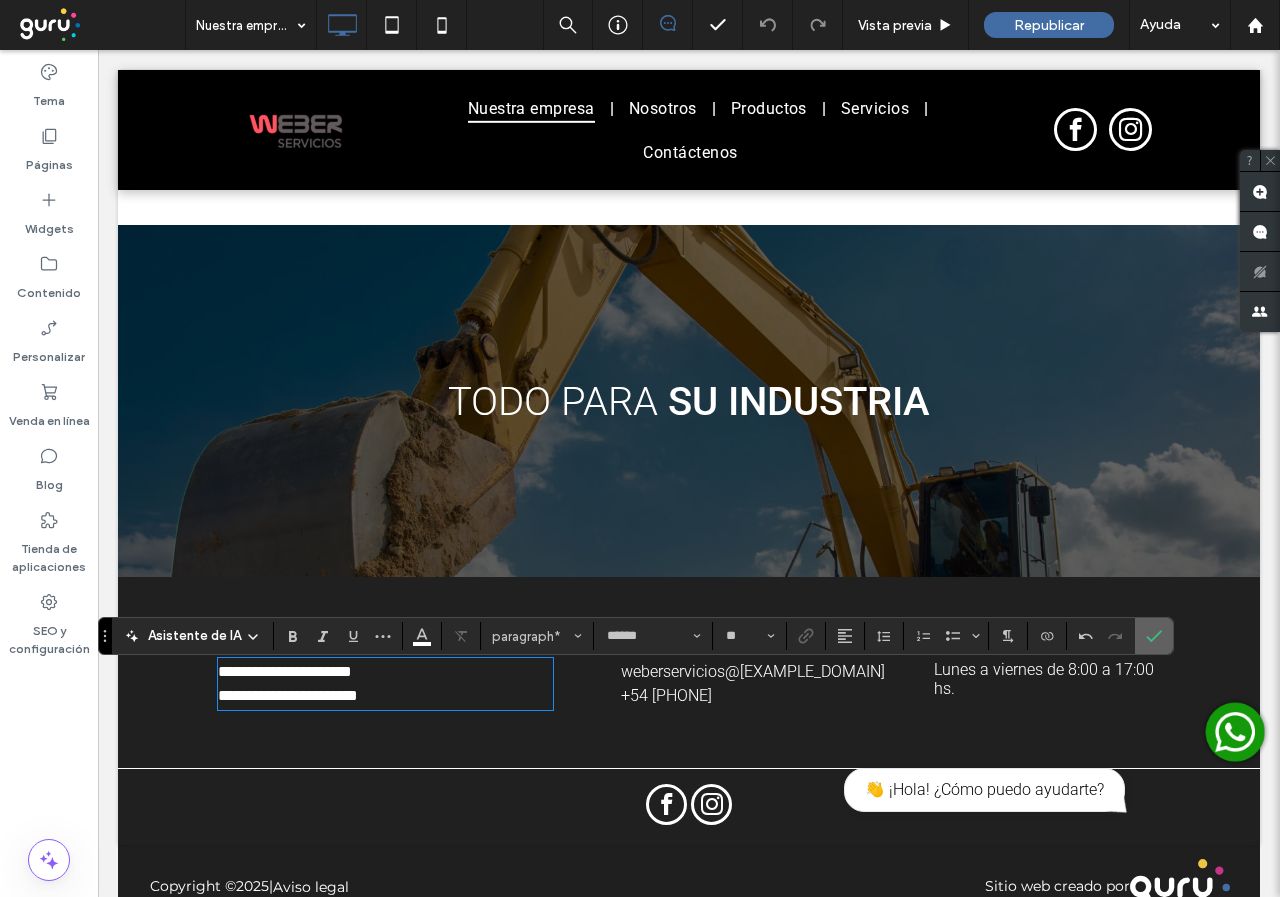 click 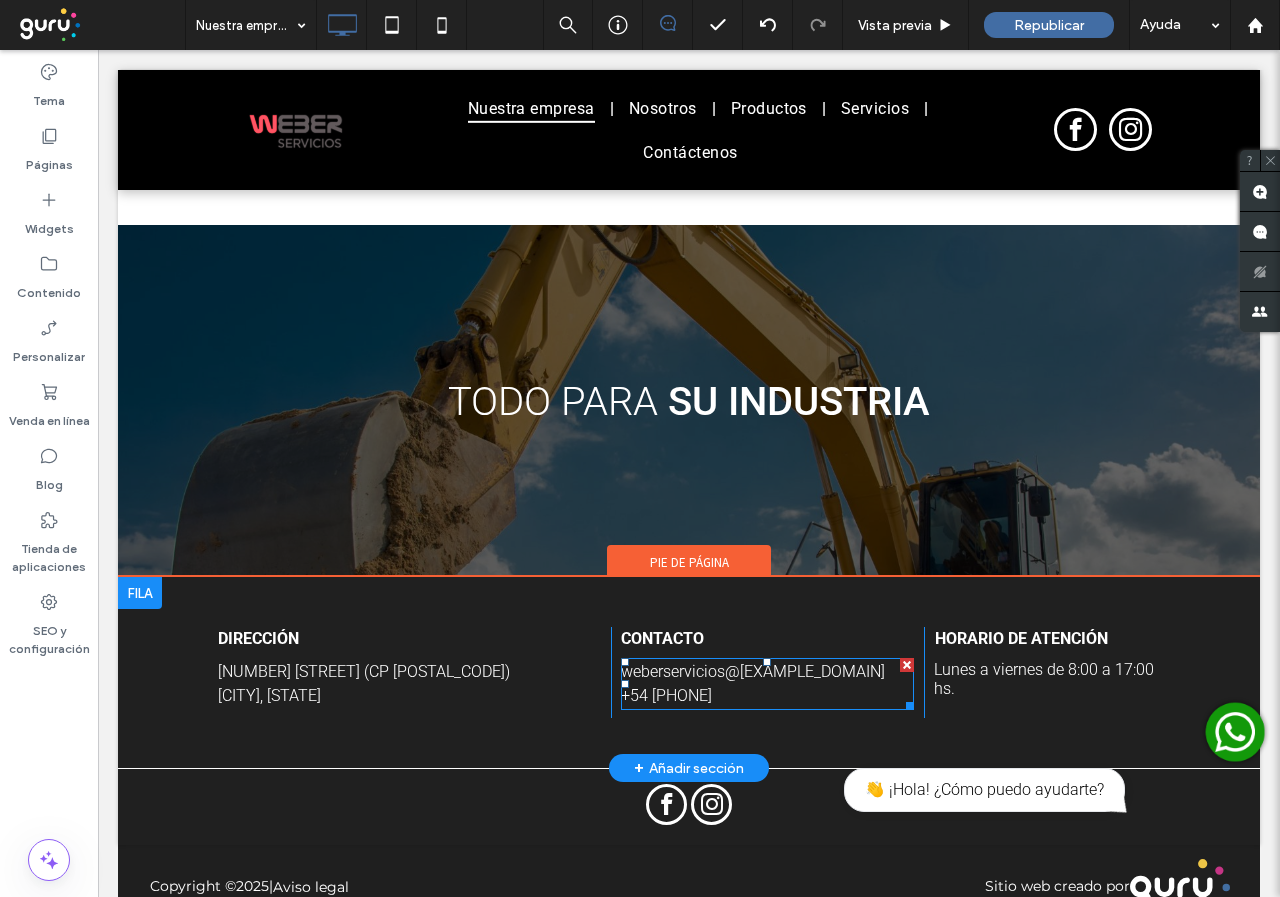 click on "[PHONE]" at bounding box center [682, 695] 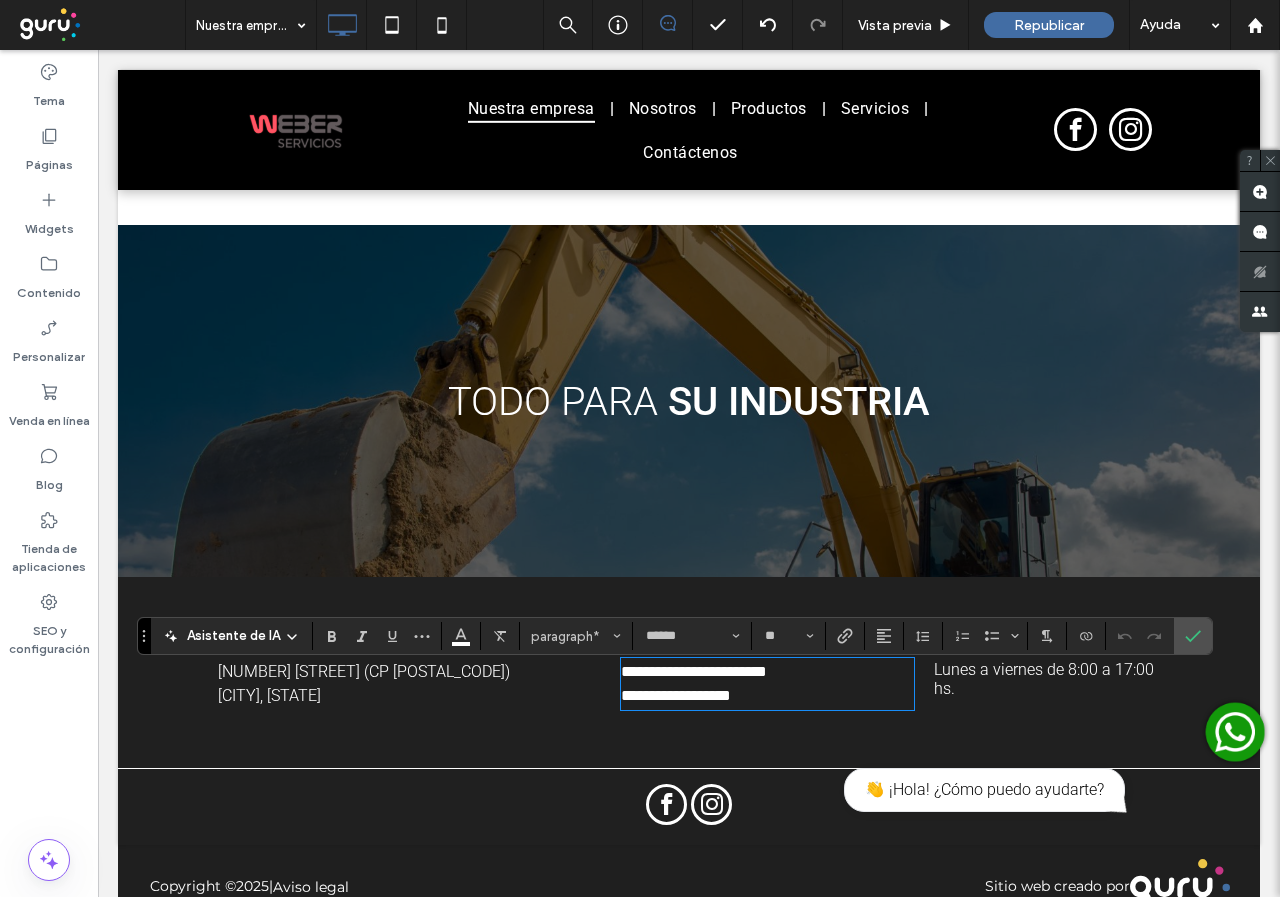 click on "**********" at bounding box center [685, 695] 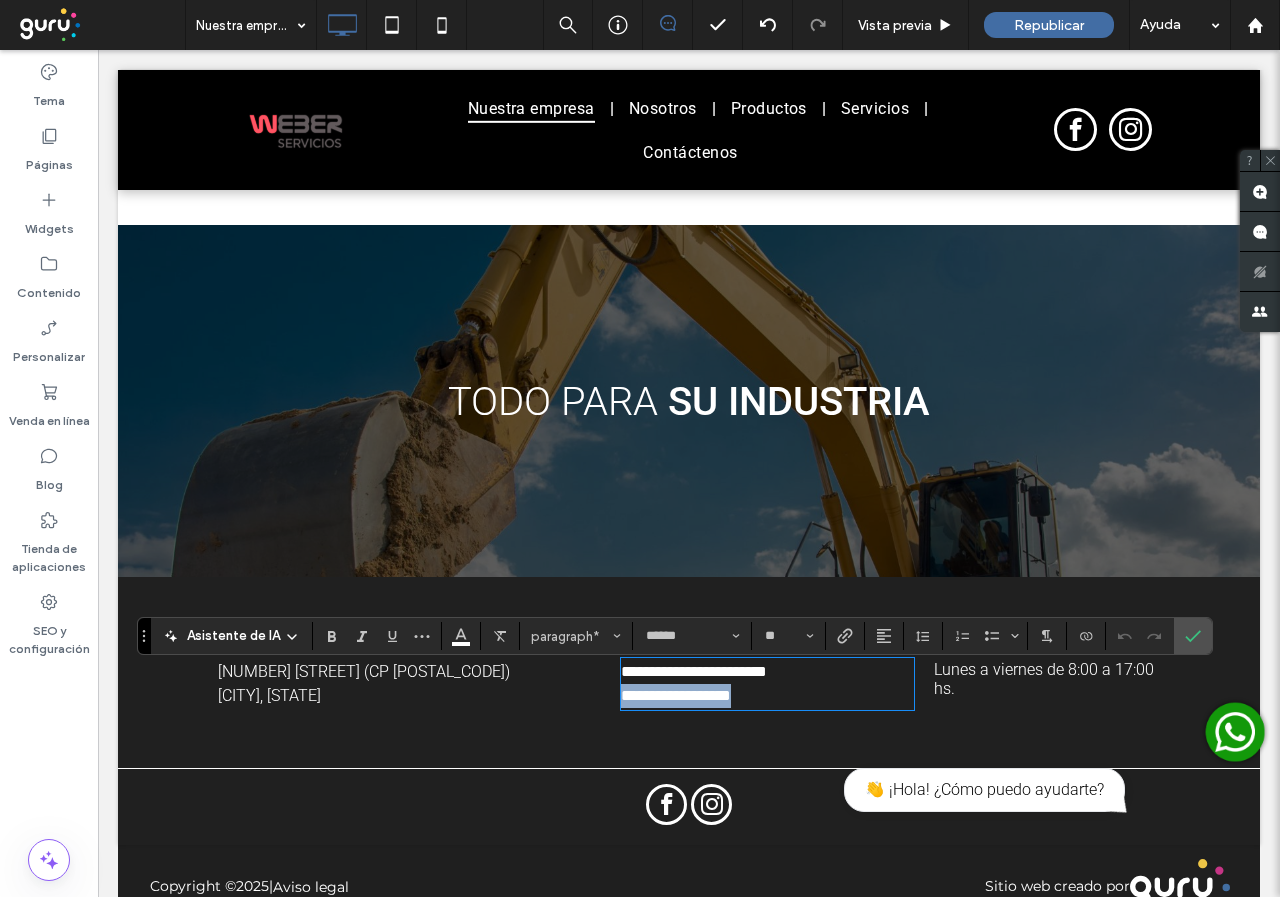 drag, startPoint x: 765, startPoint y: 713, endPoint x: 609, endPoint y: 705, distance: 156.20499 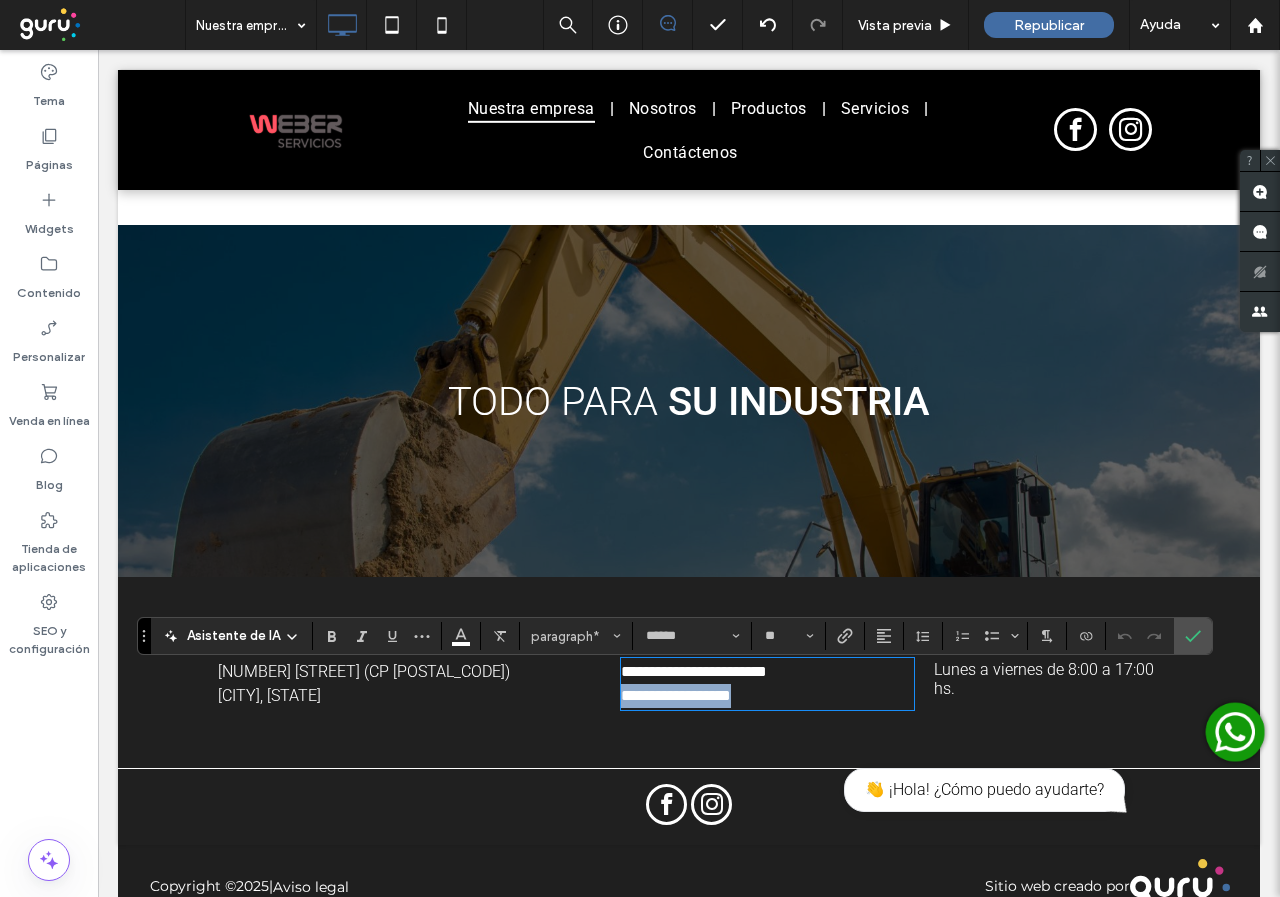 click on "**********" at bounding box center [768, 672] 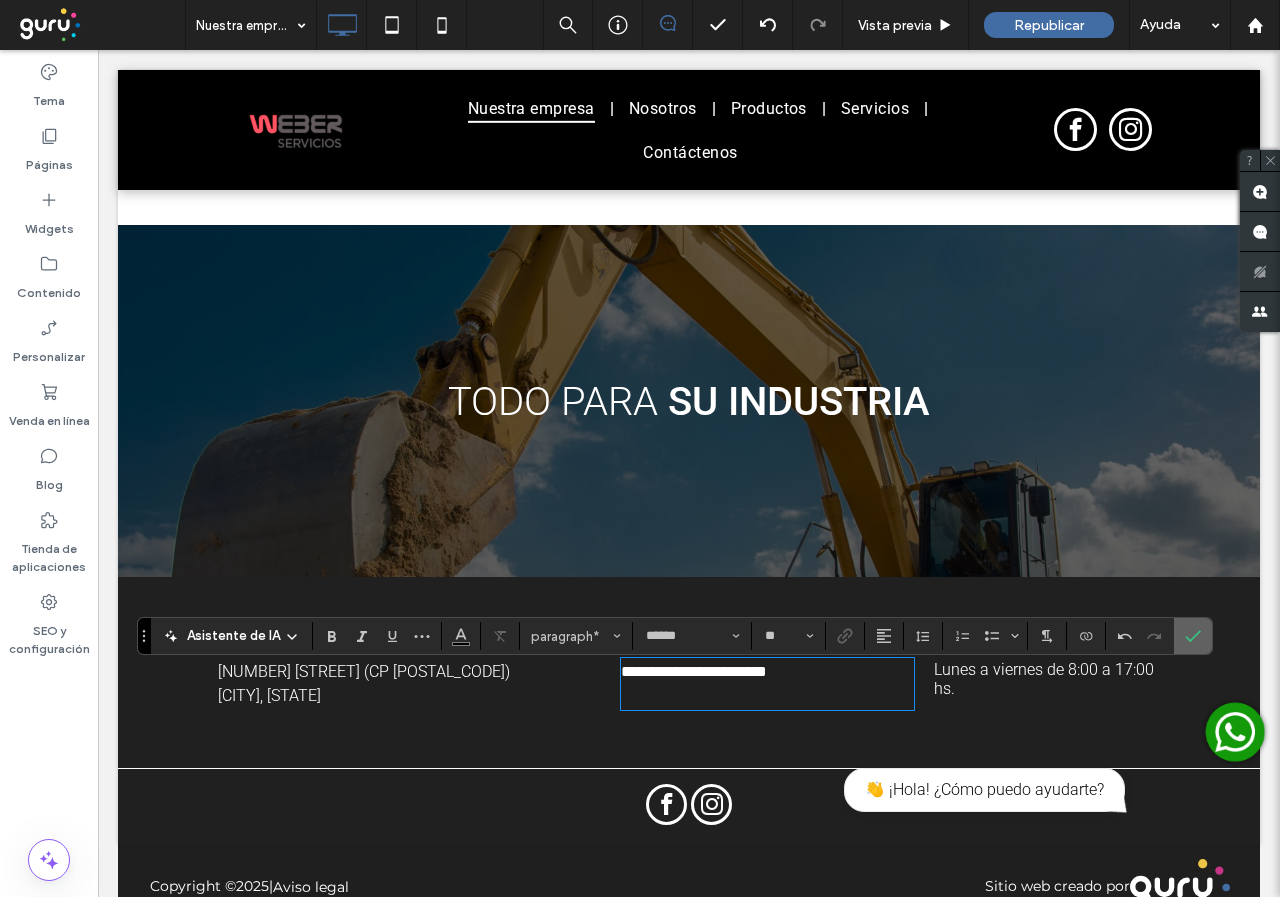 click 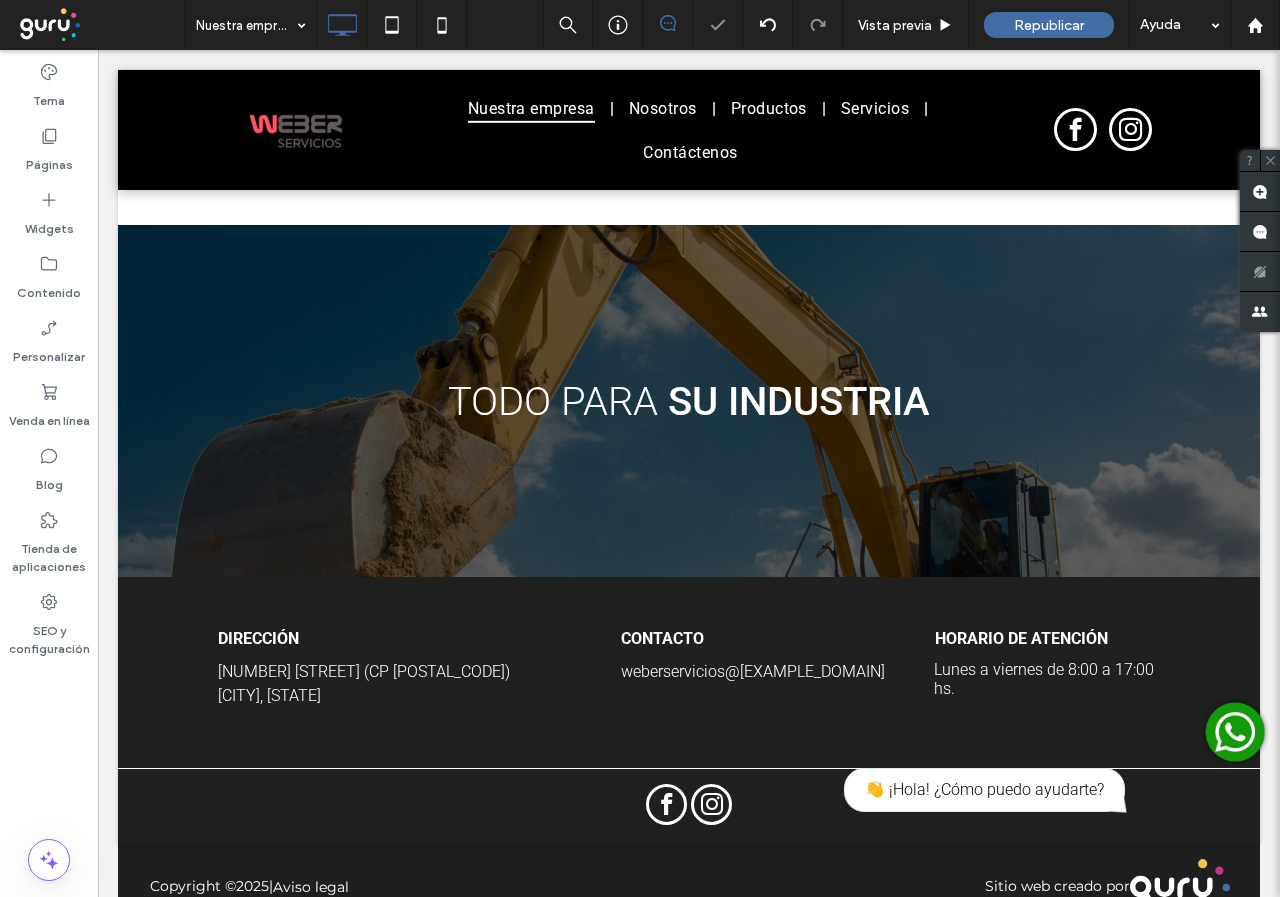 click at bounding box center [1235, 732] 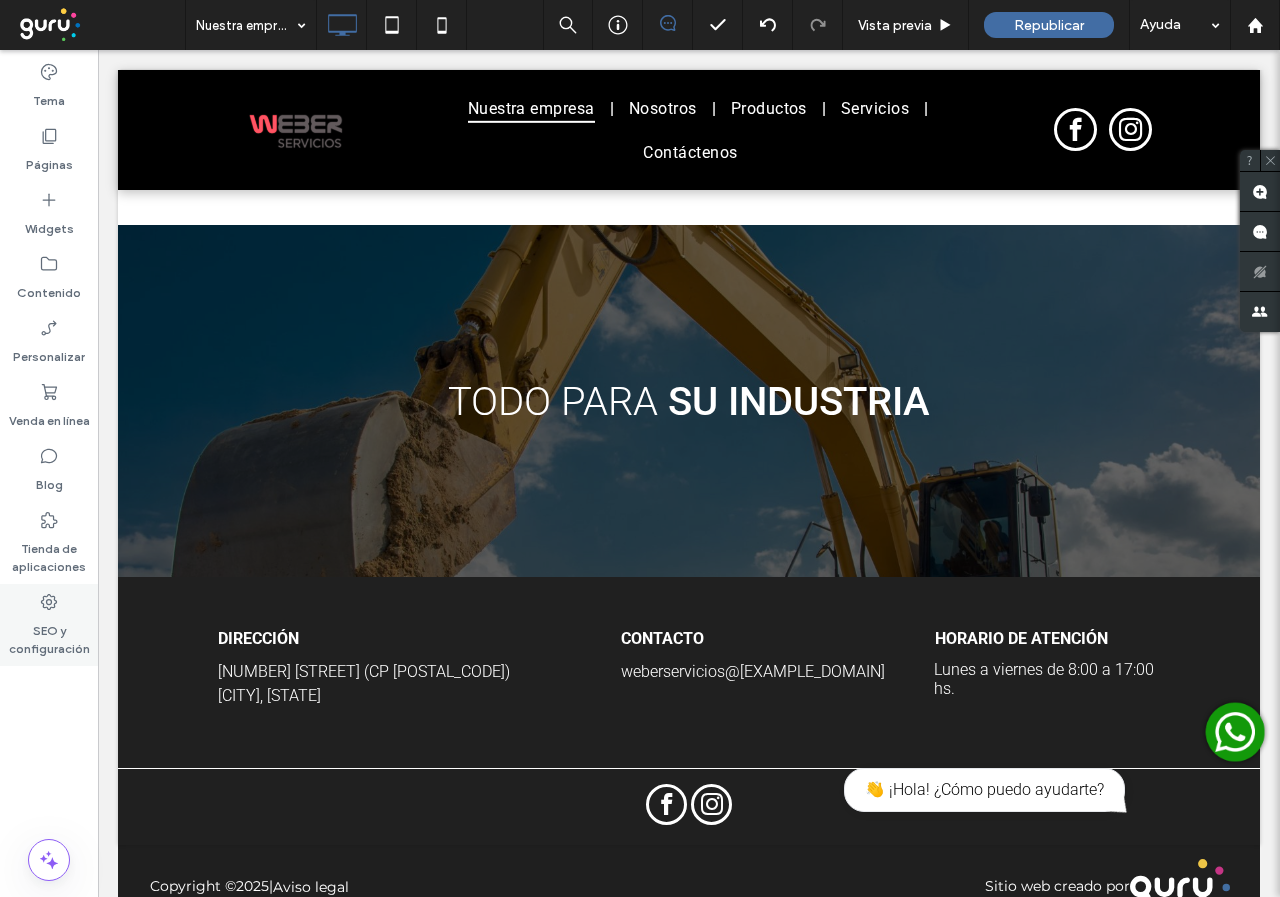 click on "SEO y configuración" at bounding box center [49, 635] 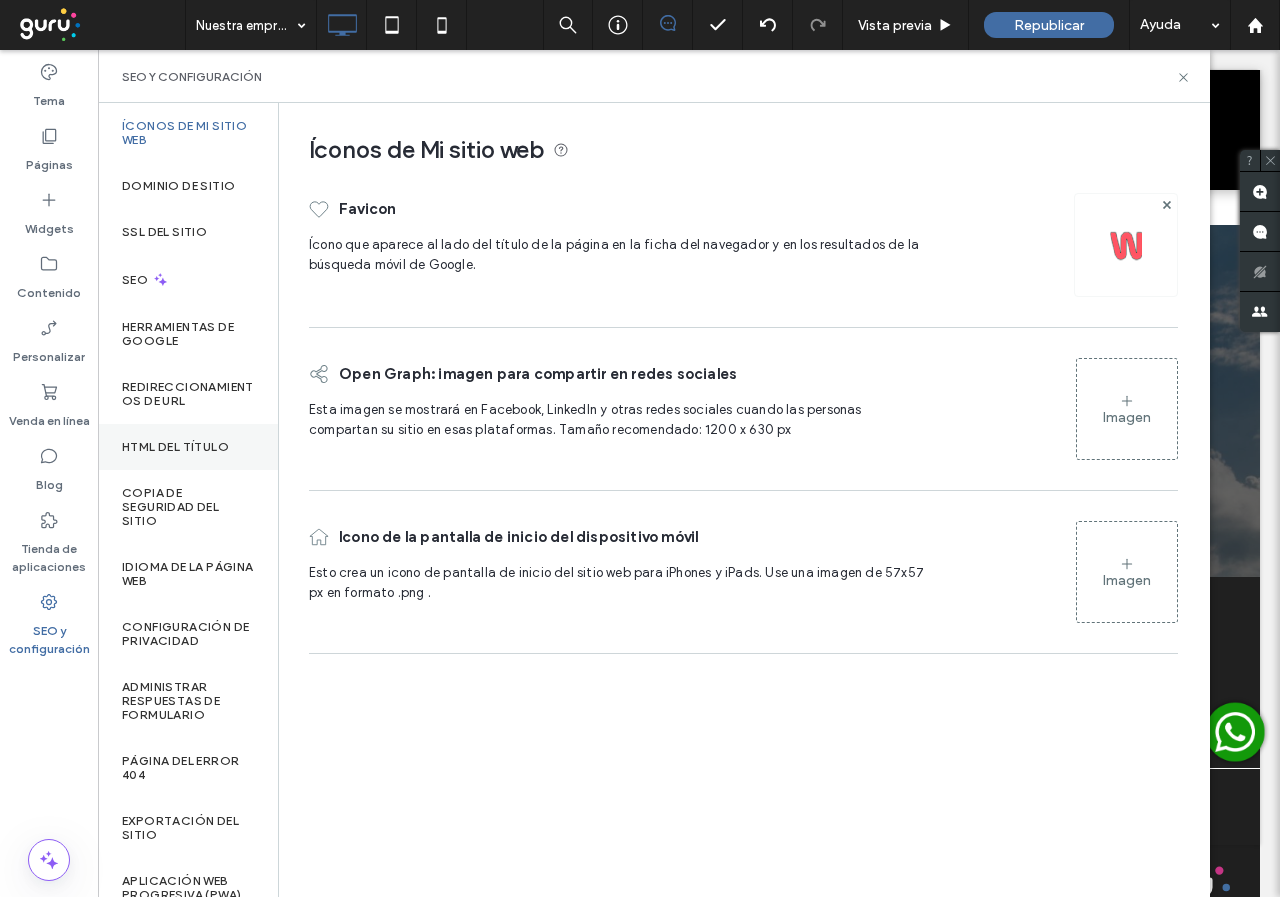 click on "HTML del título" at bounding box center [188, 447] 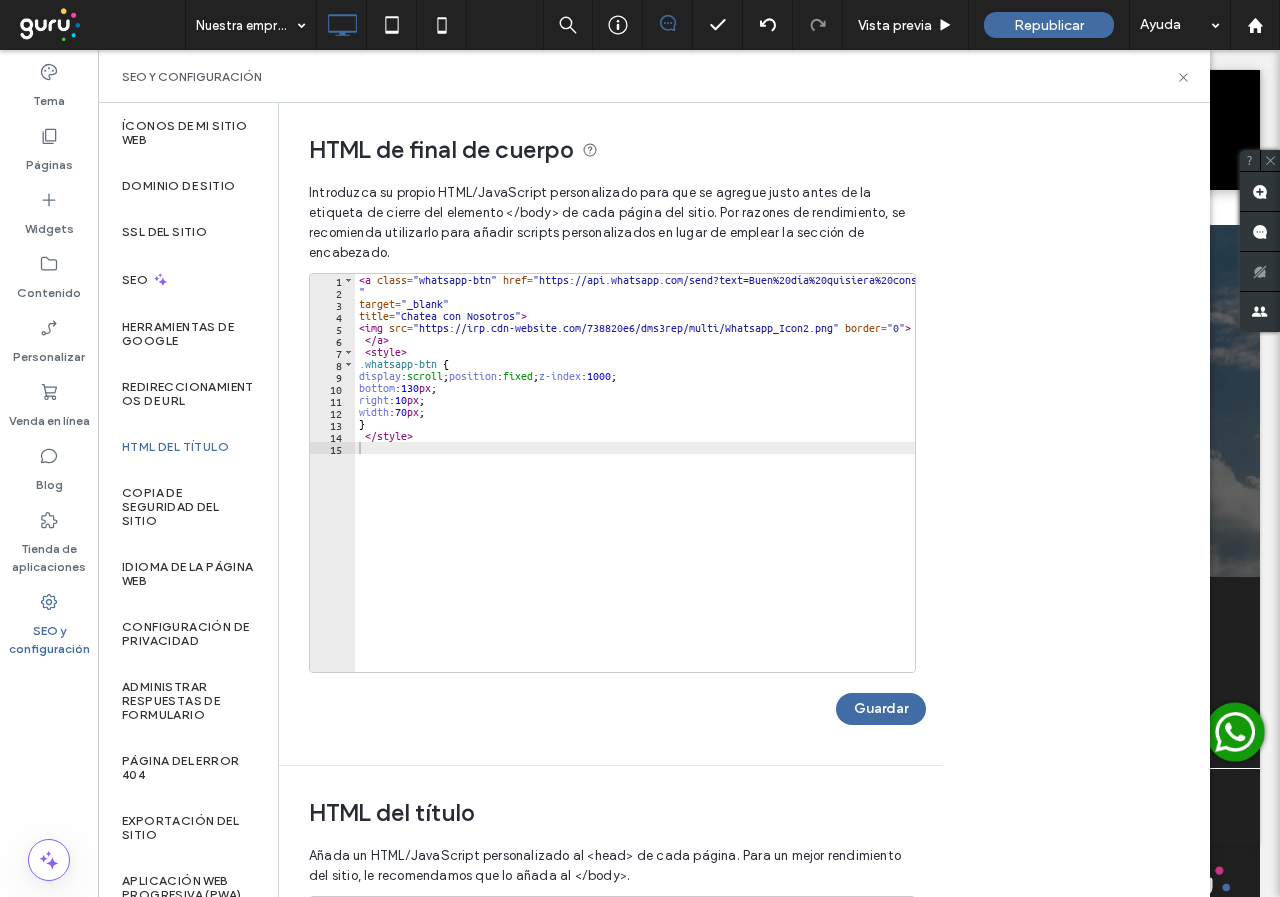 scroll, scrollTop: 0, scrollLeft: 246, axis: horizontal 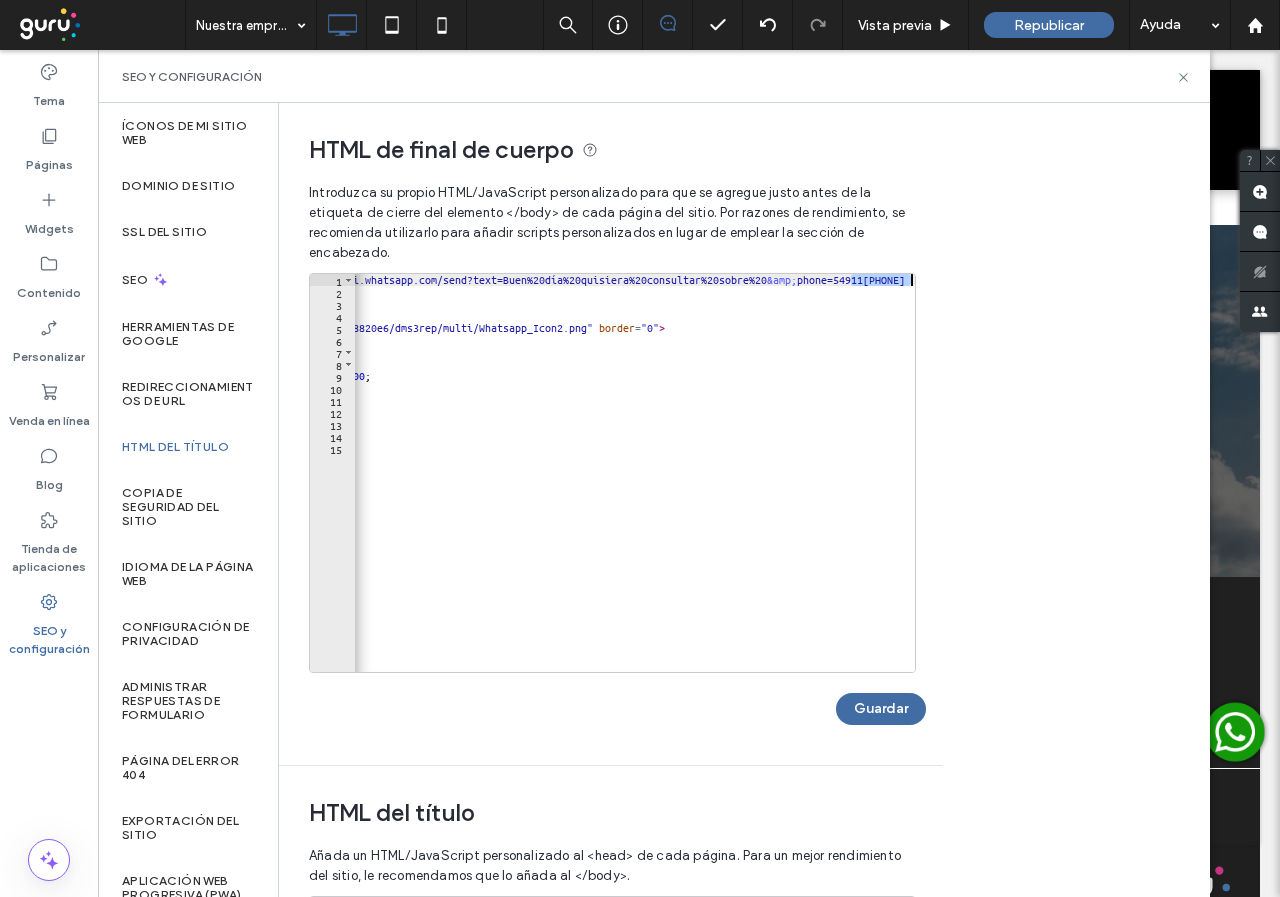 drag, startPoint x: 850, startPoint y: 282, endPoint x: 910, endPoint y: 281, distance: 60.00833 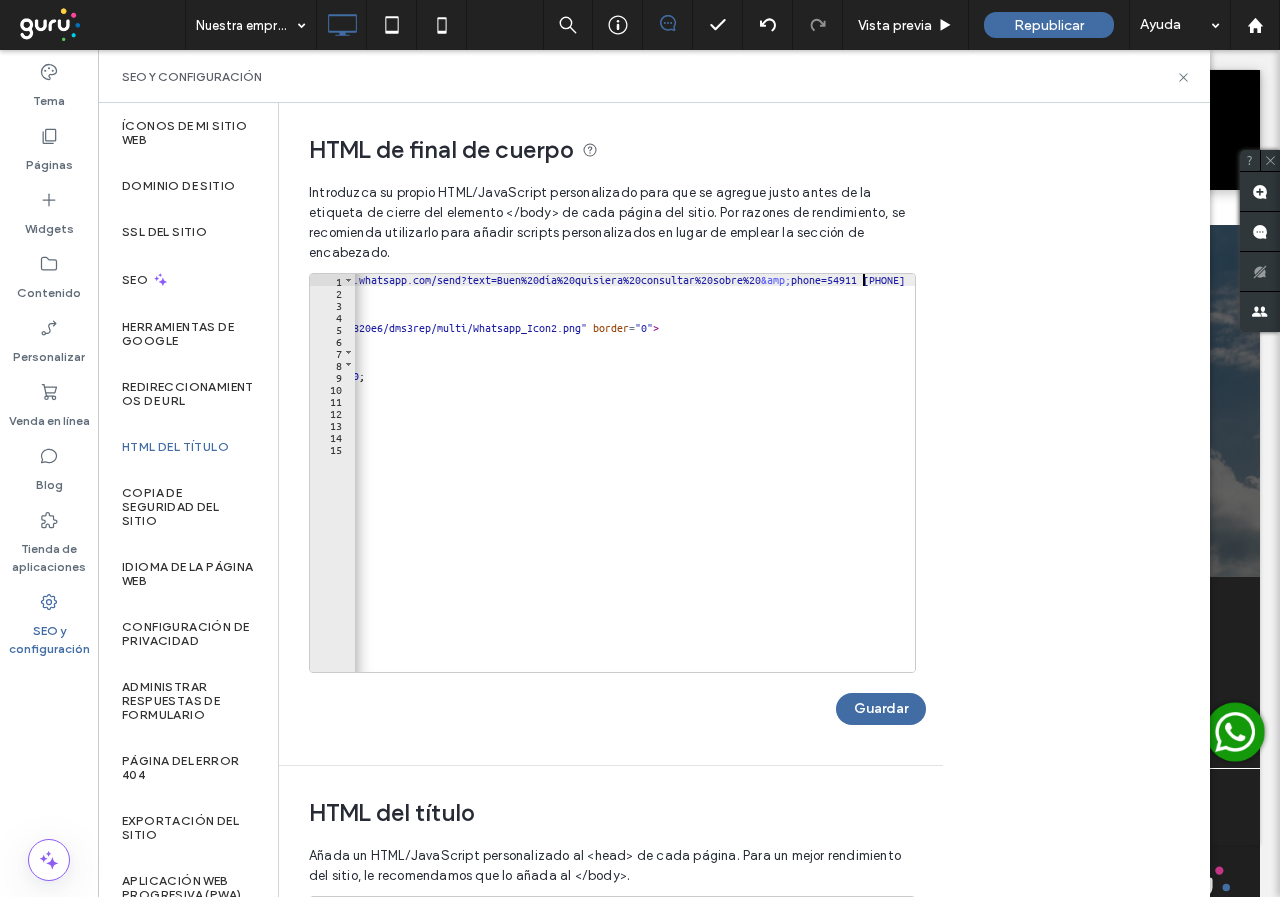click on "< a class = "whatsapp-btn" href = "https://api.whatsapp.com/send?text=Buen día quisiera consultar sobre &amp; phone=54911 [PHONE] " target = "_blank" title = "Chatea con Nosotros" > < img src = "https://irp.cdn-website.com/738820e6/dms3rep/multi/Whatsapp_Icon2.png" border = "0" > < / a > < style > .whatsapp-btn { display : scroll ; position : fixed ; z-index : 1000 ; bottom : 130 px ; right : 10 px ; width : 70 px ; } </ style >" at bounding box center [509, 477] 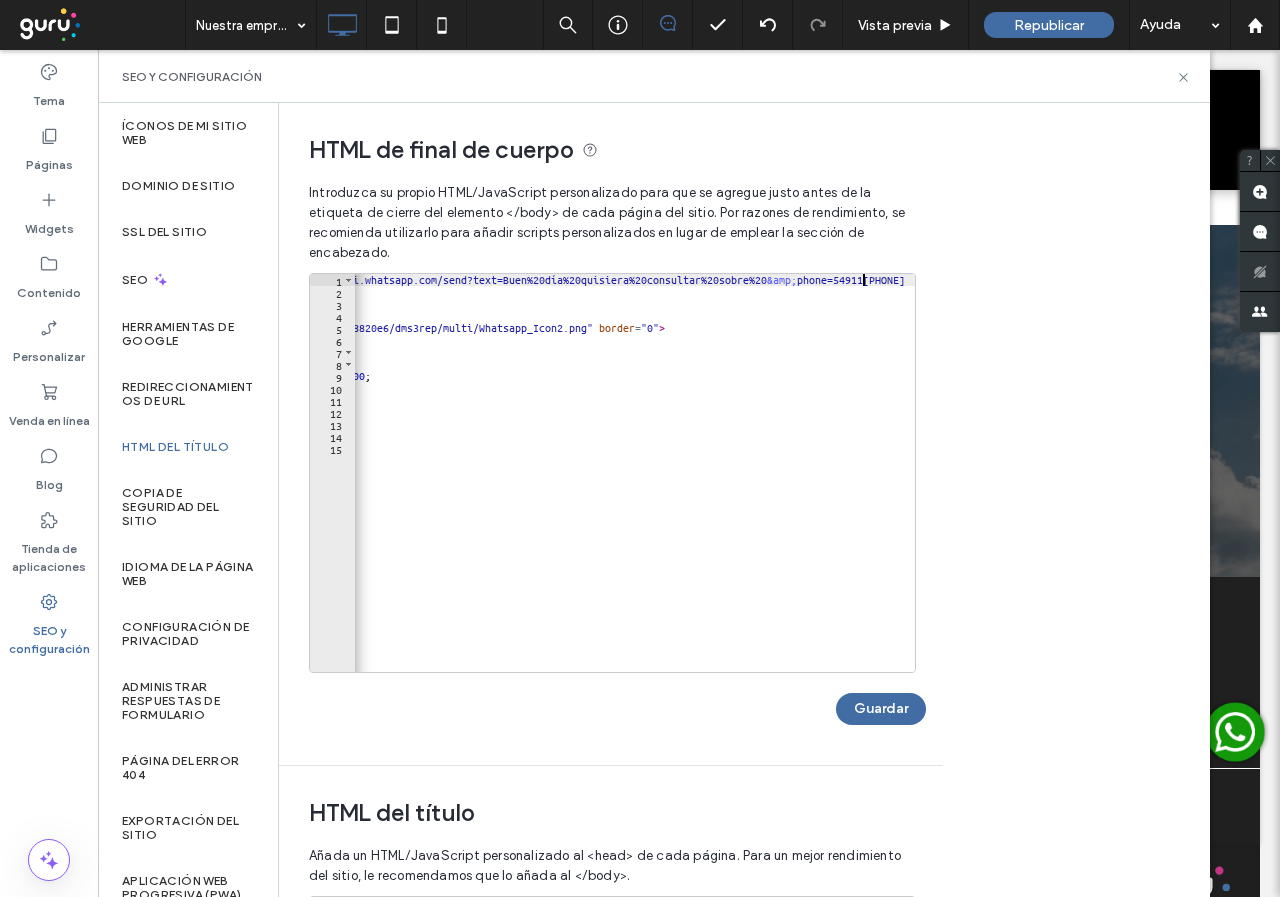 scroll, scrollTop: 0, scrollLeft: 246, axis: horizontal 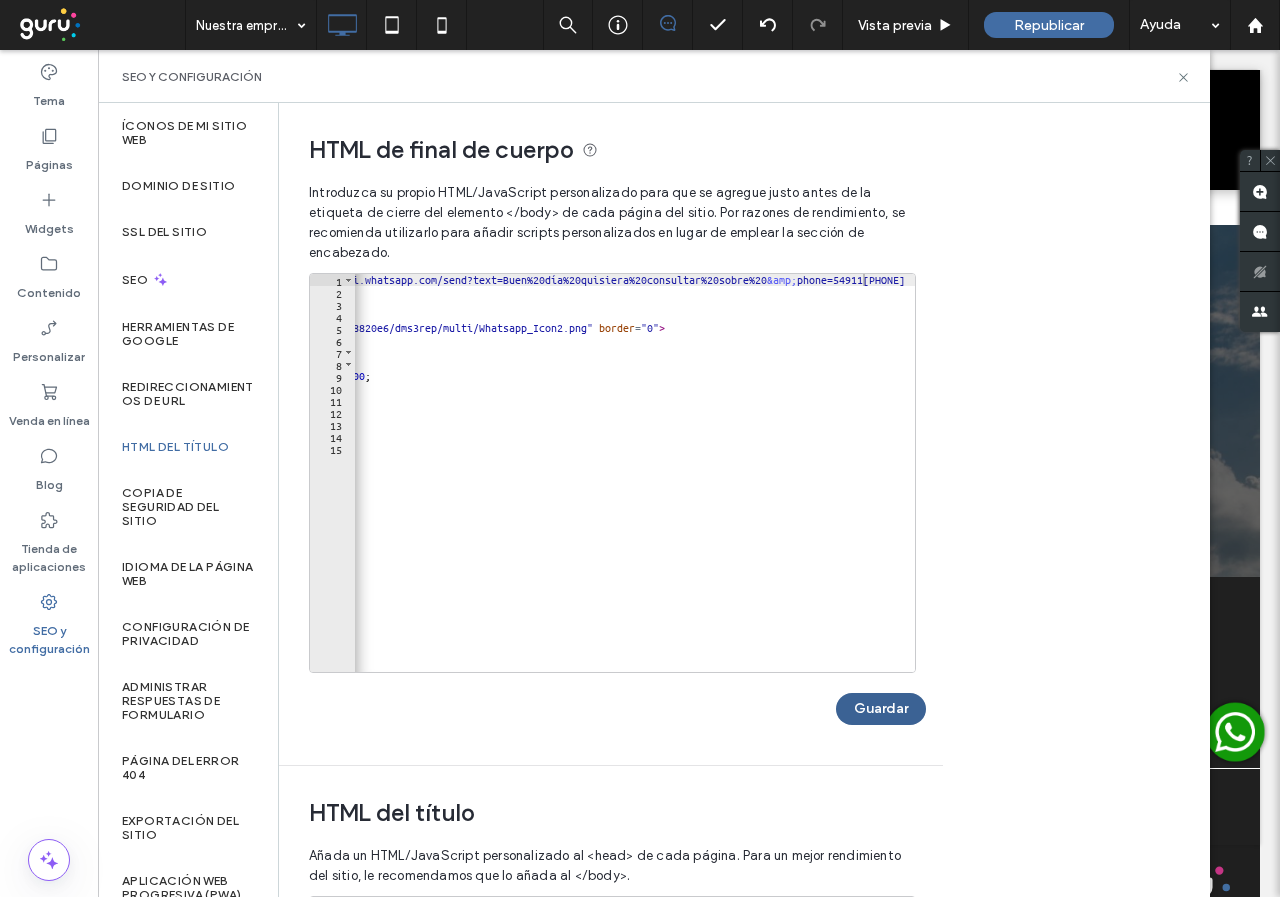 click on "Guardar" at bounding box center [881, 709] 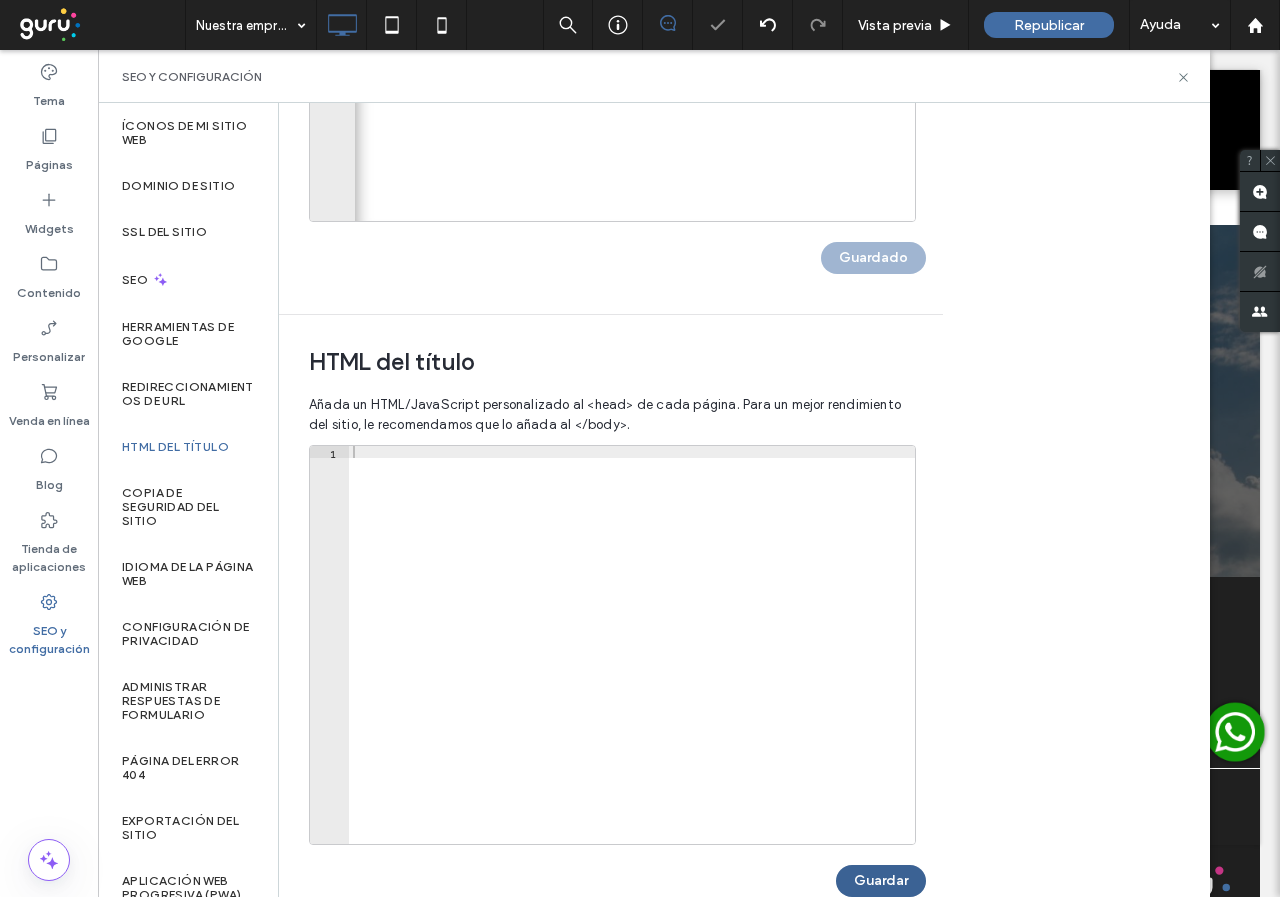 scroll, scrollTop: 493, scrollLeft: 0, axis: vertical 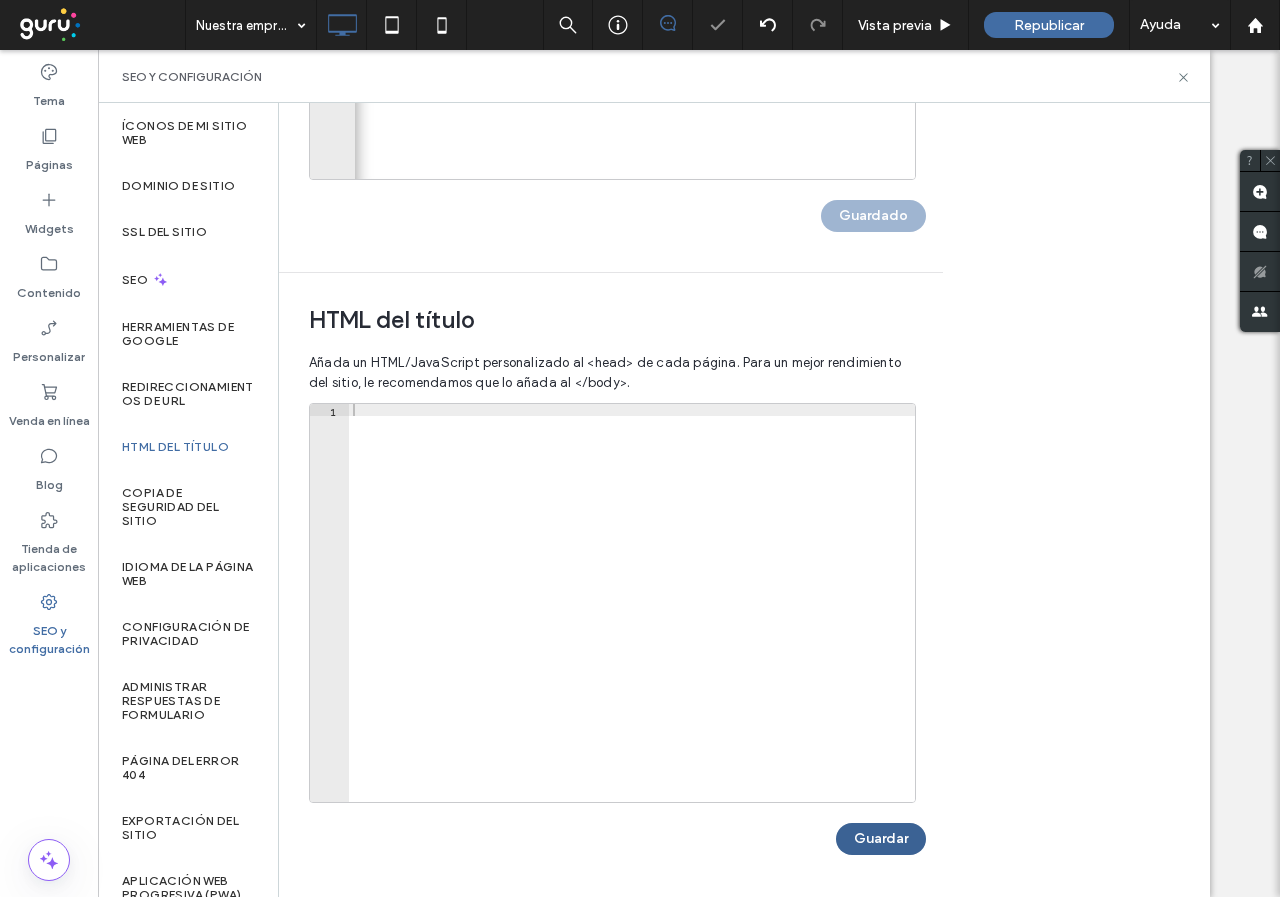 click on "Guardar" at bounding box center (881, 839) 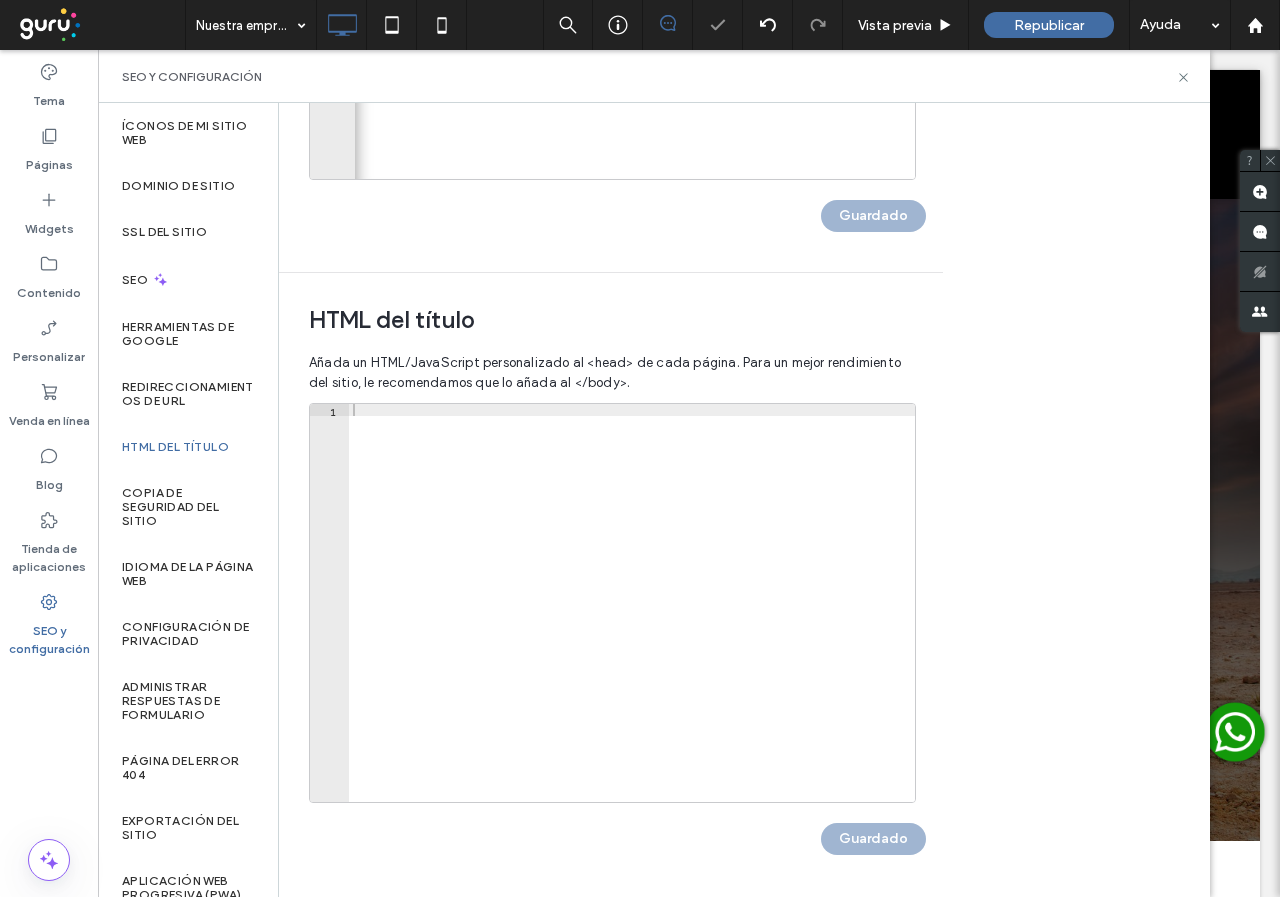 scroll, scrollTop: 0, scrollLeft: 0, axis: both 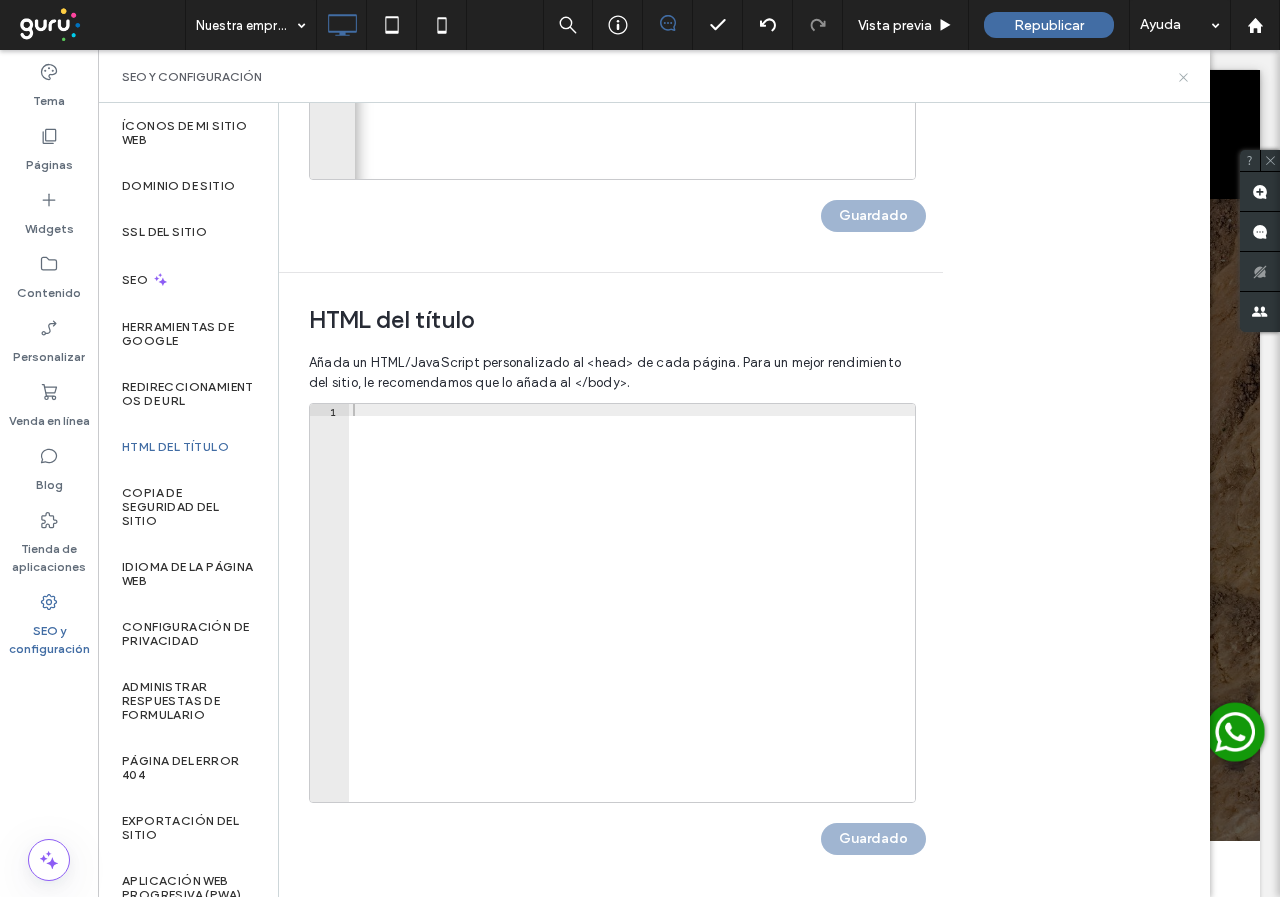 click 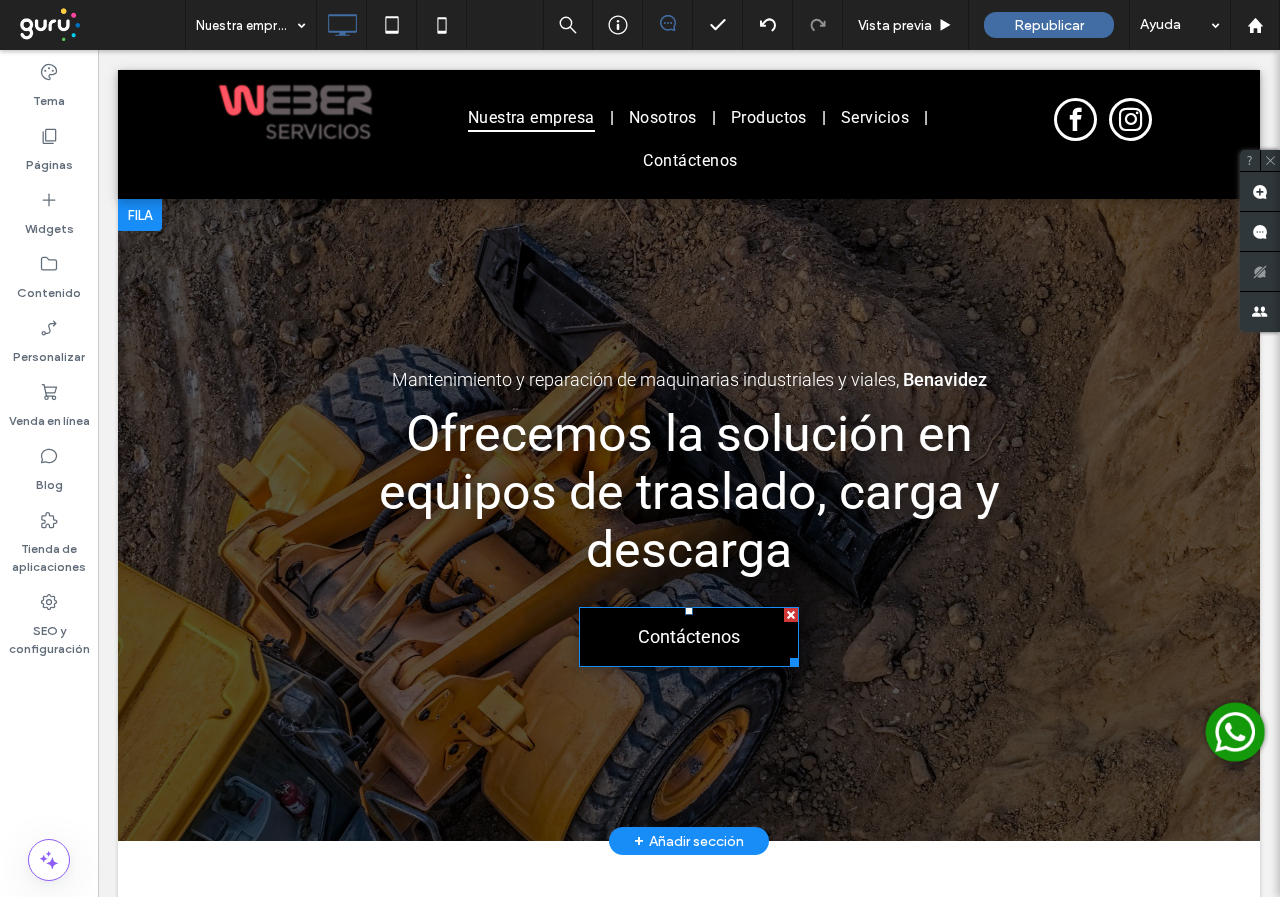 click on "Contáctenos" at bounding box center (689, 636) 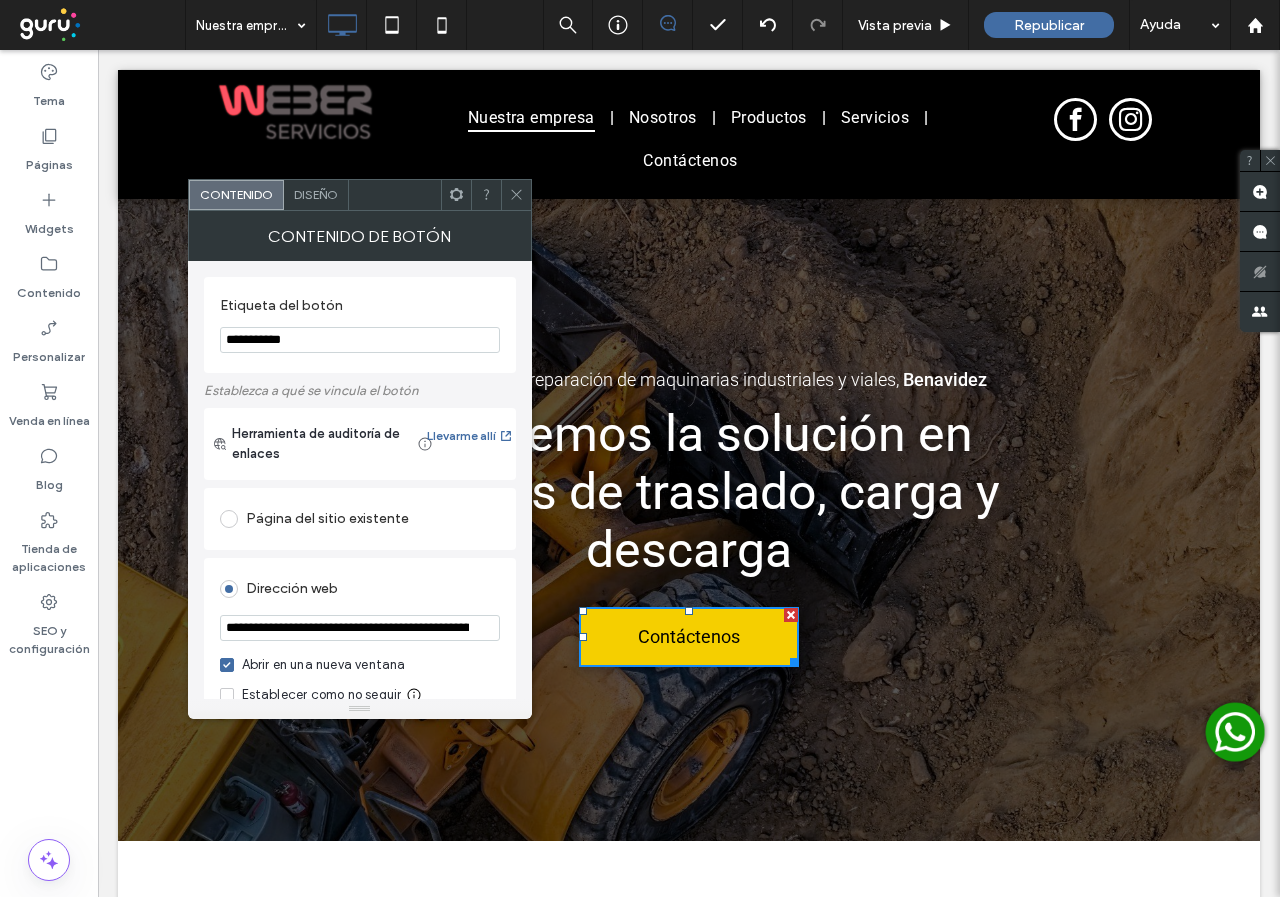 scroll, scrollTop: 0, scrollLeft: 455, axis: horizontal 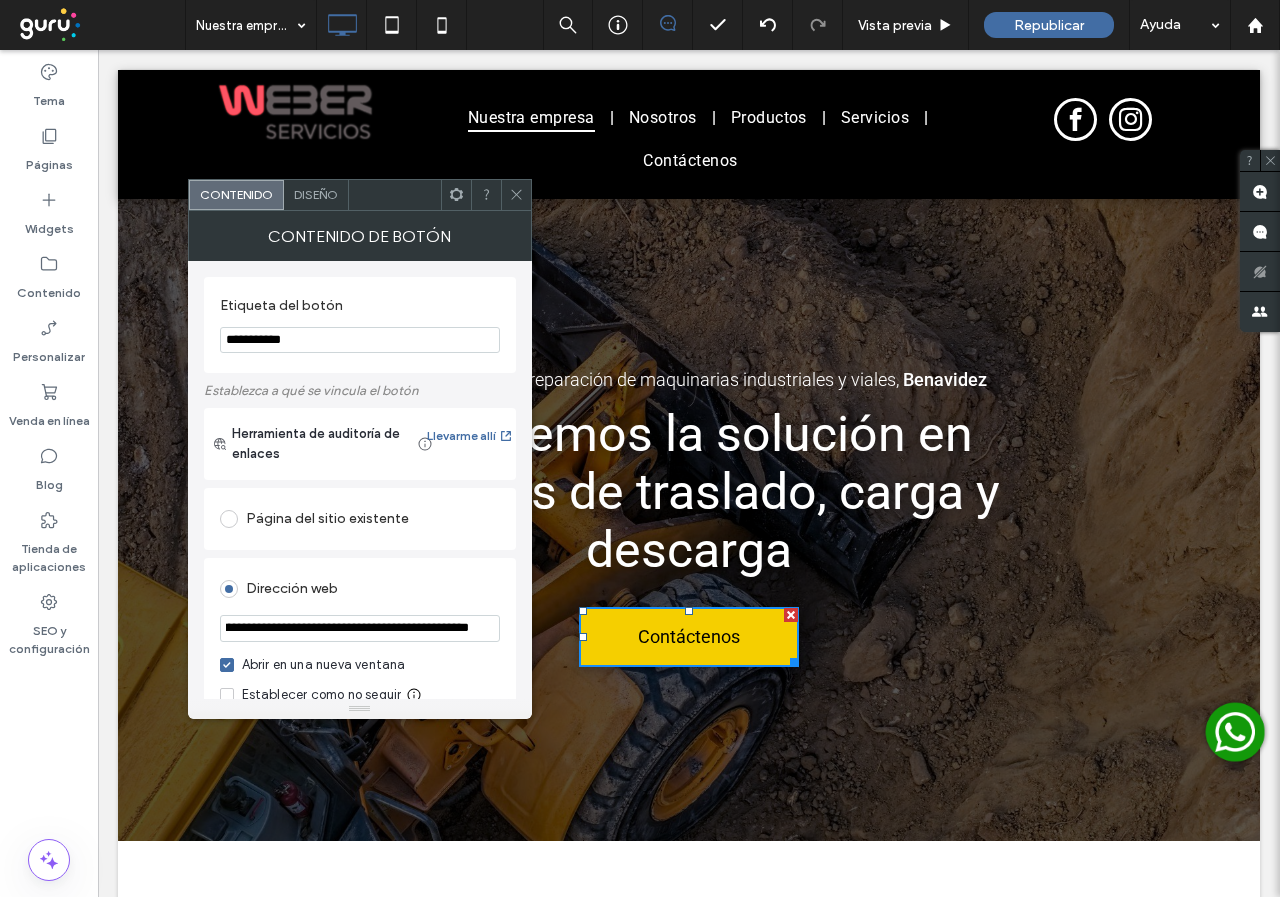 drag, startPoint x: 516, startPoint y: 681, endPoint x: 684, endPoint y: 612, distance: 181.61774 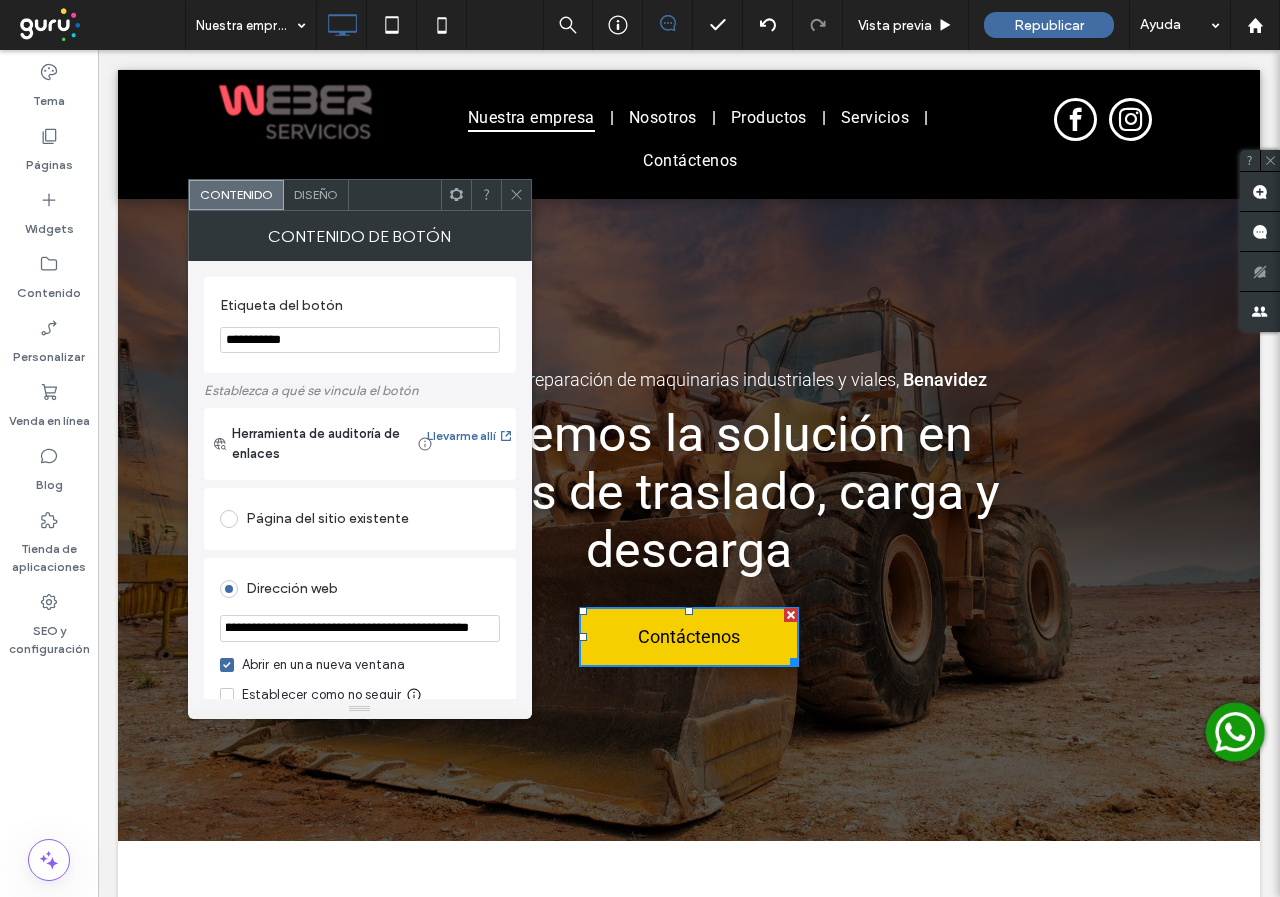 click on "**********" at bounding box center (360, 628) 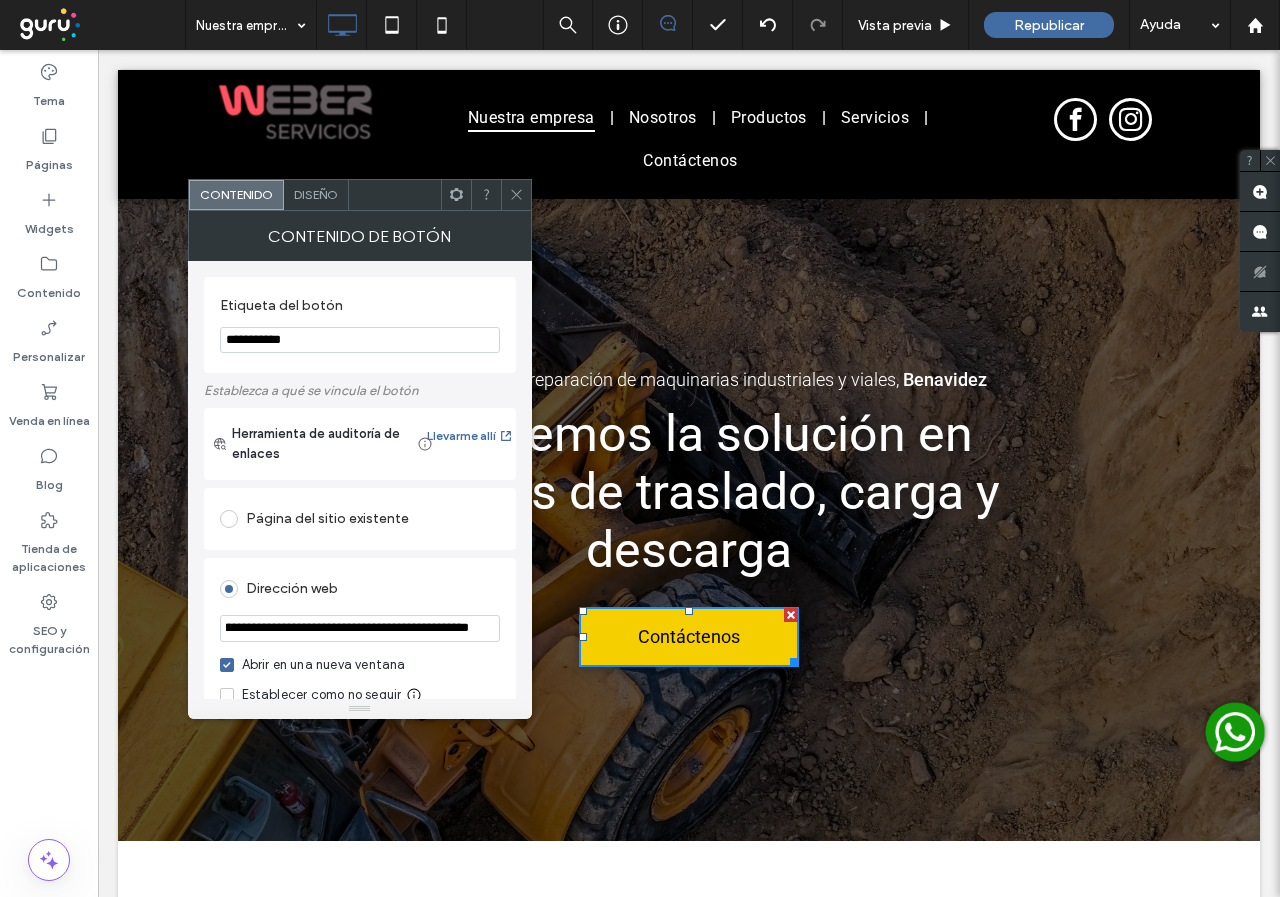 paste on "**********" 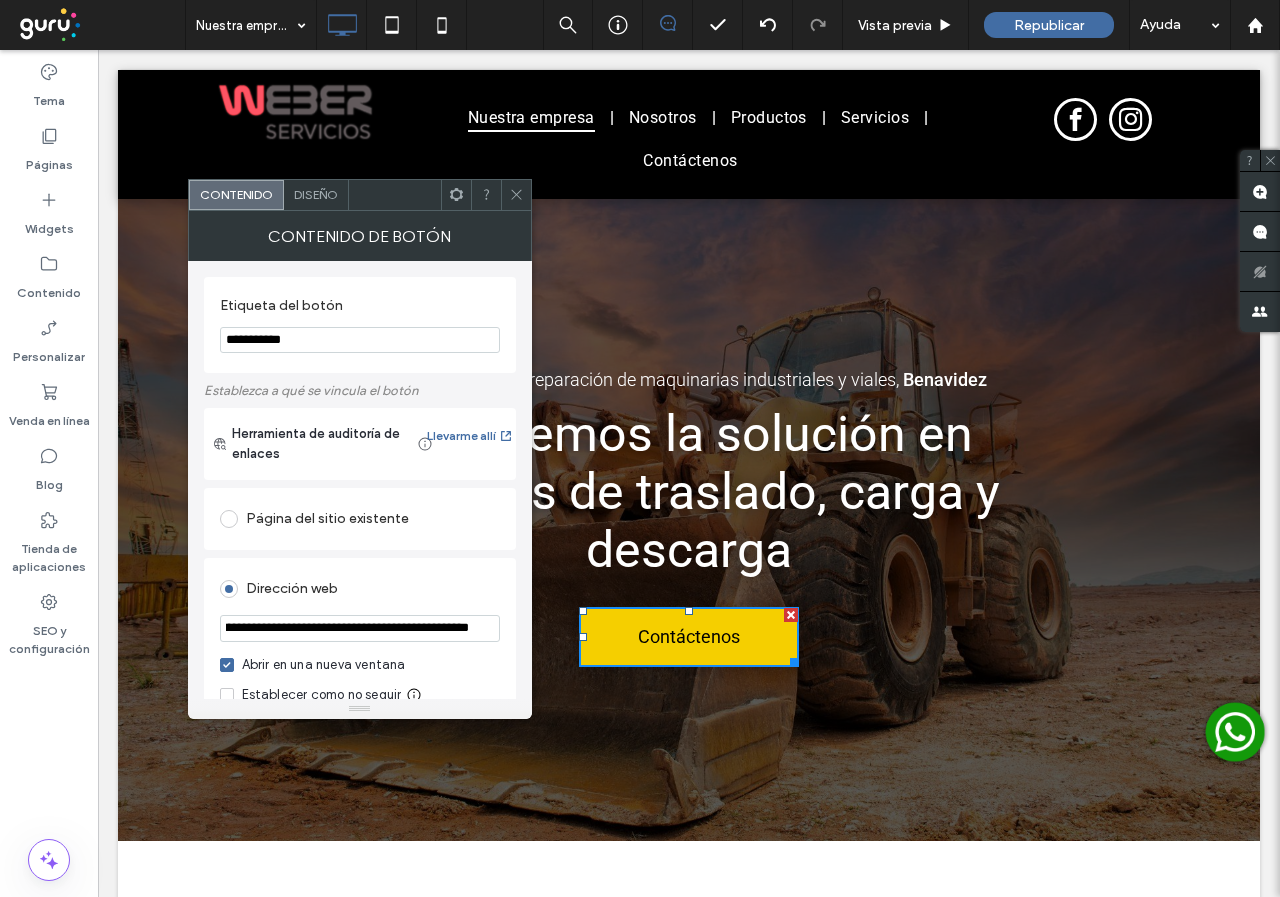 click on "**********" at bounding box center (360, 628) 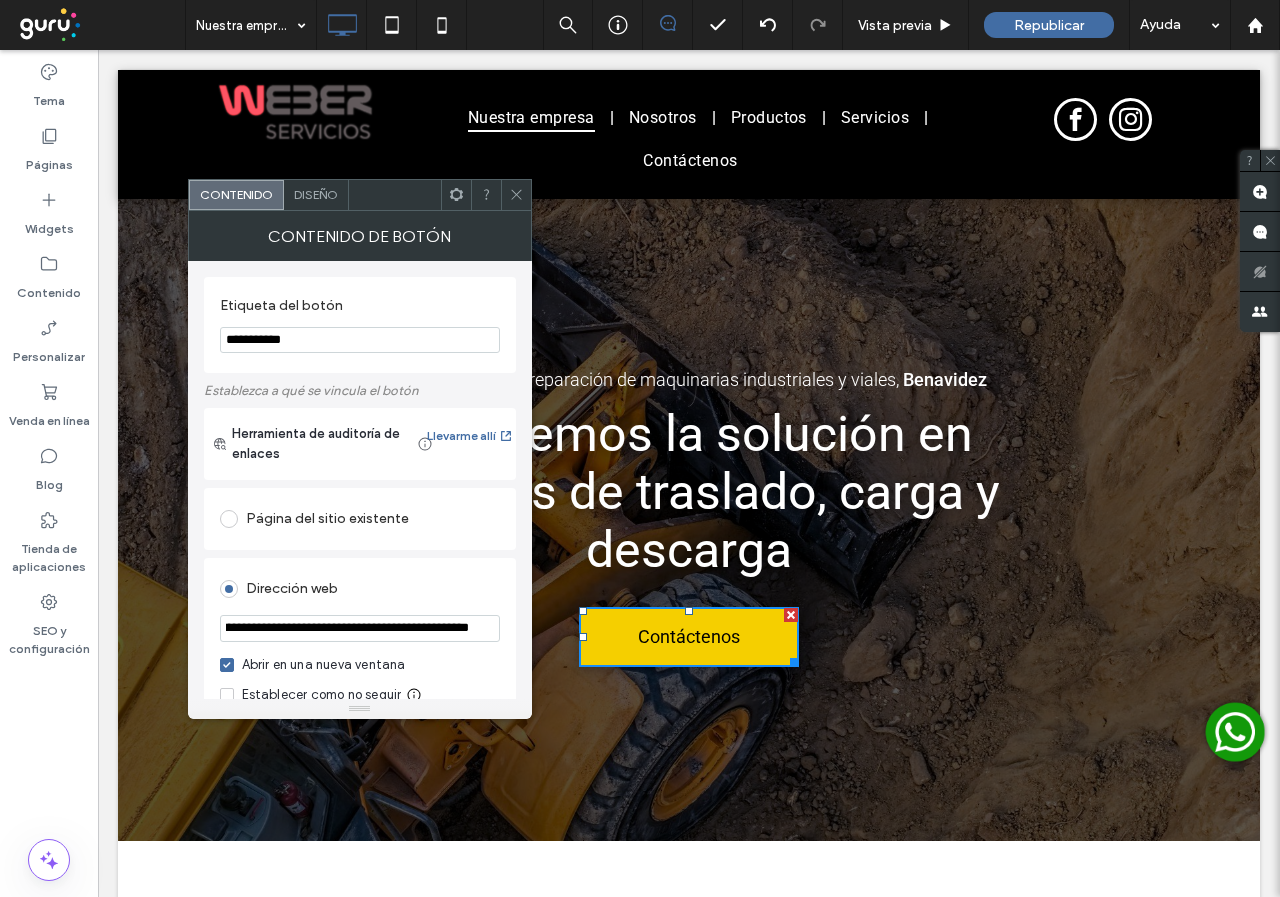 drag, startPoint x: 472, startPoint y: 627, endPoint x: 375, endPoint y: 624, distance: 97.04638 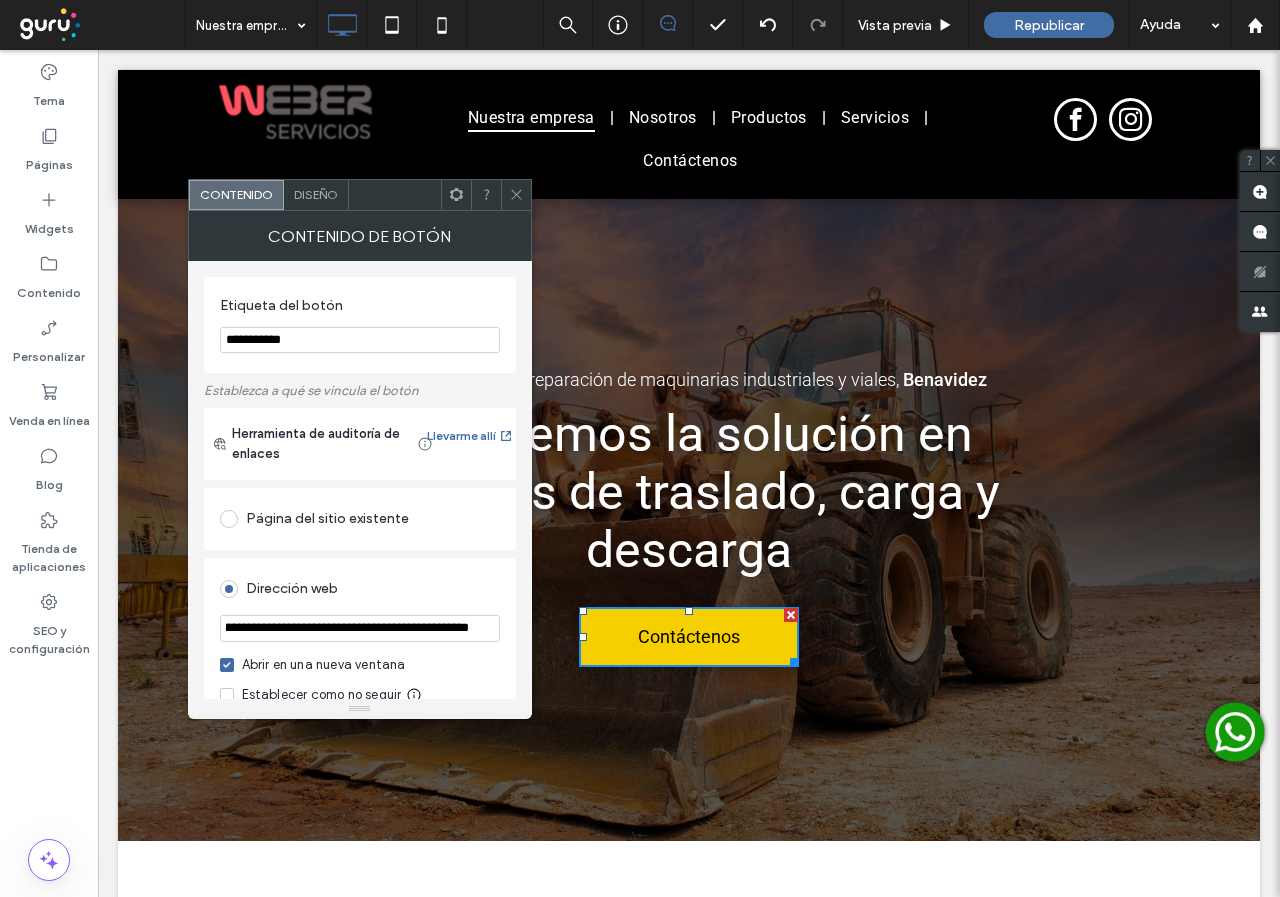 type on "**********" 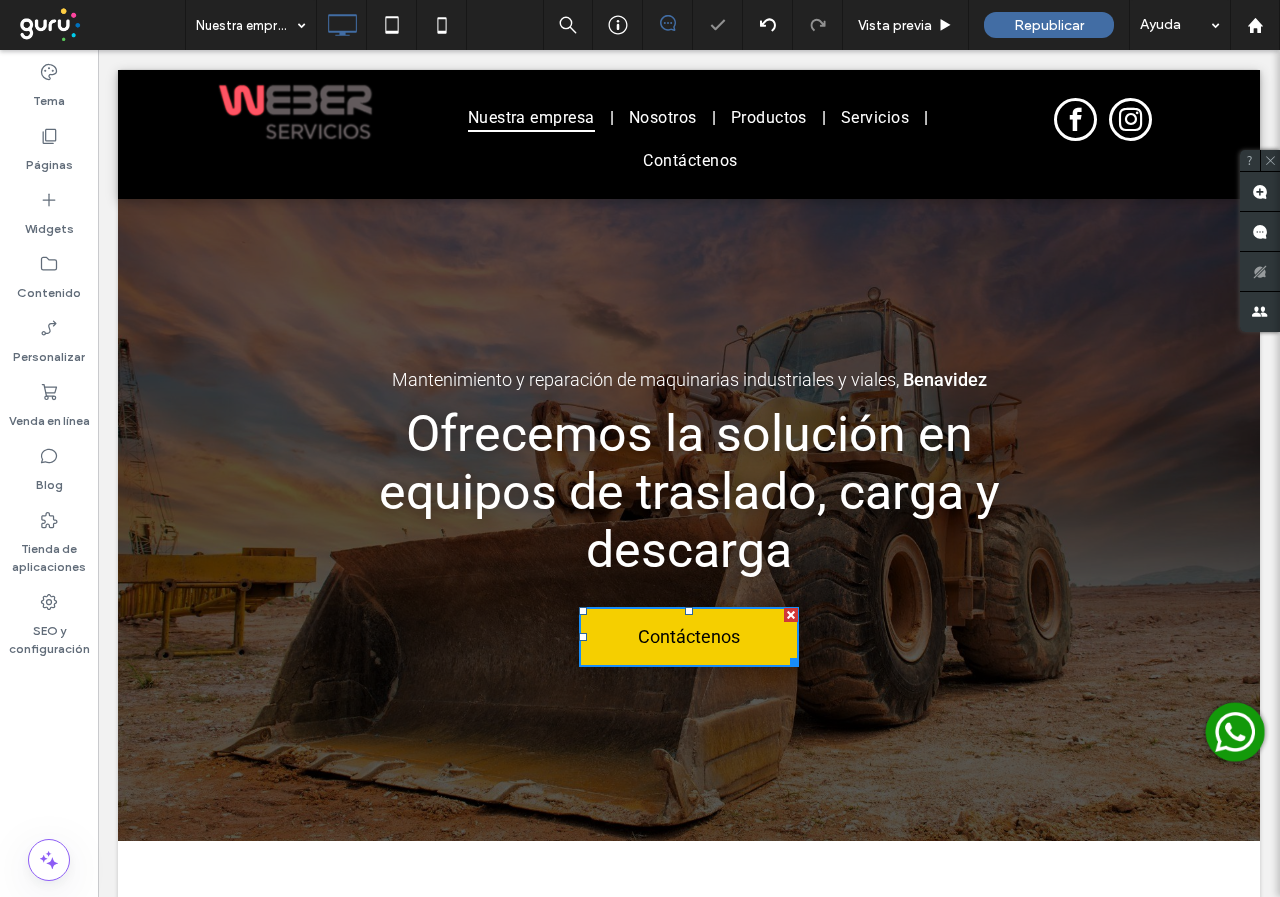 scroll, scrollTop: 0, scrollLeft: 0, axis: both 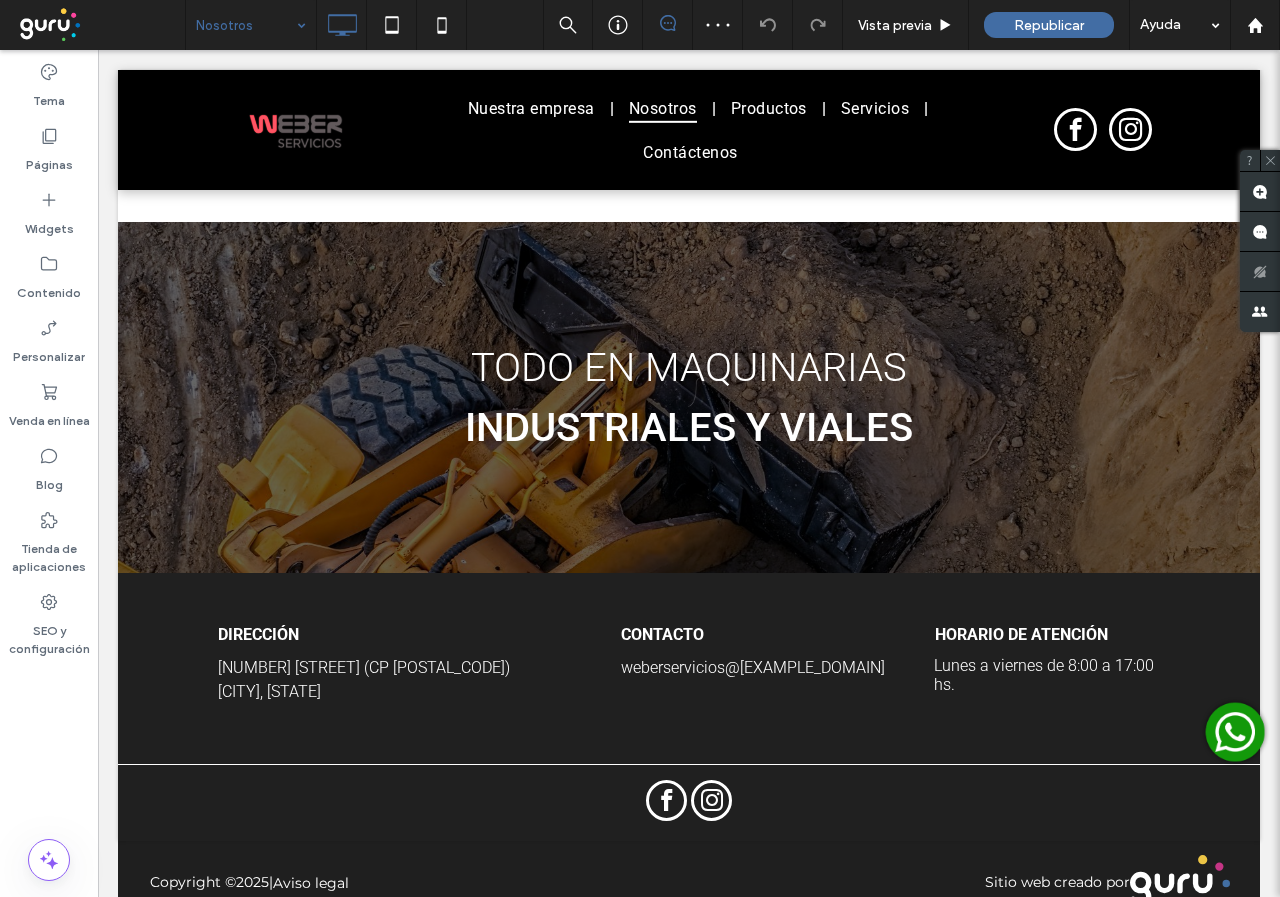 click at bounding box center (246, 25) 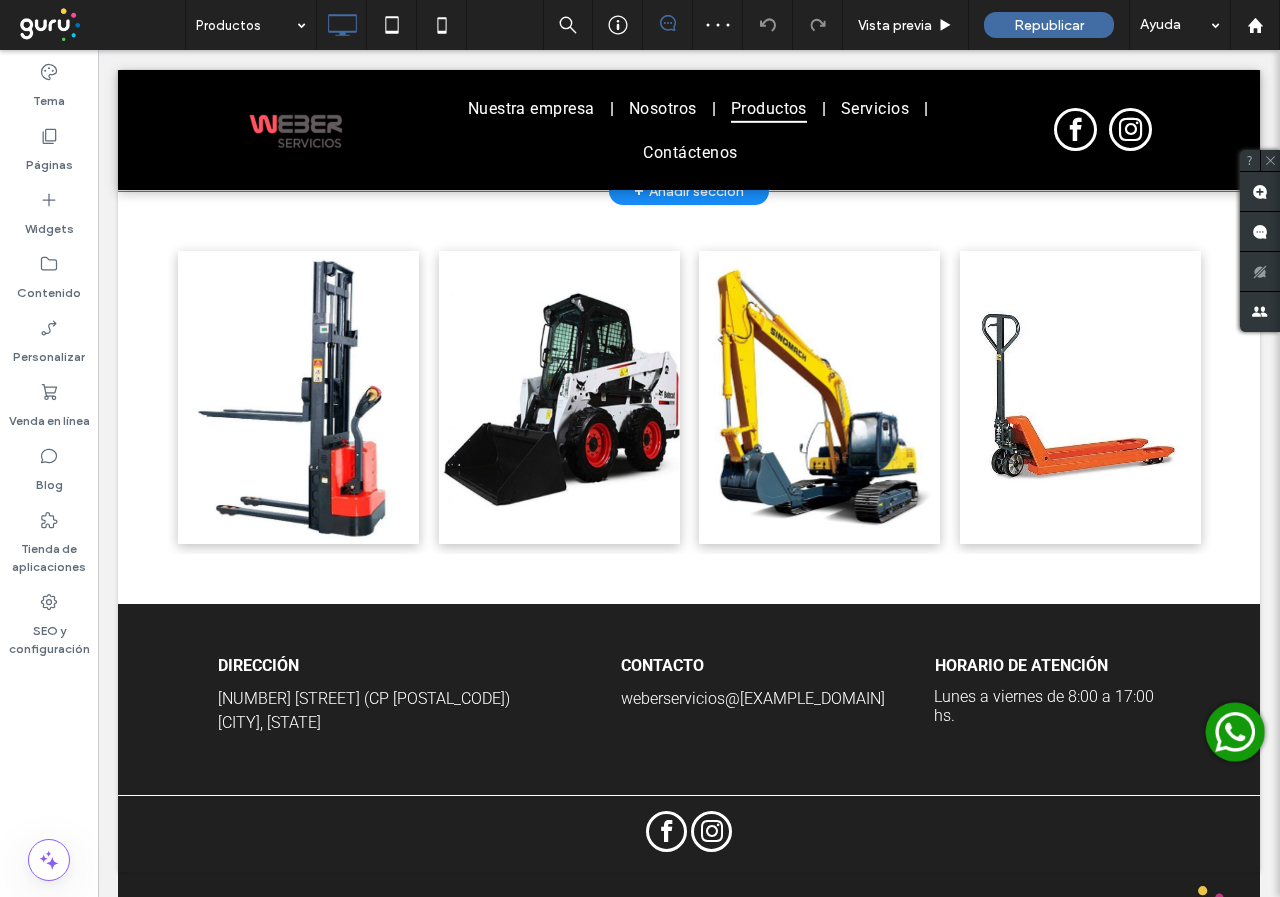 scroll, scrollTop: 1100, scrollLeft: 0, axis: vertical 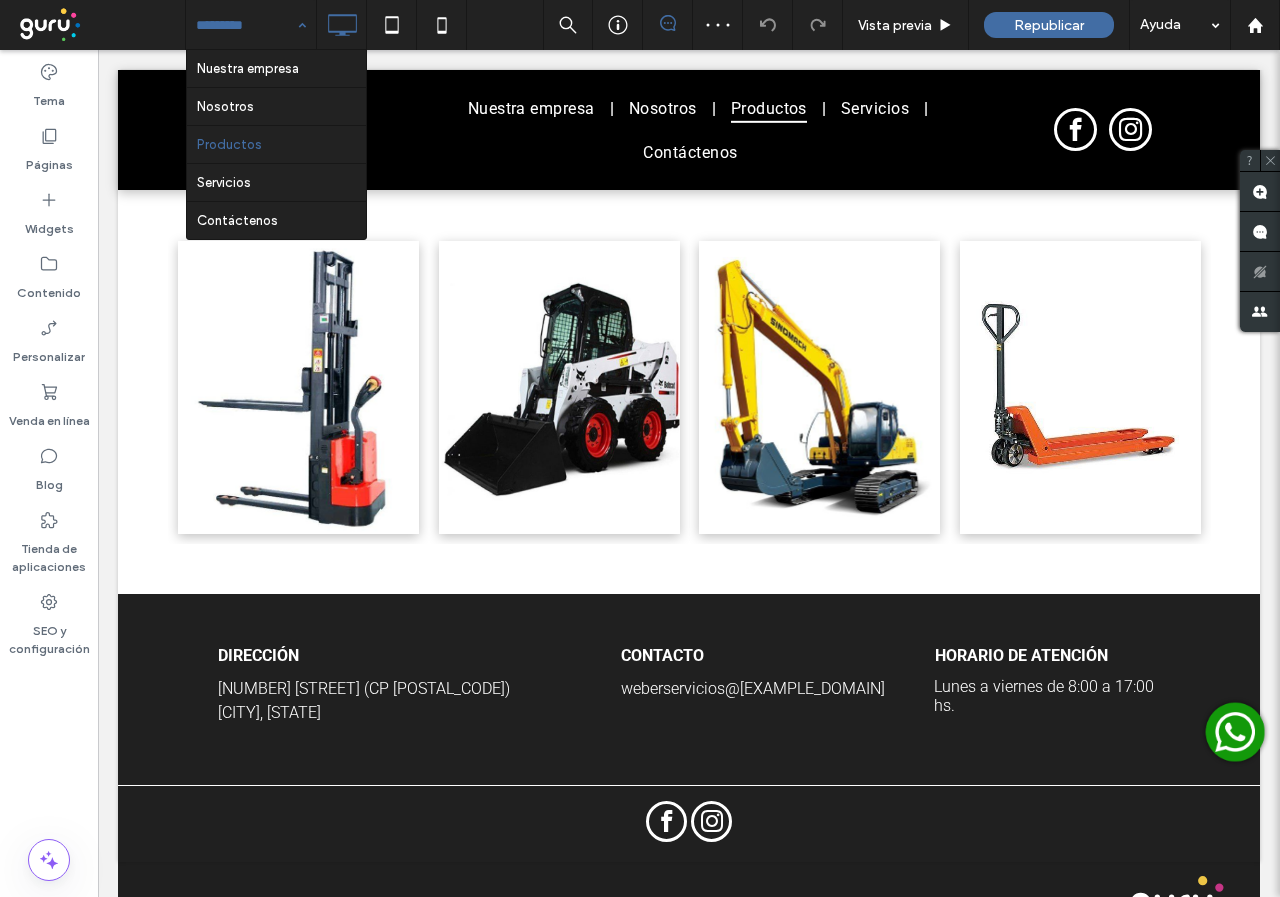 click at bounding box center [246, 25] 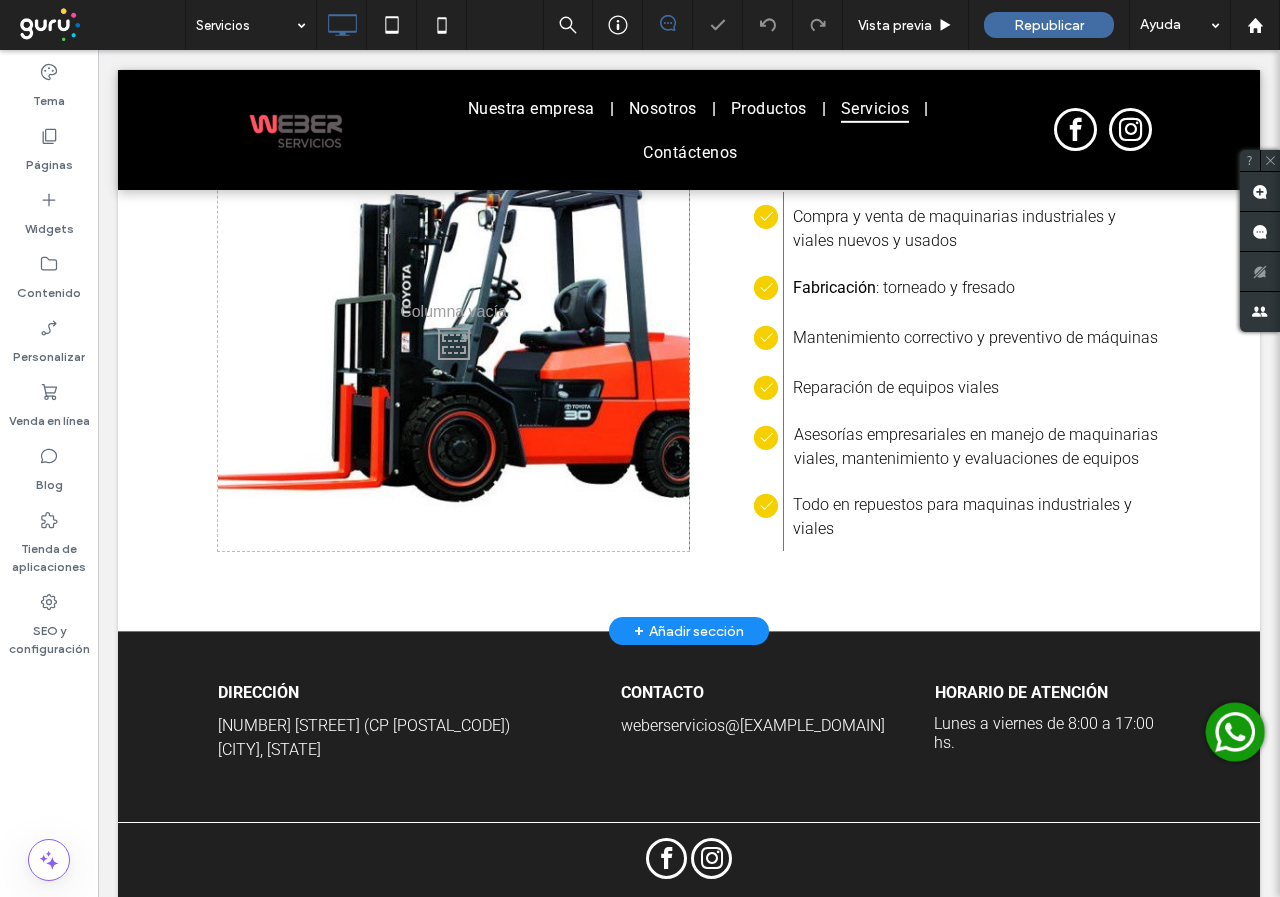 scroll, scrollTop: 591, scrollLeft: 0, axis: vertical 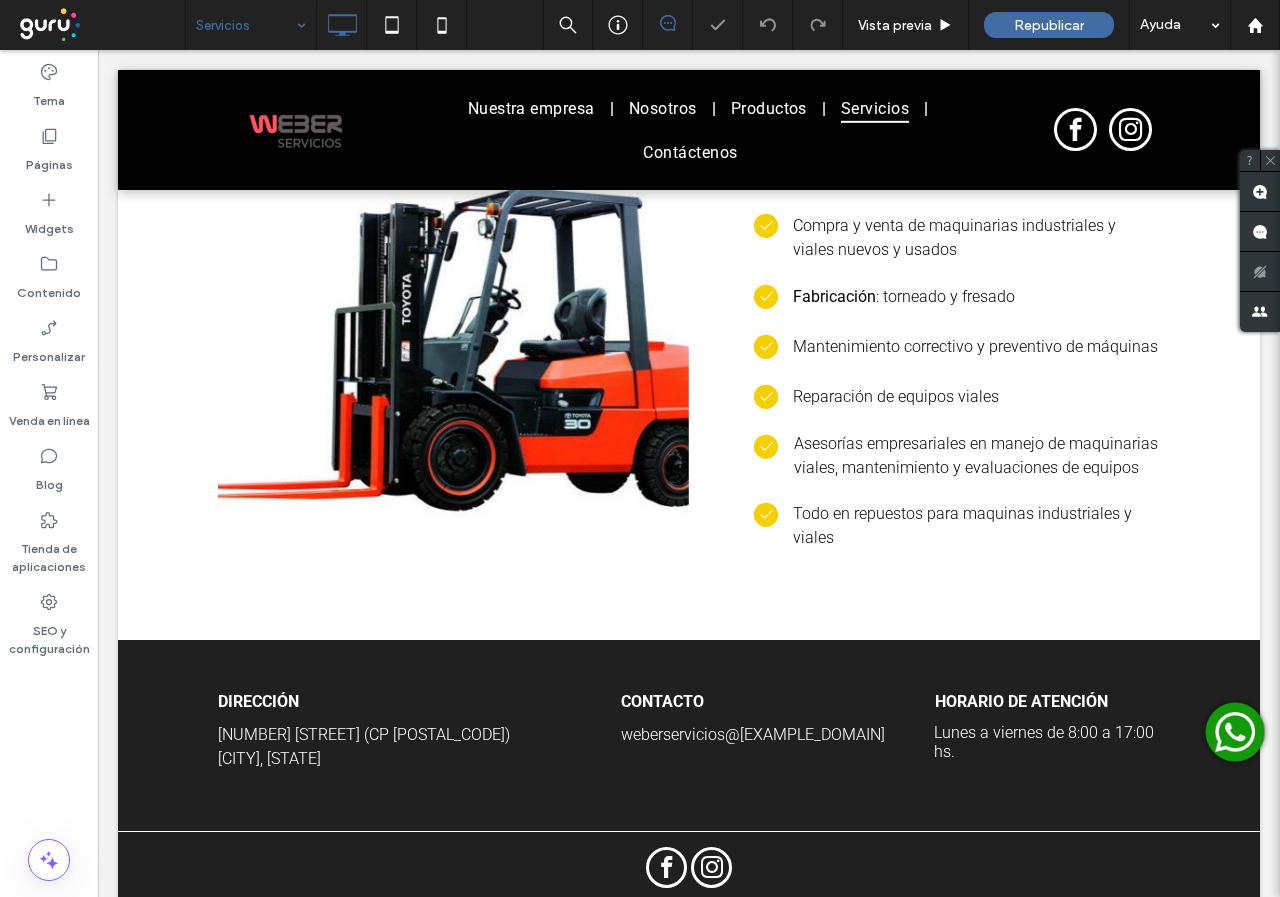 click at bounding box center (246, 25) 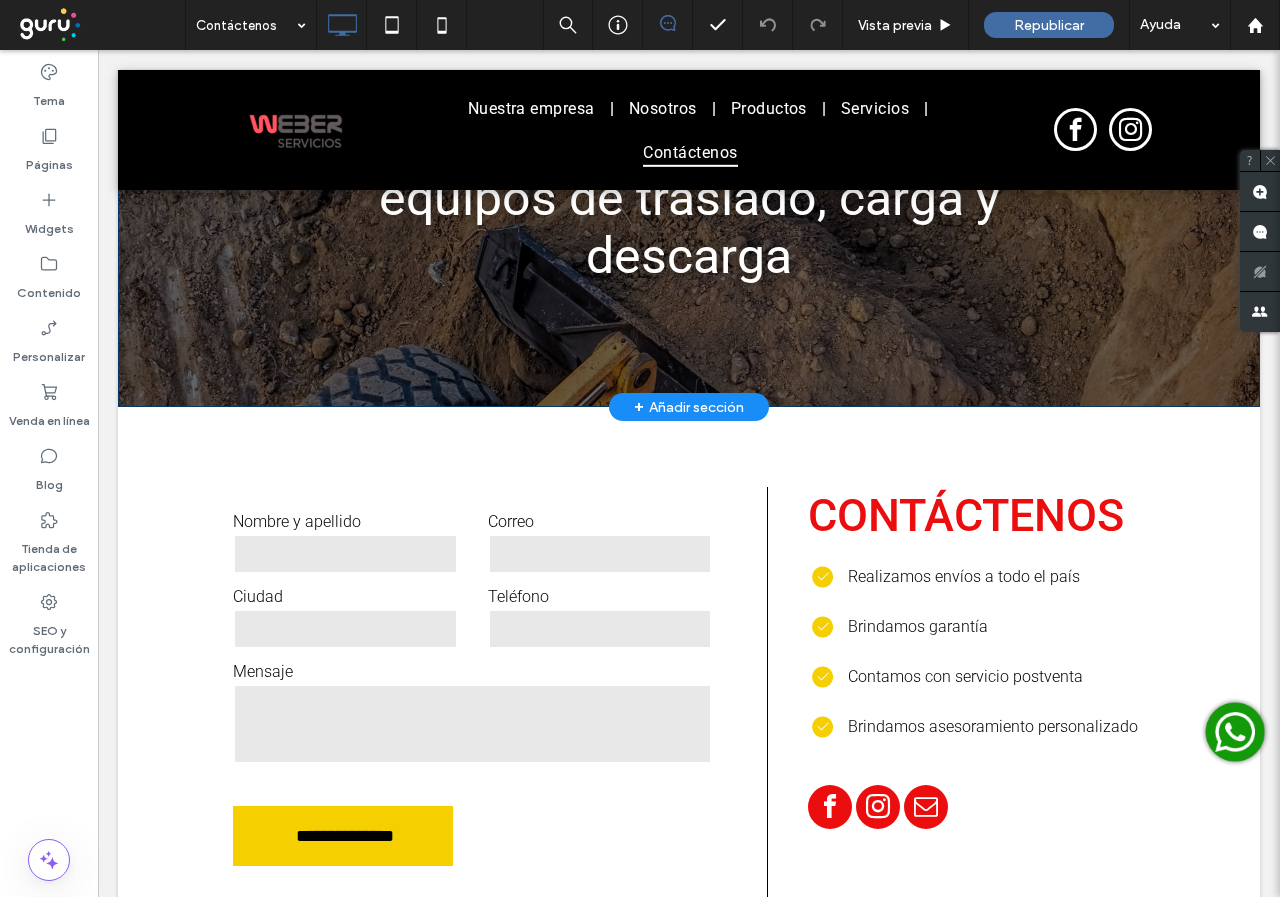 scroll, scrollTop: 205, scrollLeft: 0, axis: vertical 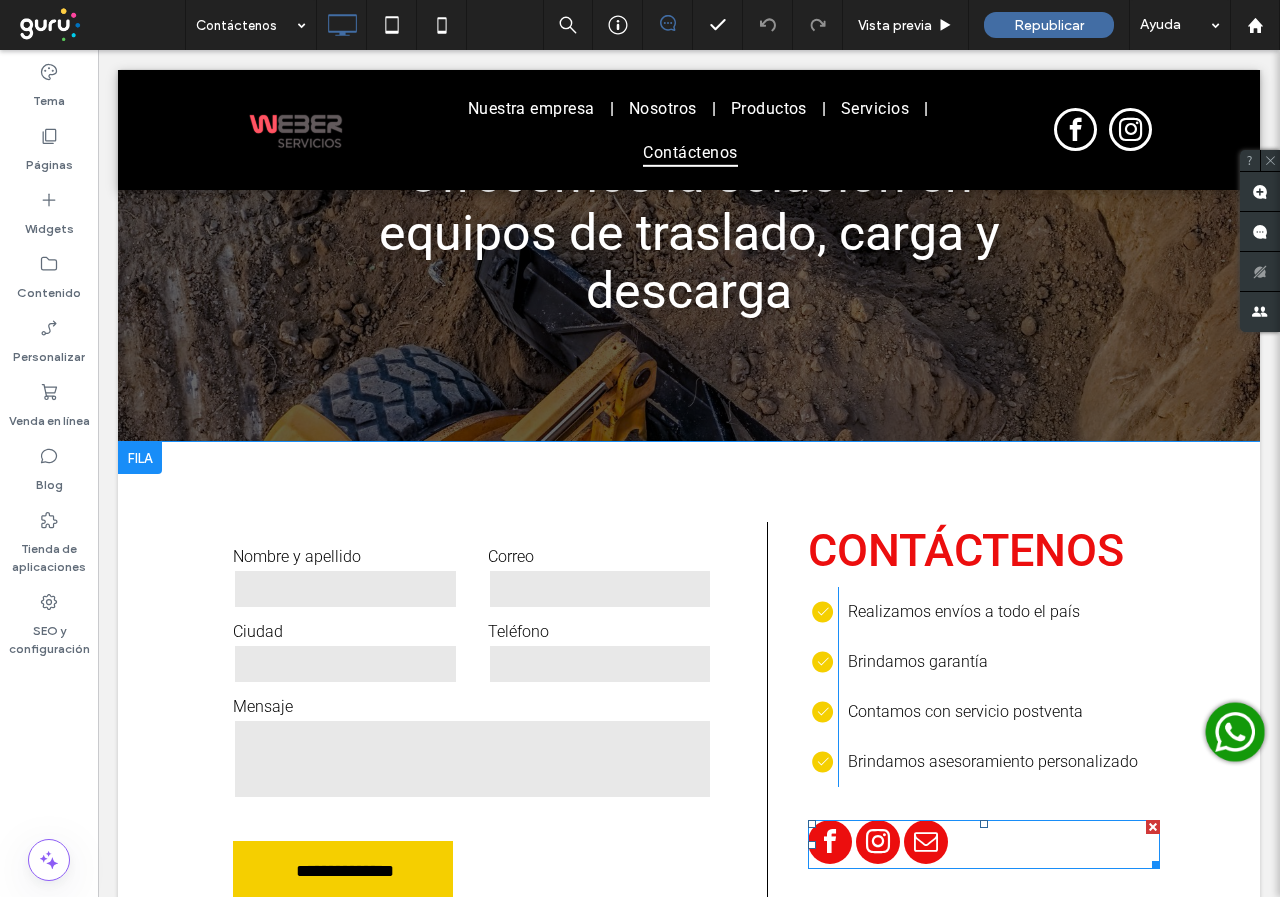 click at bounding box center [984, 844] 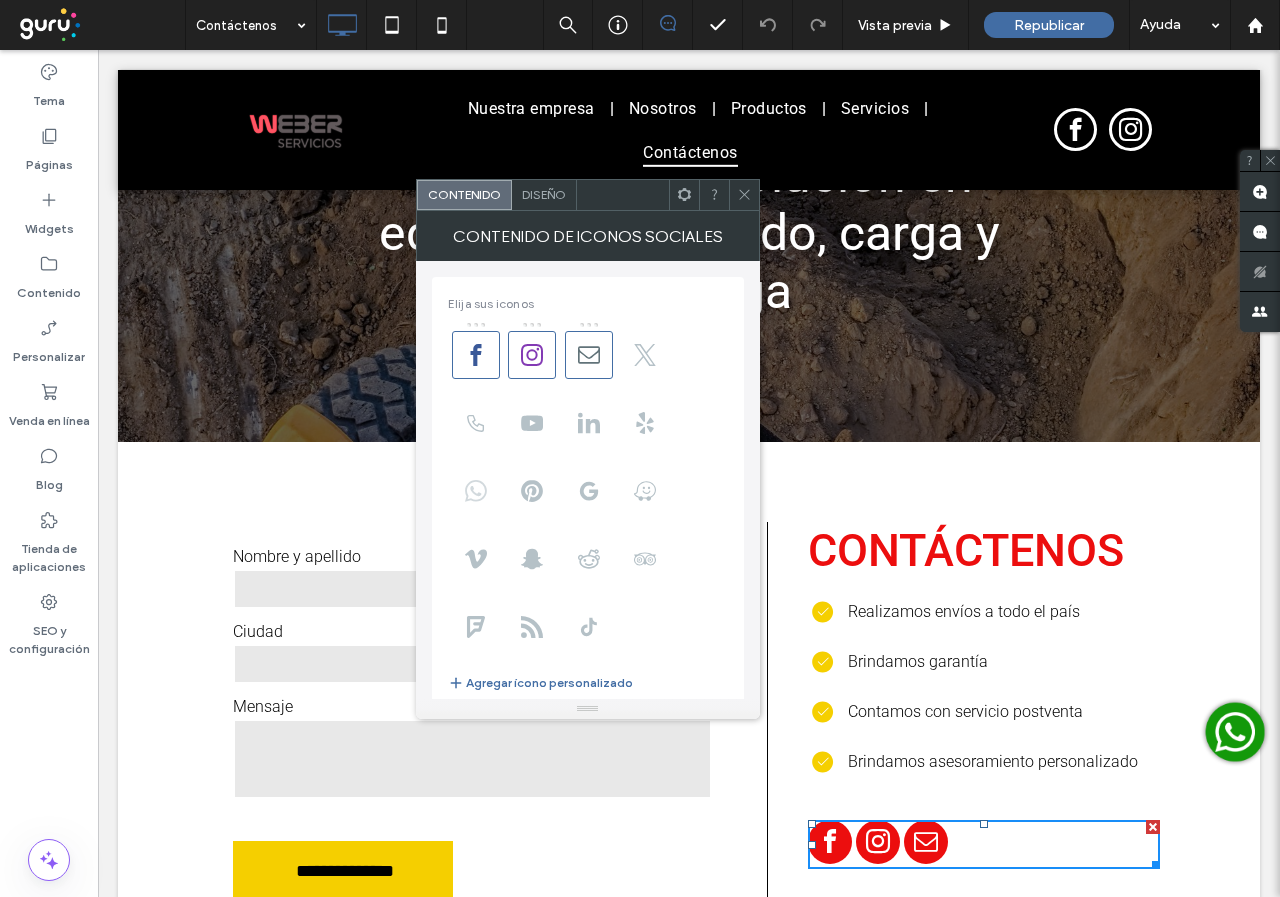 click 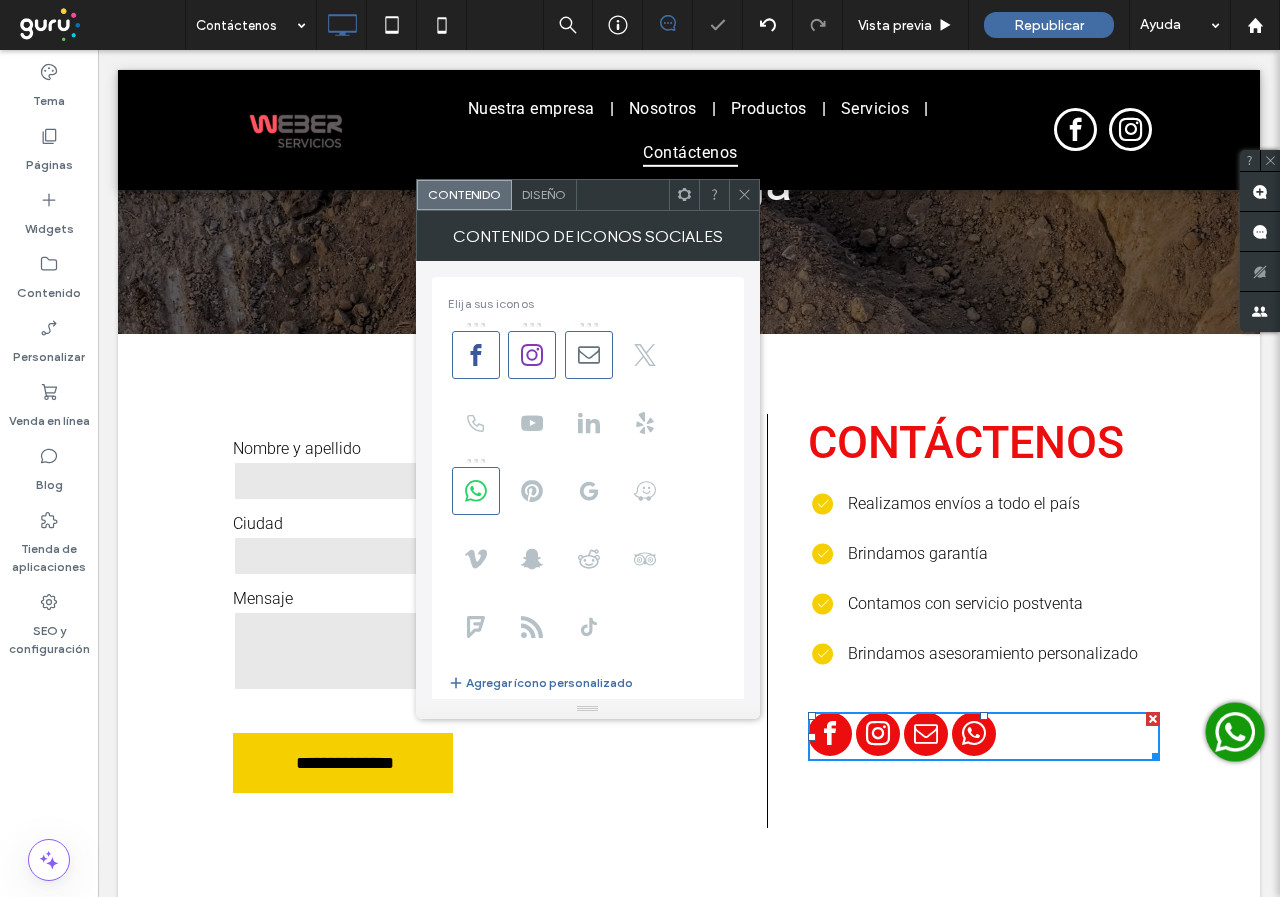 scroll, scrollTop: 805, scrollLeft: 0, axis: vertical 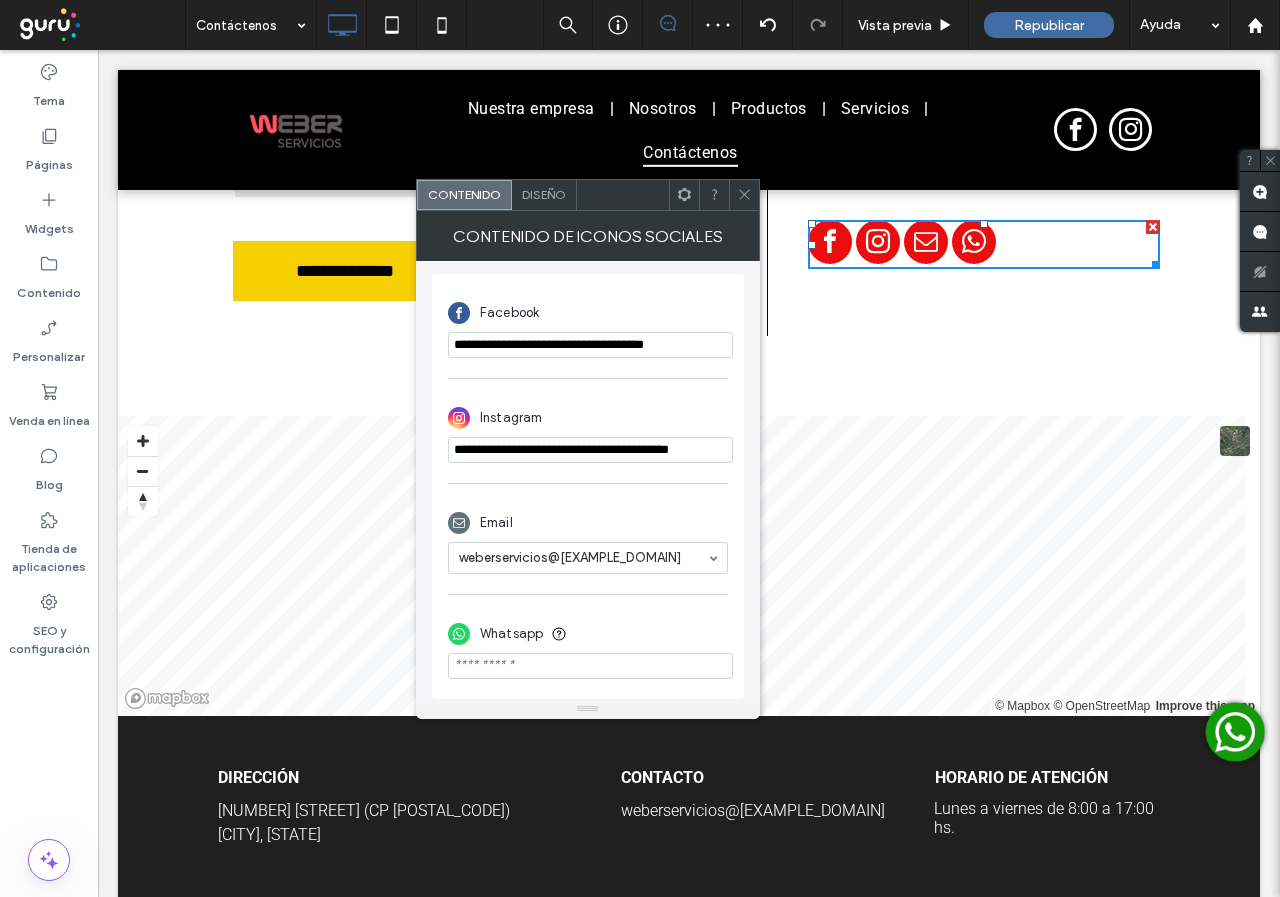 click at bounding box center (590, 666) 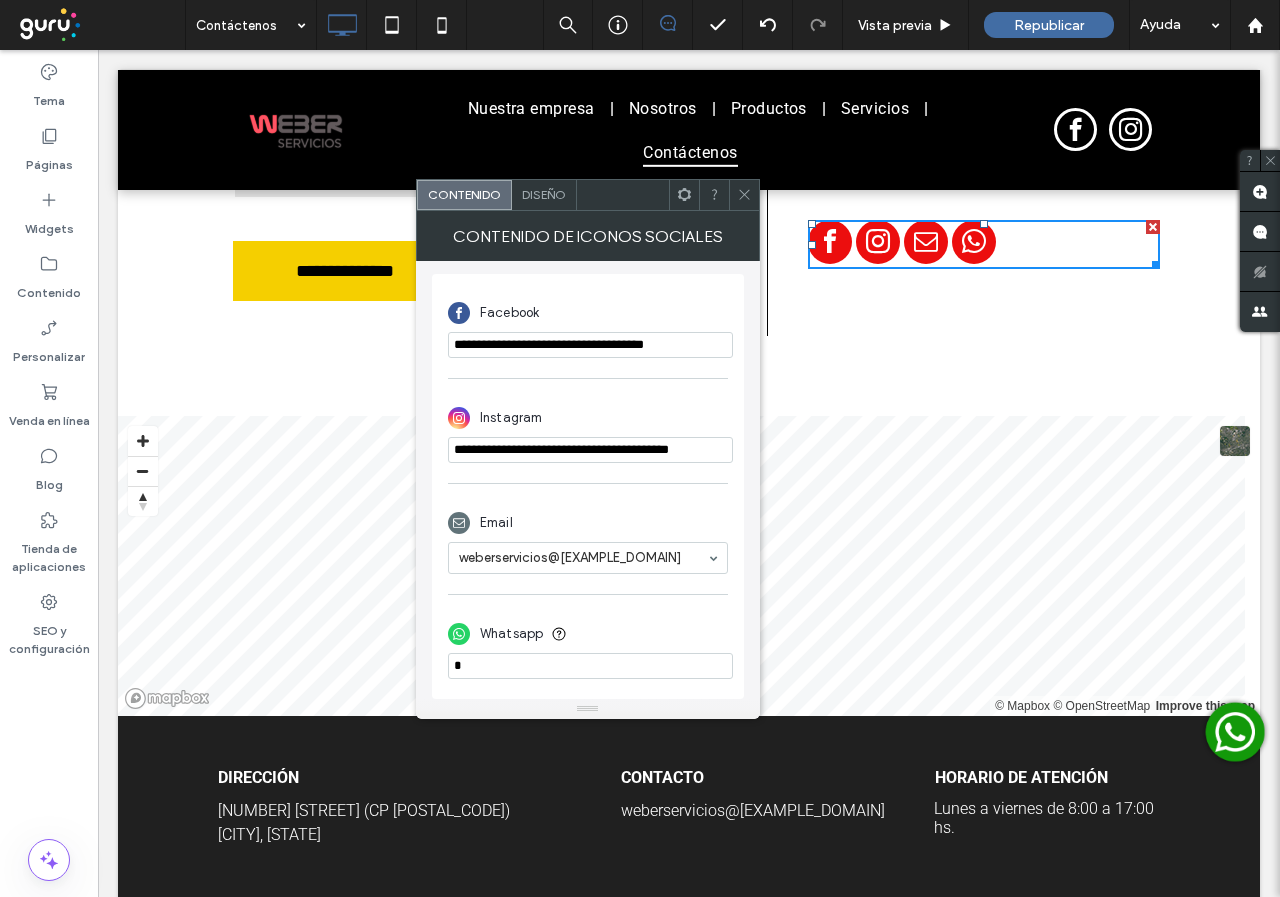 paste on "**********" 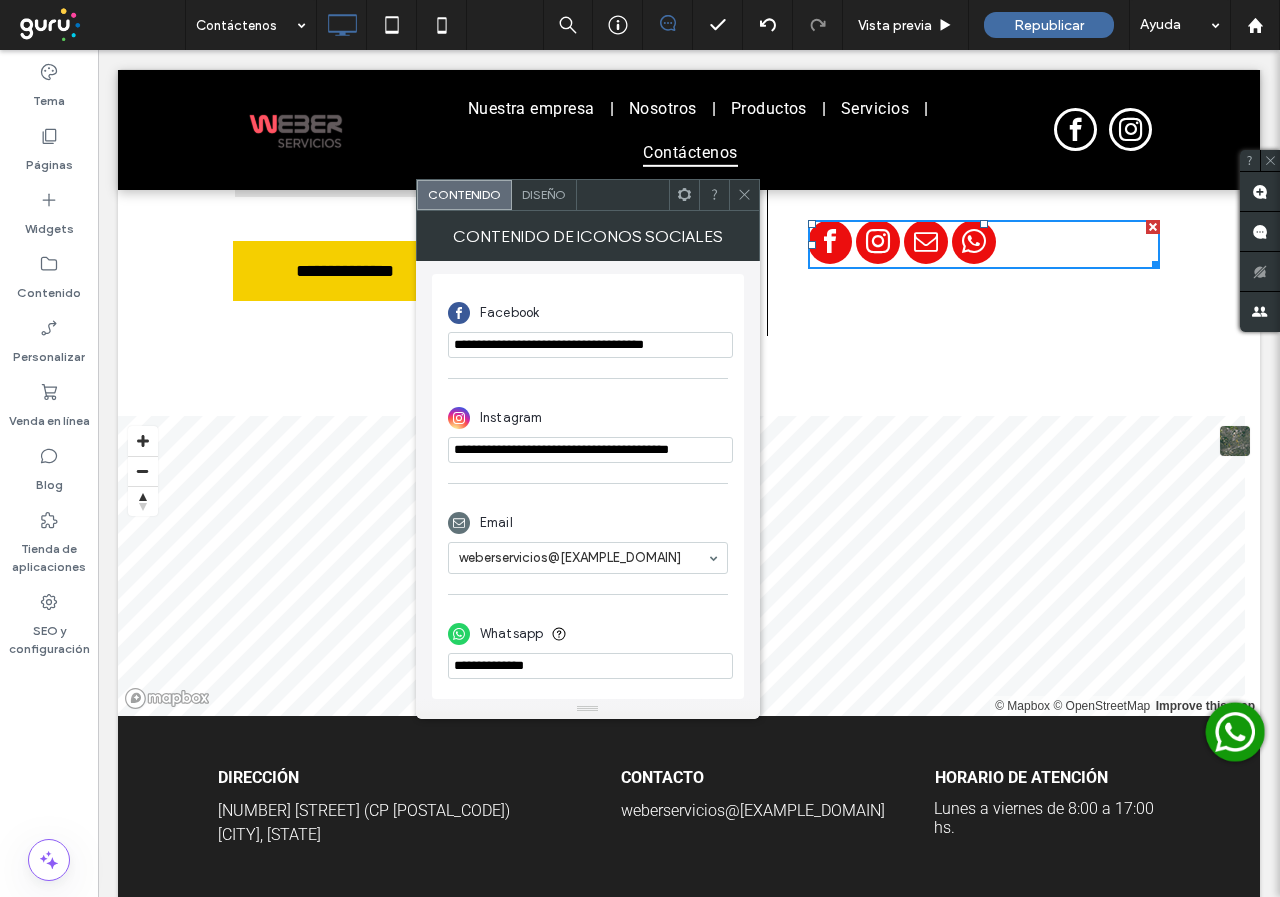 type on "**********" 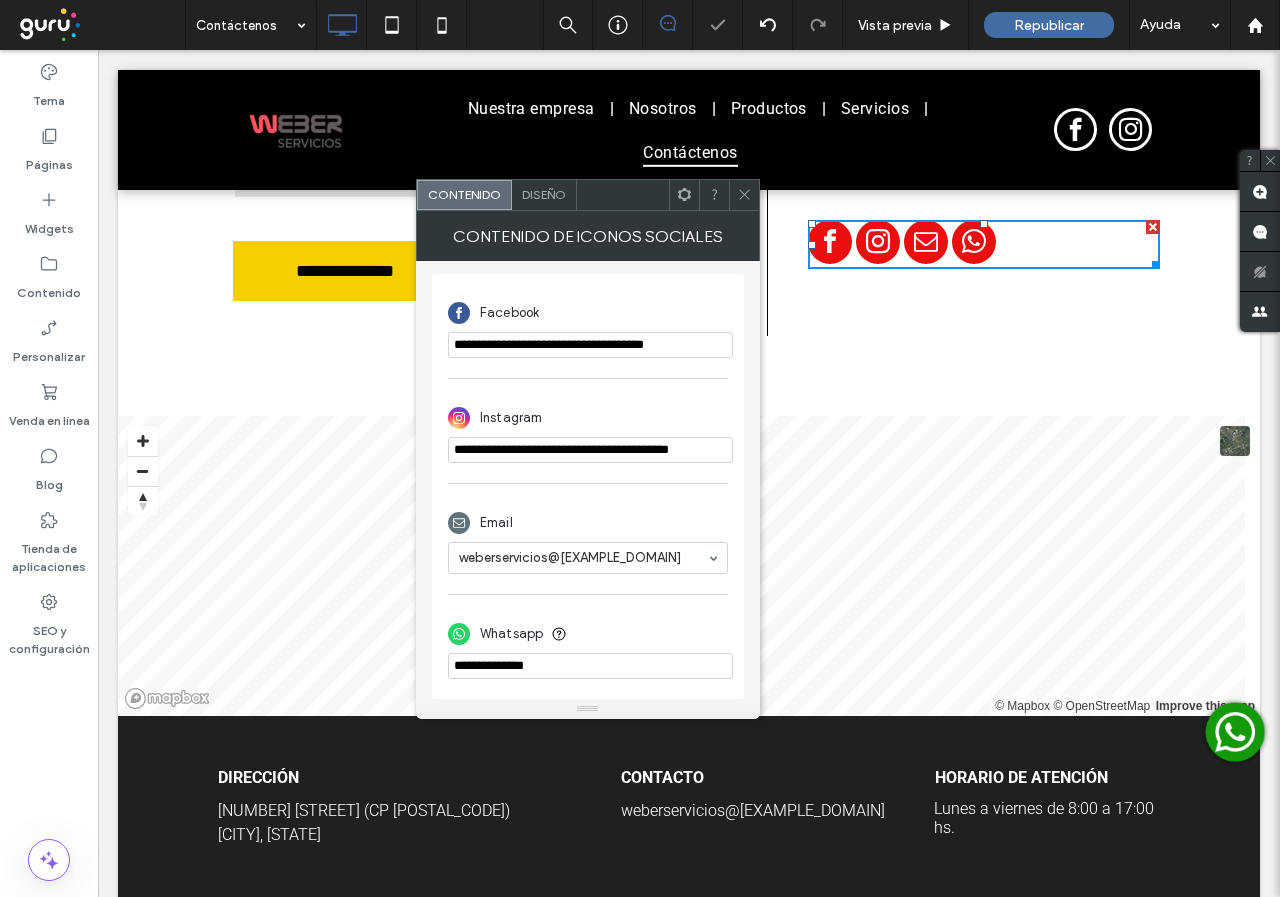 click 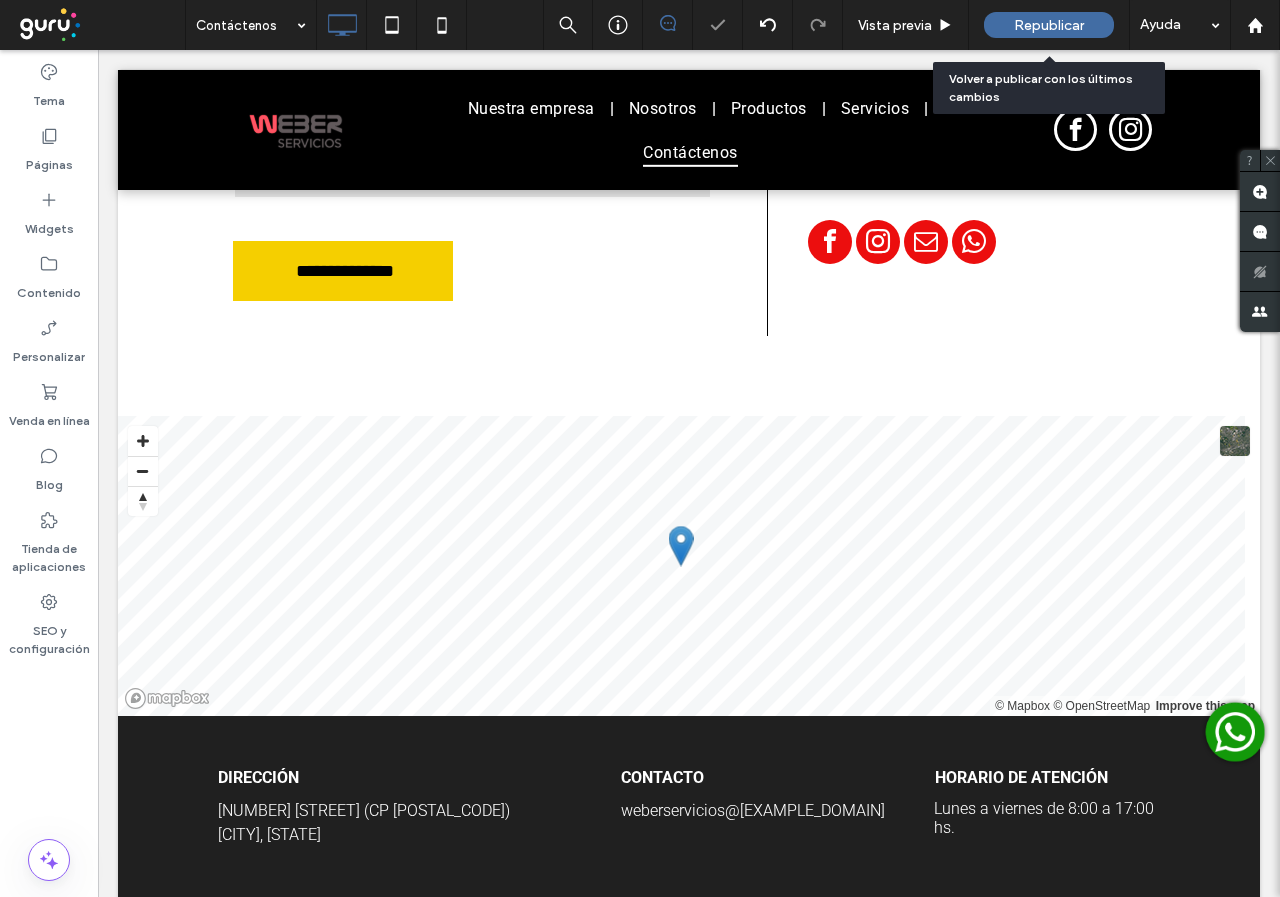 click on "Republicar" at bounding box center [1049, 25] 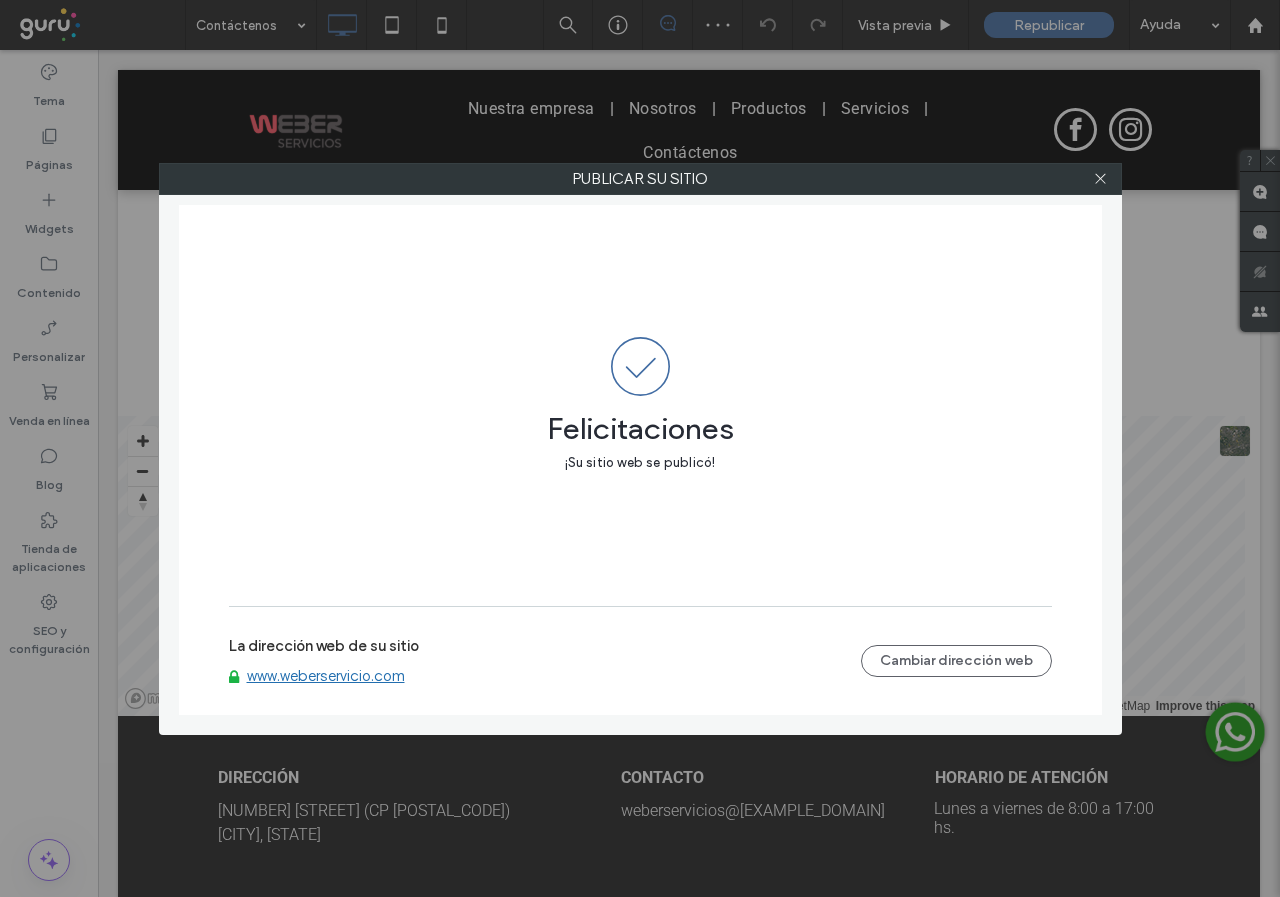 click on "www.weberservicio.com" at bounding box center (326, 676) 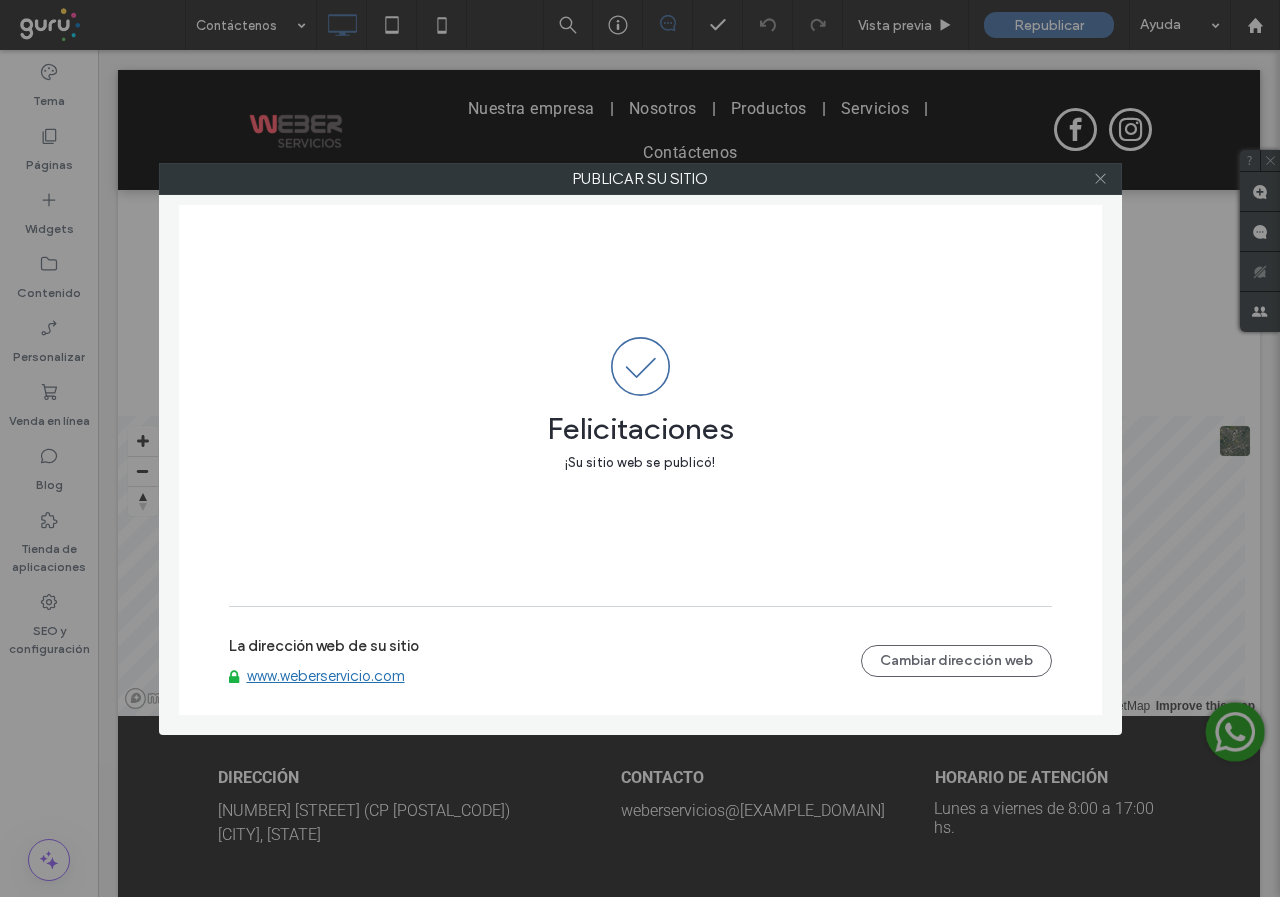 click 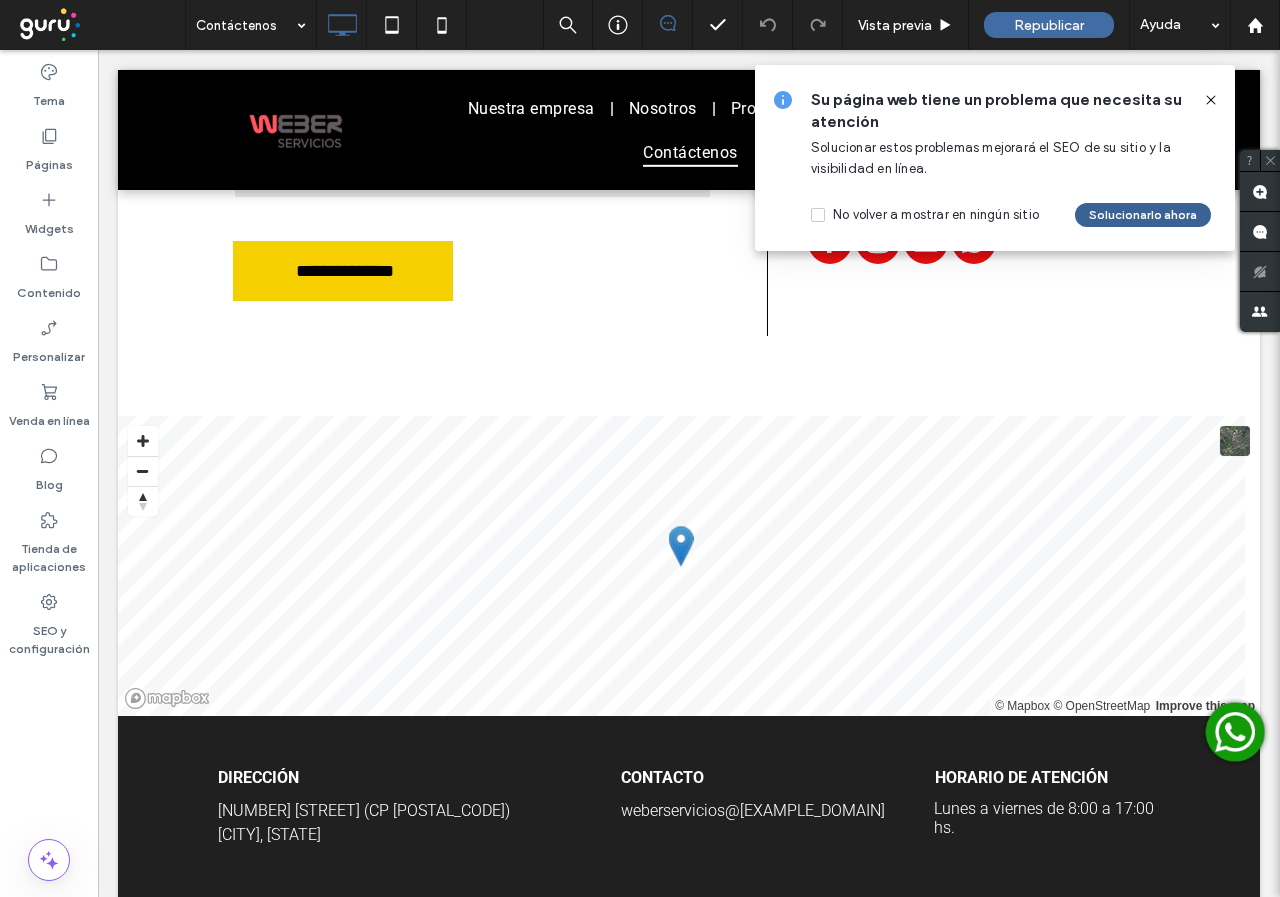click on "Solucionarlo ahora" at bounding box center (1143, 215) 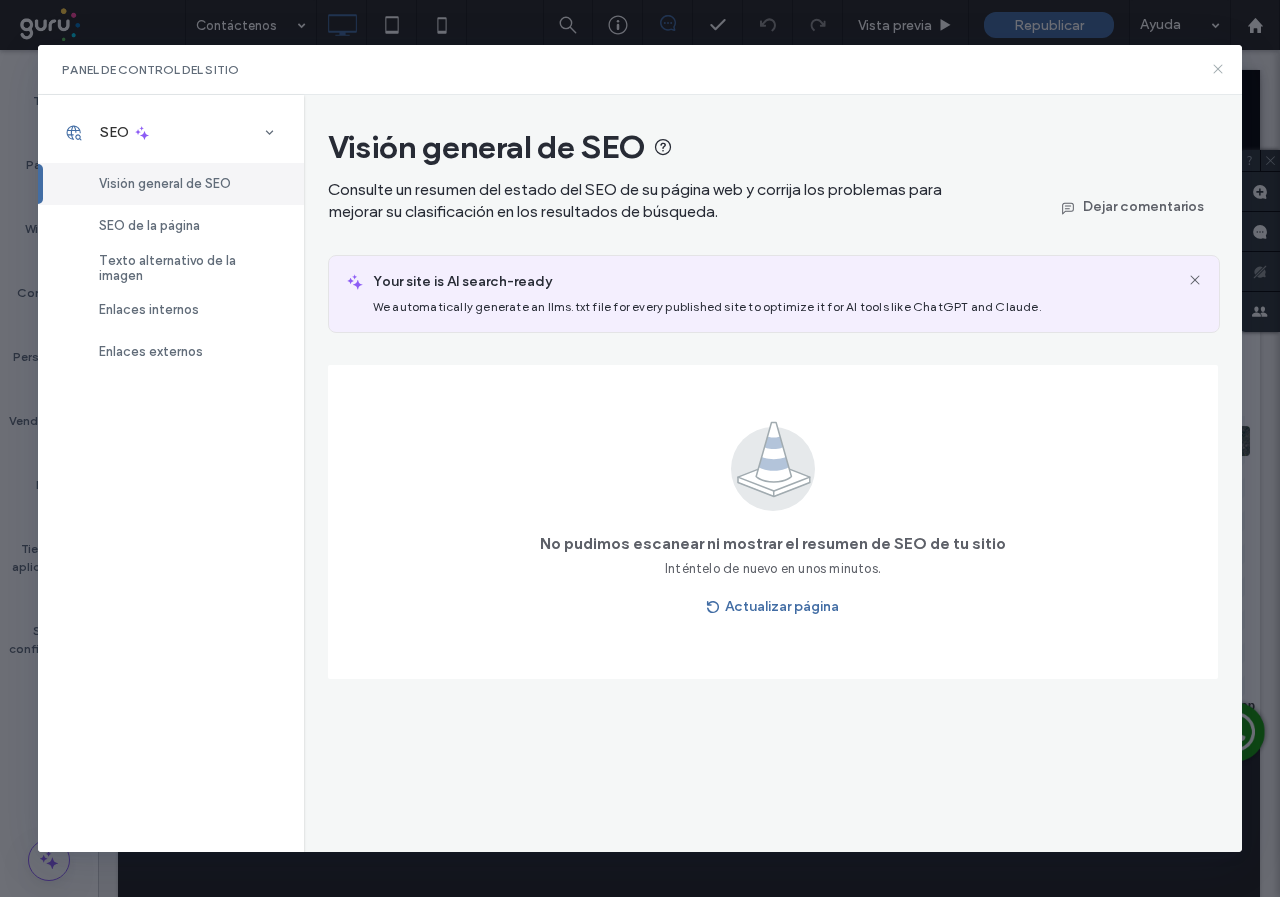 click 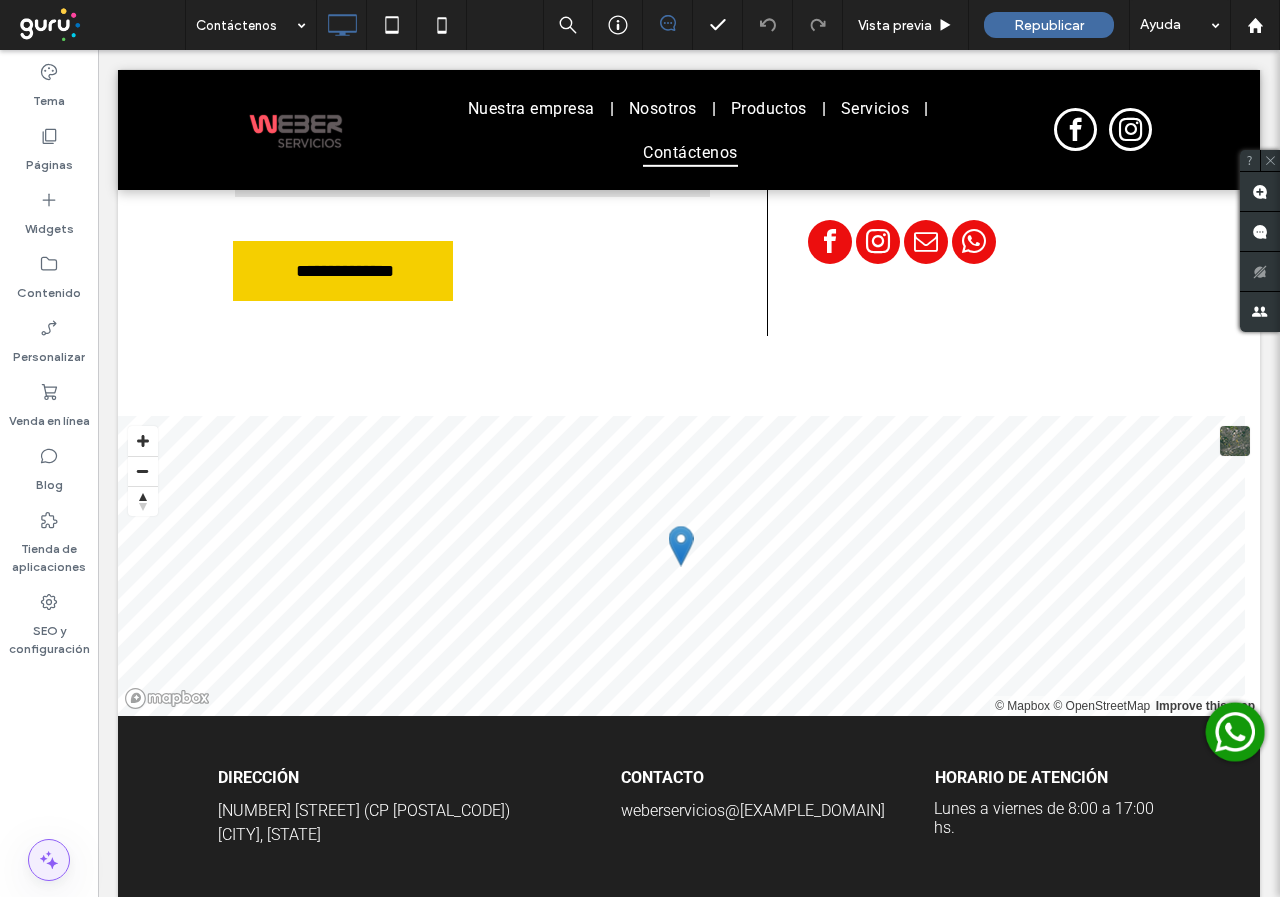click 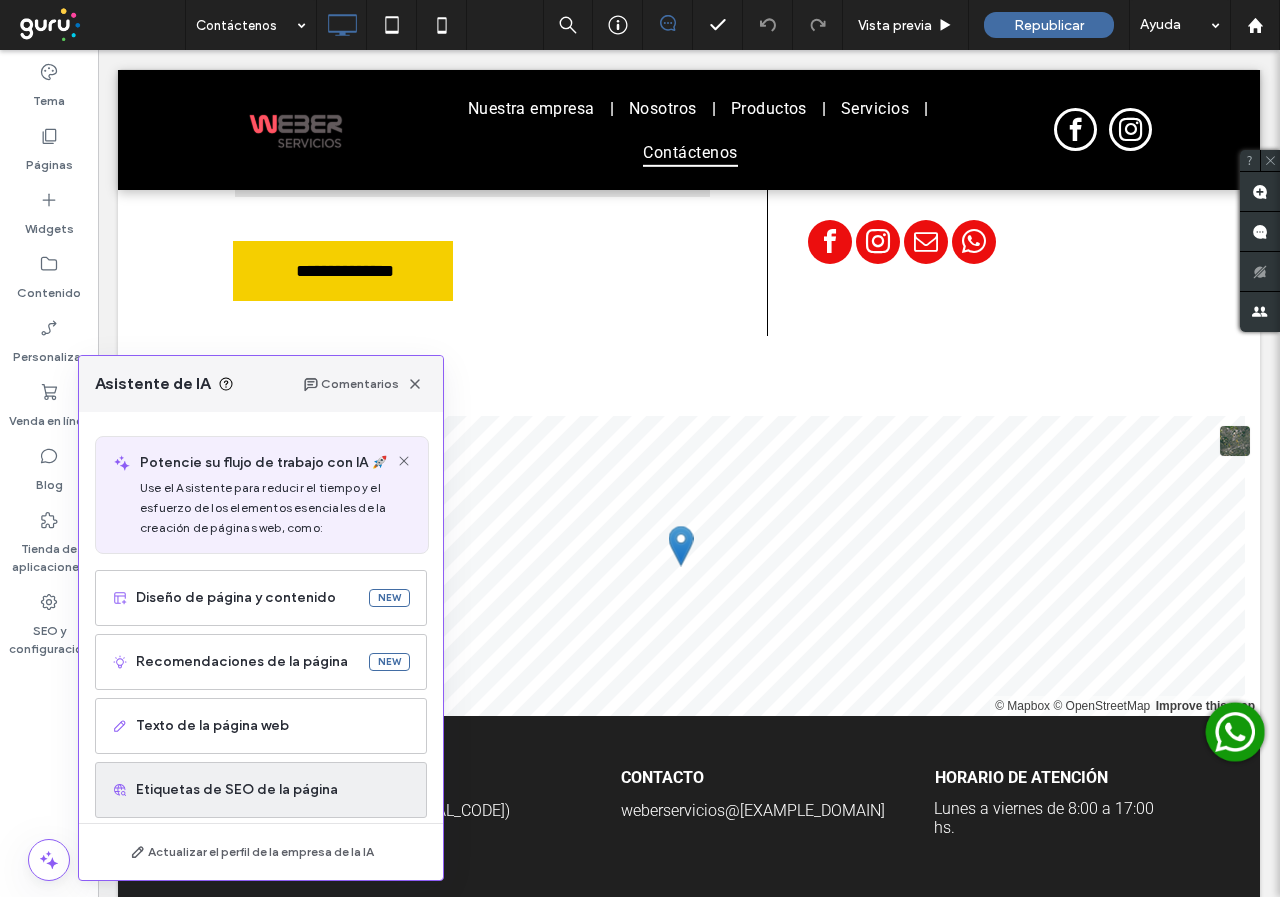 click on "Etiquetas de SEO de la página" at bounding box center [273, 790] 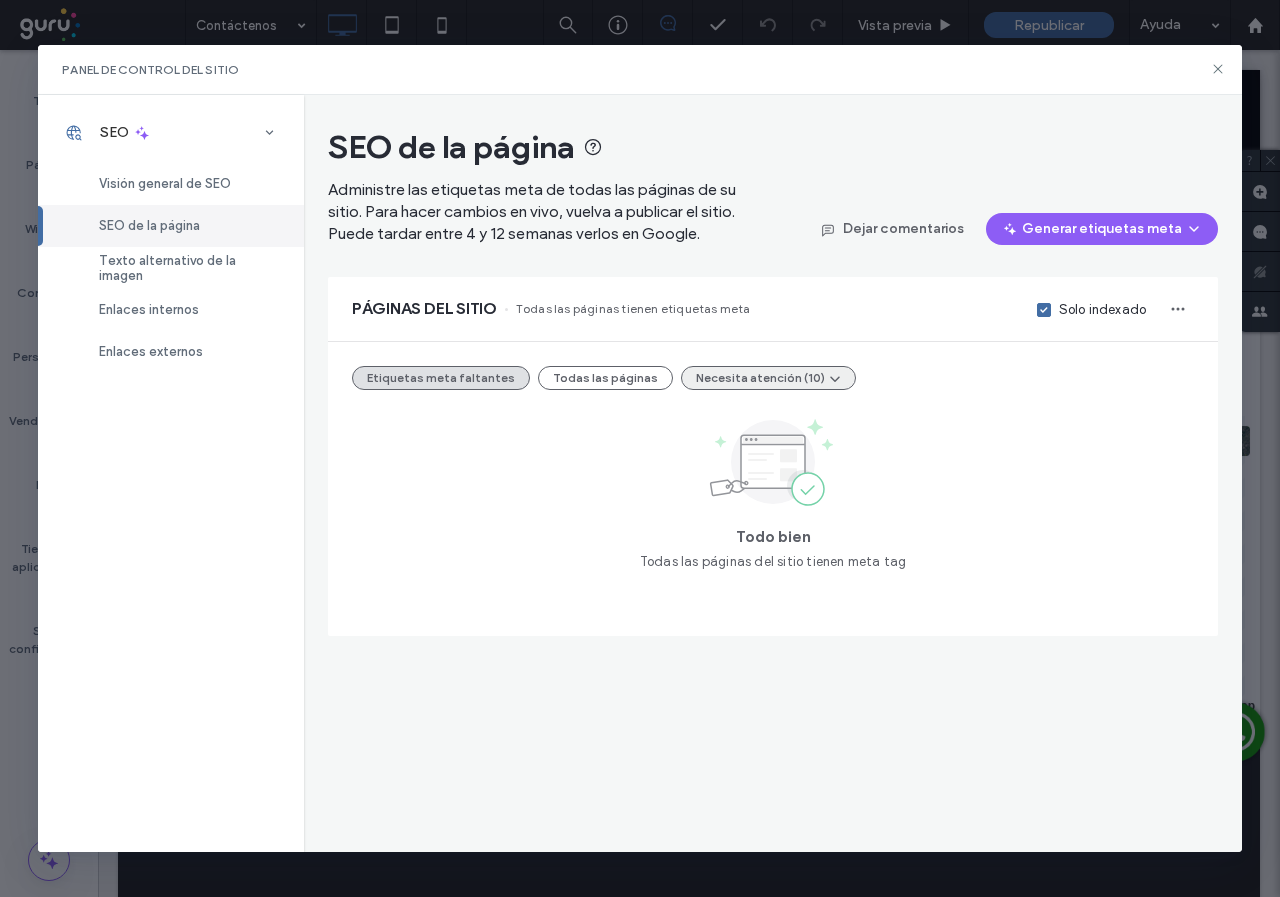 click on "Necesita atención (10)" at bounding box center (768, 378) 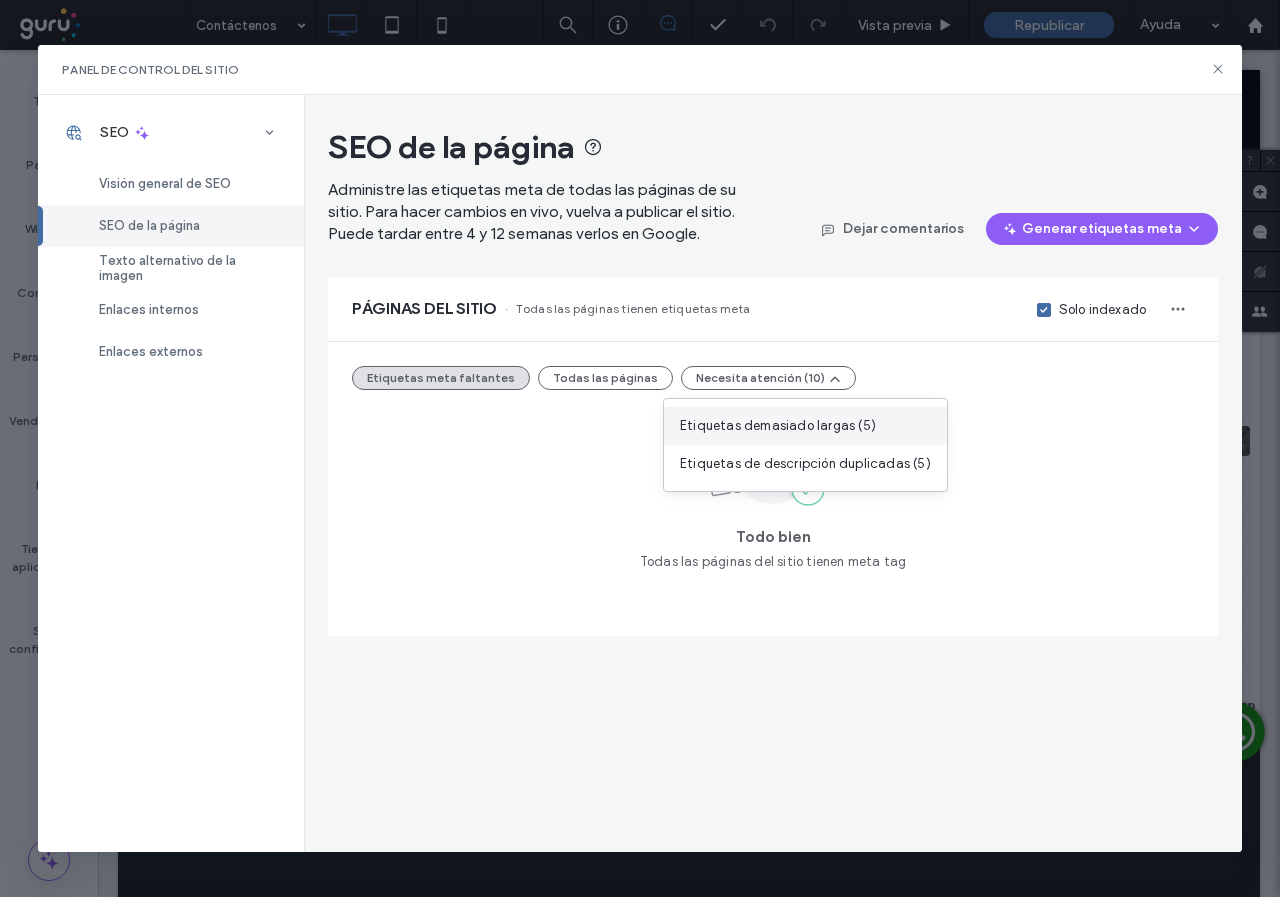 click on "Etiquetas demasiado largas (5)" at bounding box center [778, 426] 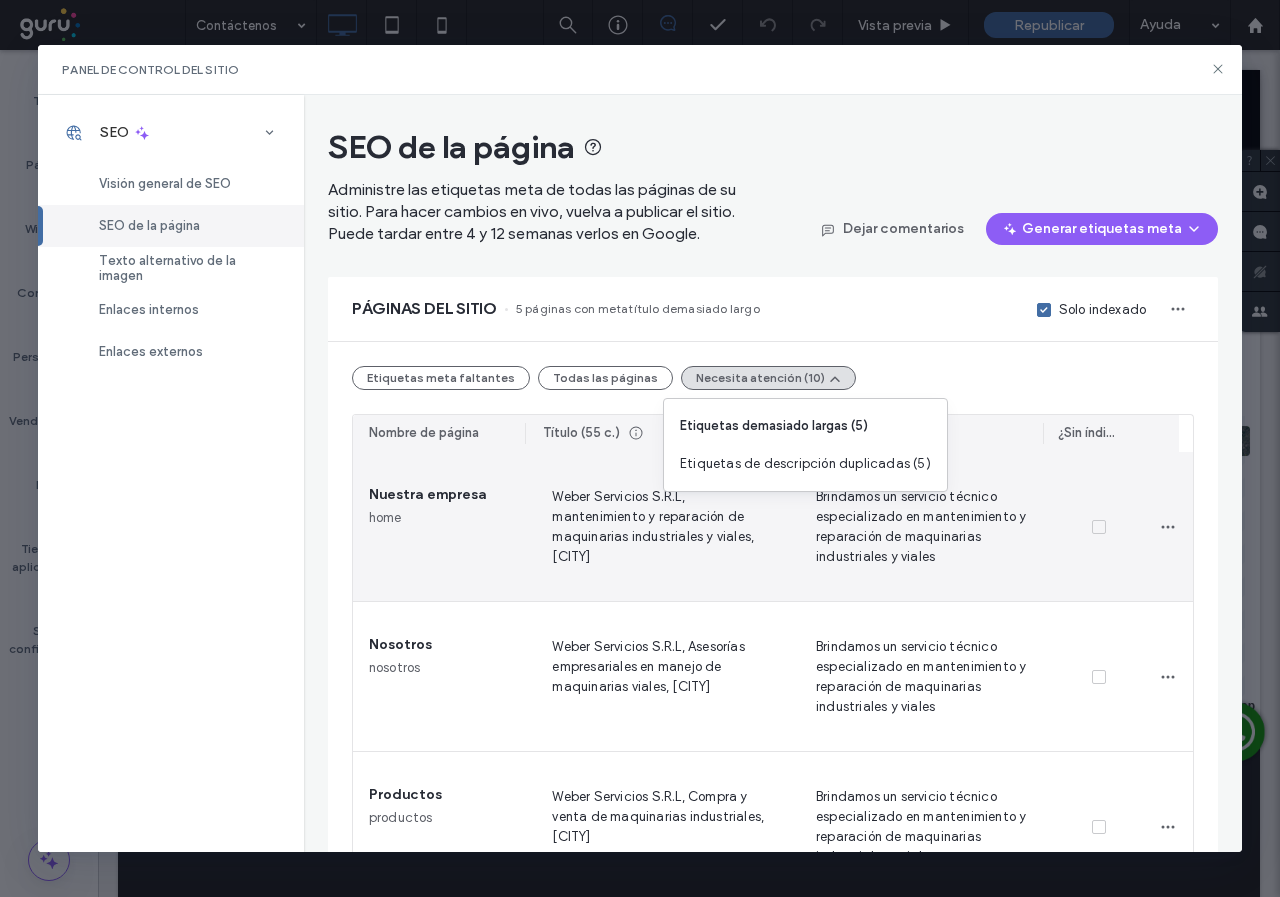 click on "Weber Servicios S.R.L, mantenimiento y reparación de maquinarias industriales y viales, [CITY]" at bounding box center [659, 526] 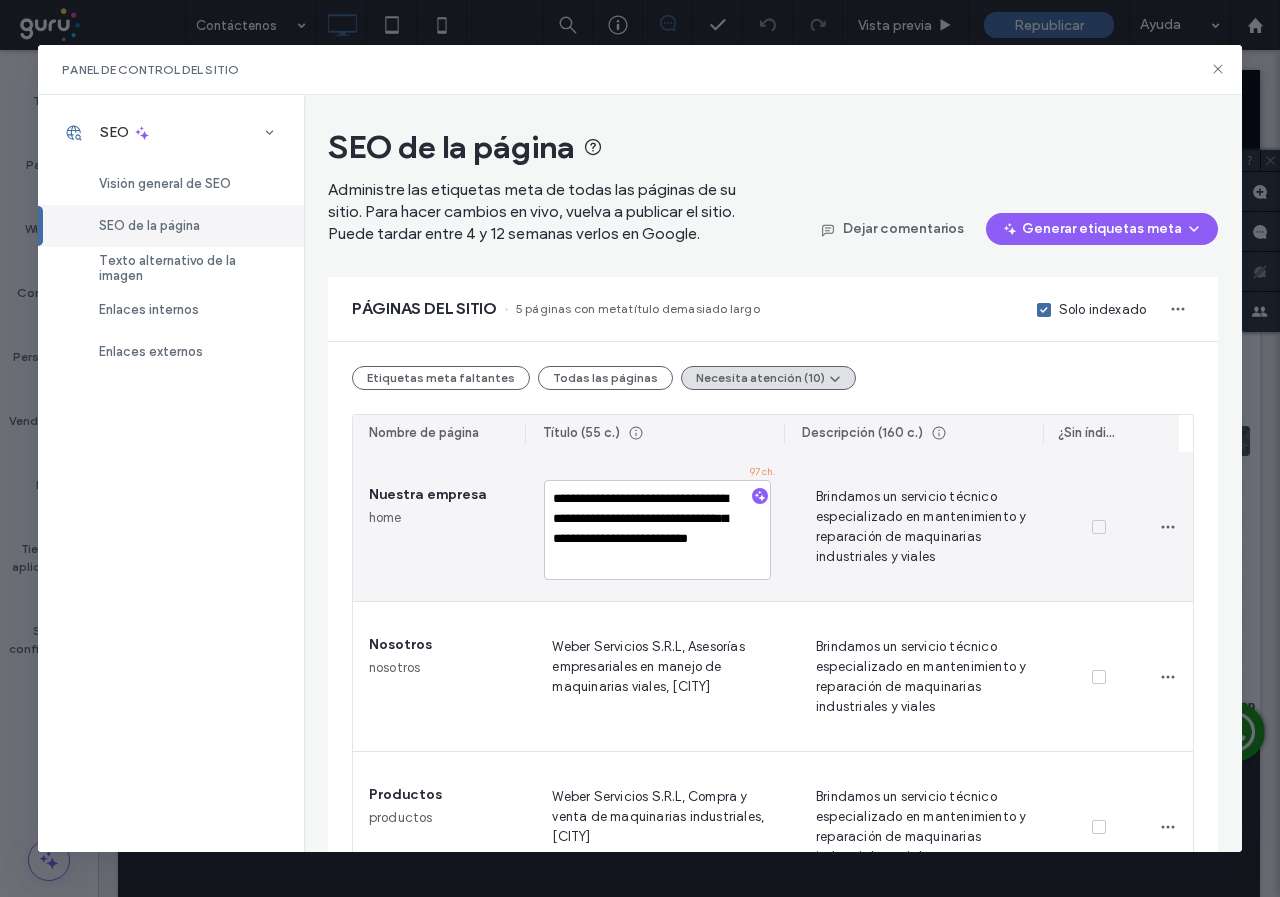 drag, startPoint x: 645, startPoint y: 521, endPoint x: 729, endPoint y: 515, distance: 84.21401 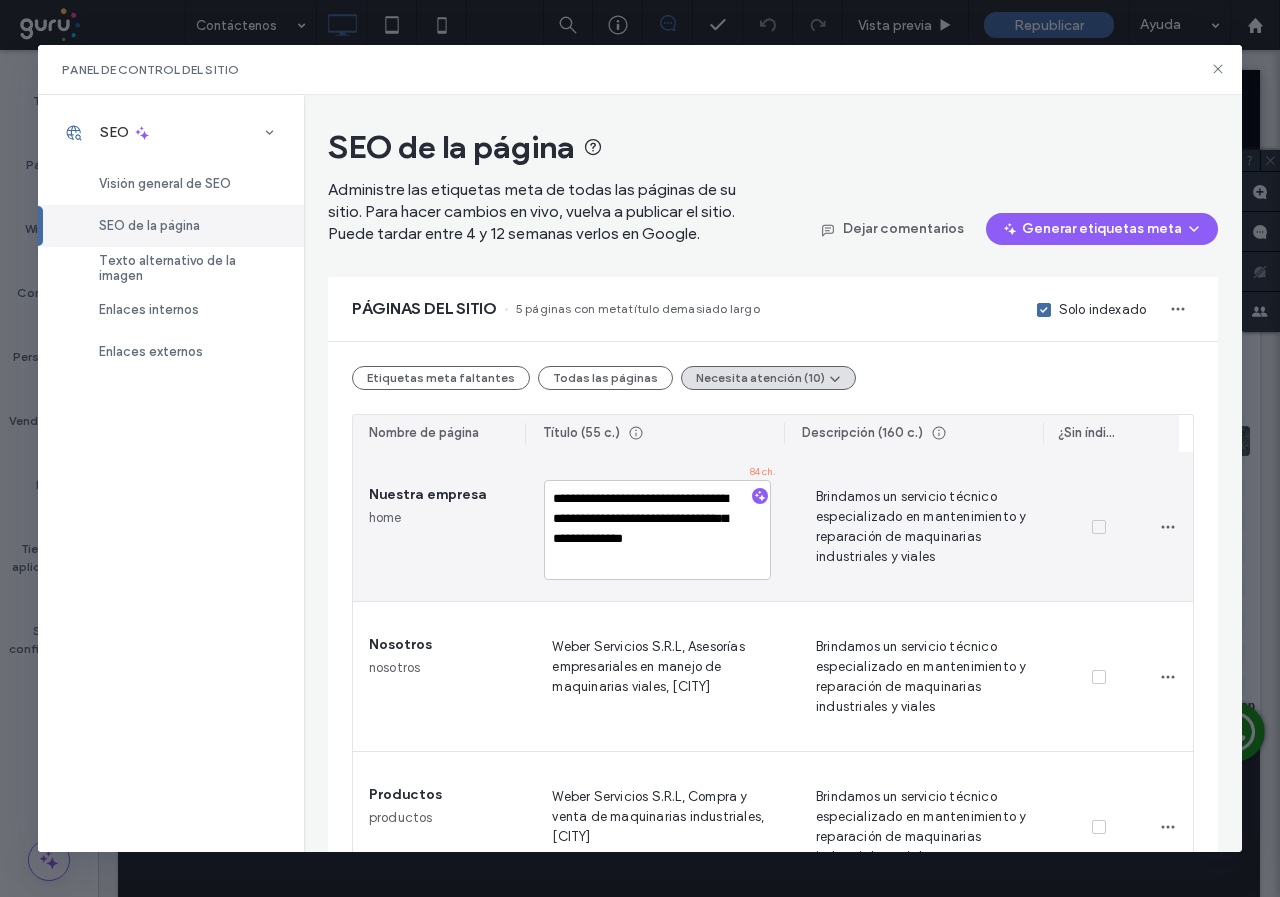 click on "**********" at bounding box center [657, 530] 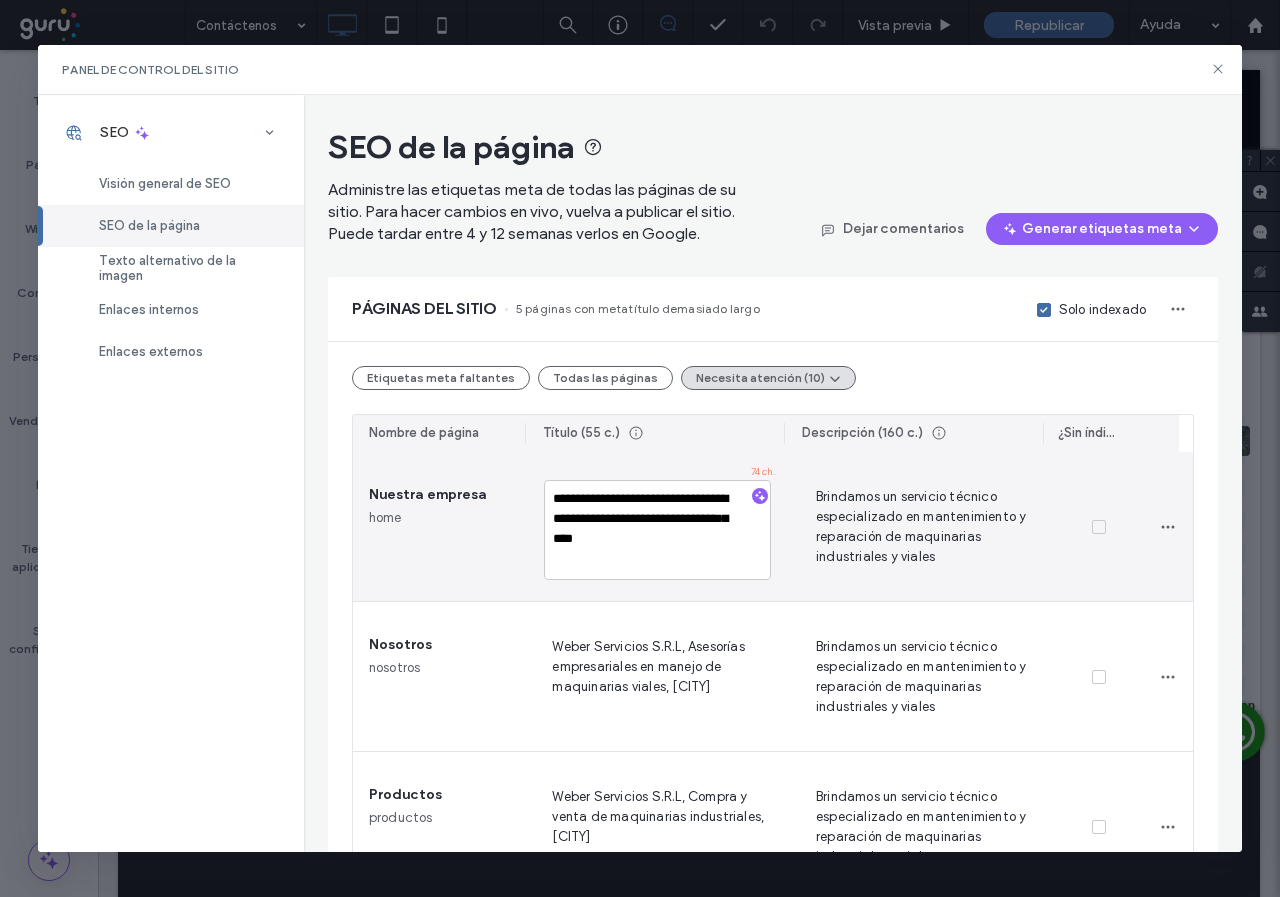drag, startPoint x: 732, startPoint y: 544, endPoint x: 741, endPoint y: 583, distance: 40.024994 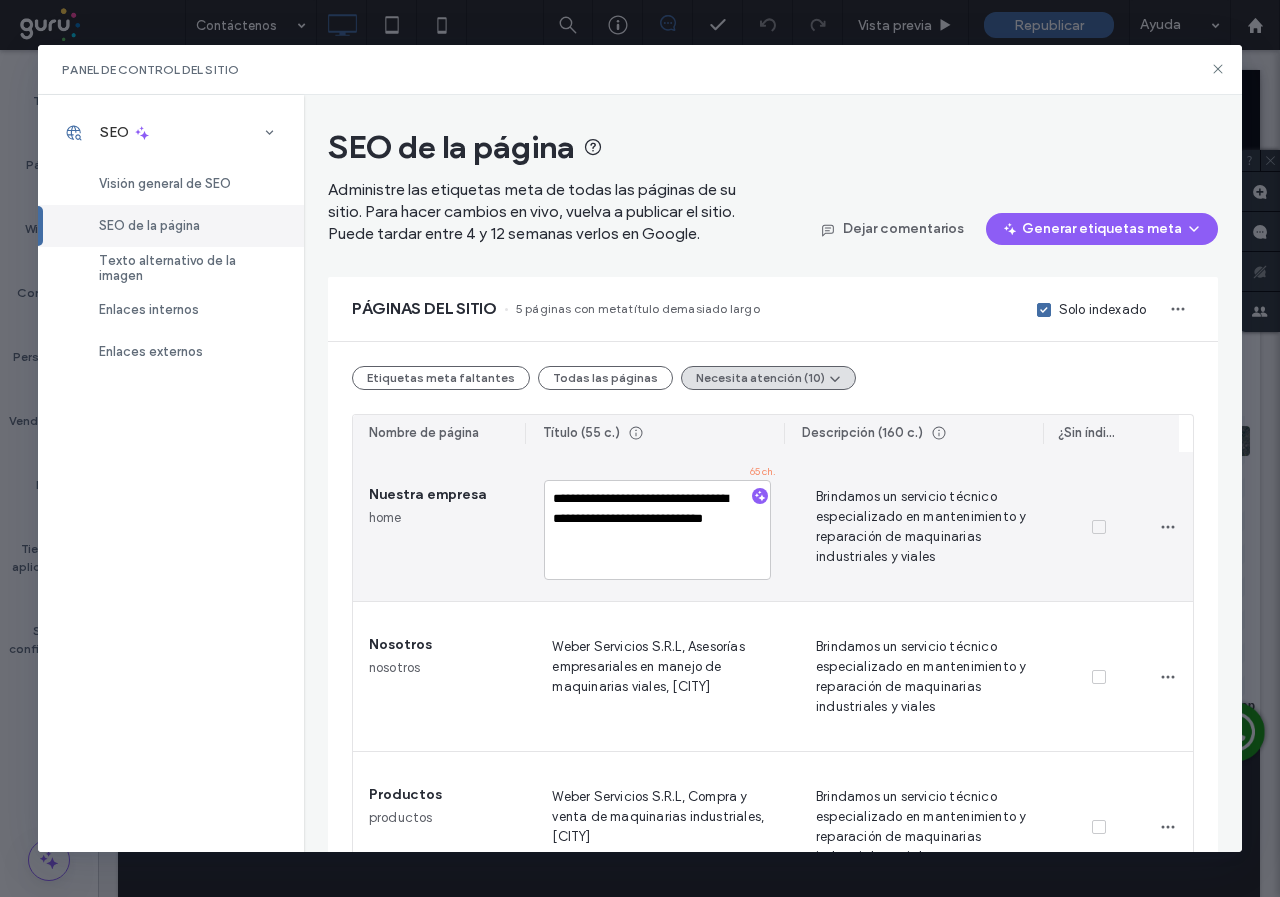 drag, startPoint x: 701, startPoint y: 497, endPoint x: 651, endPoint y: 491, distance: 50.358715 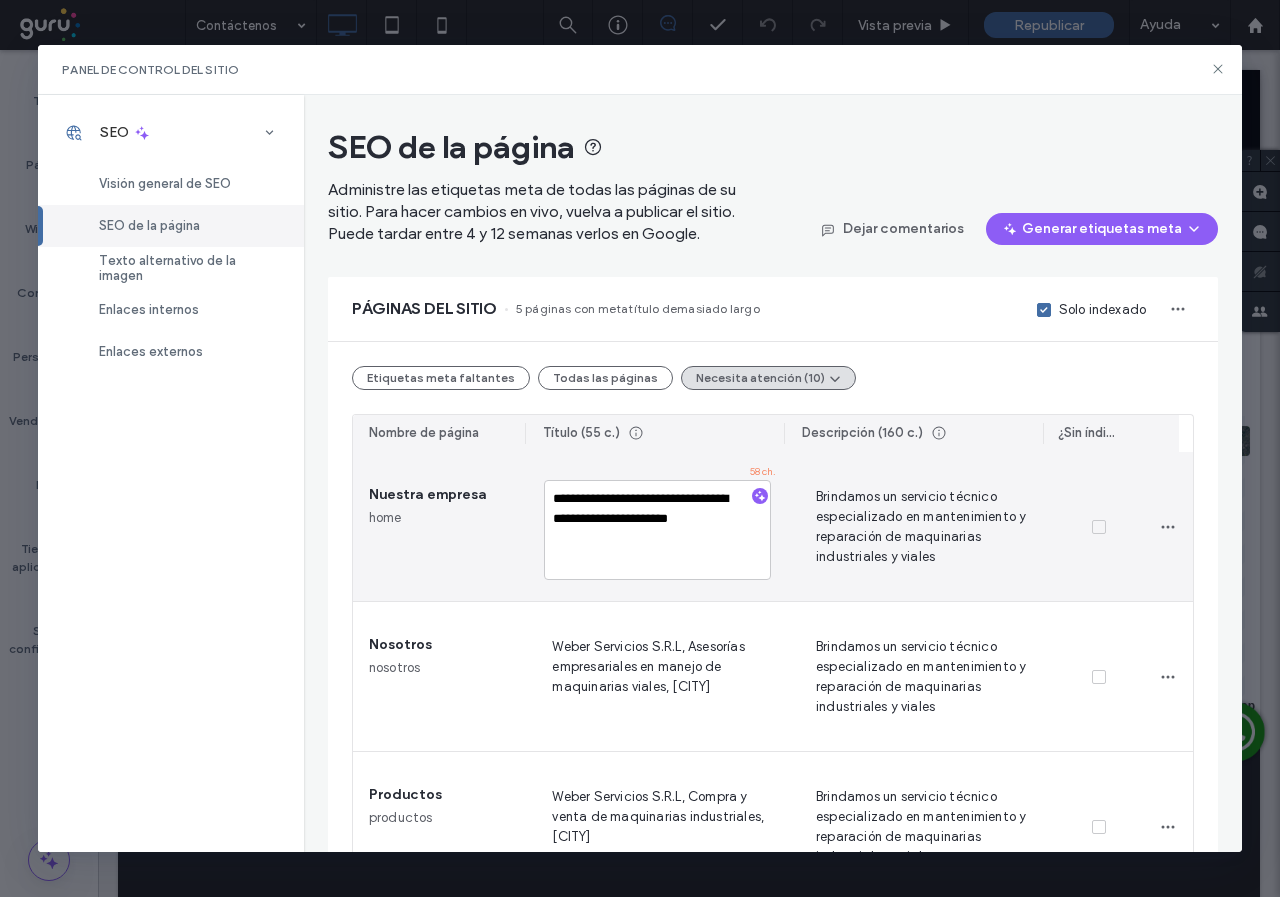drag, startPoint x: 647, startPoint y: 539, endPoint x: 725, endPoint y: 530, distance: 78.51752 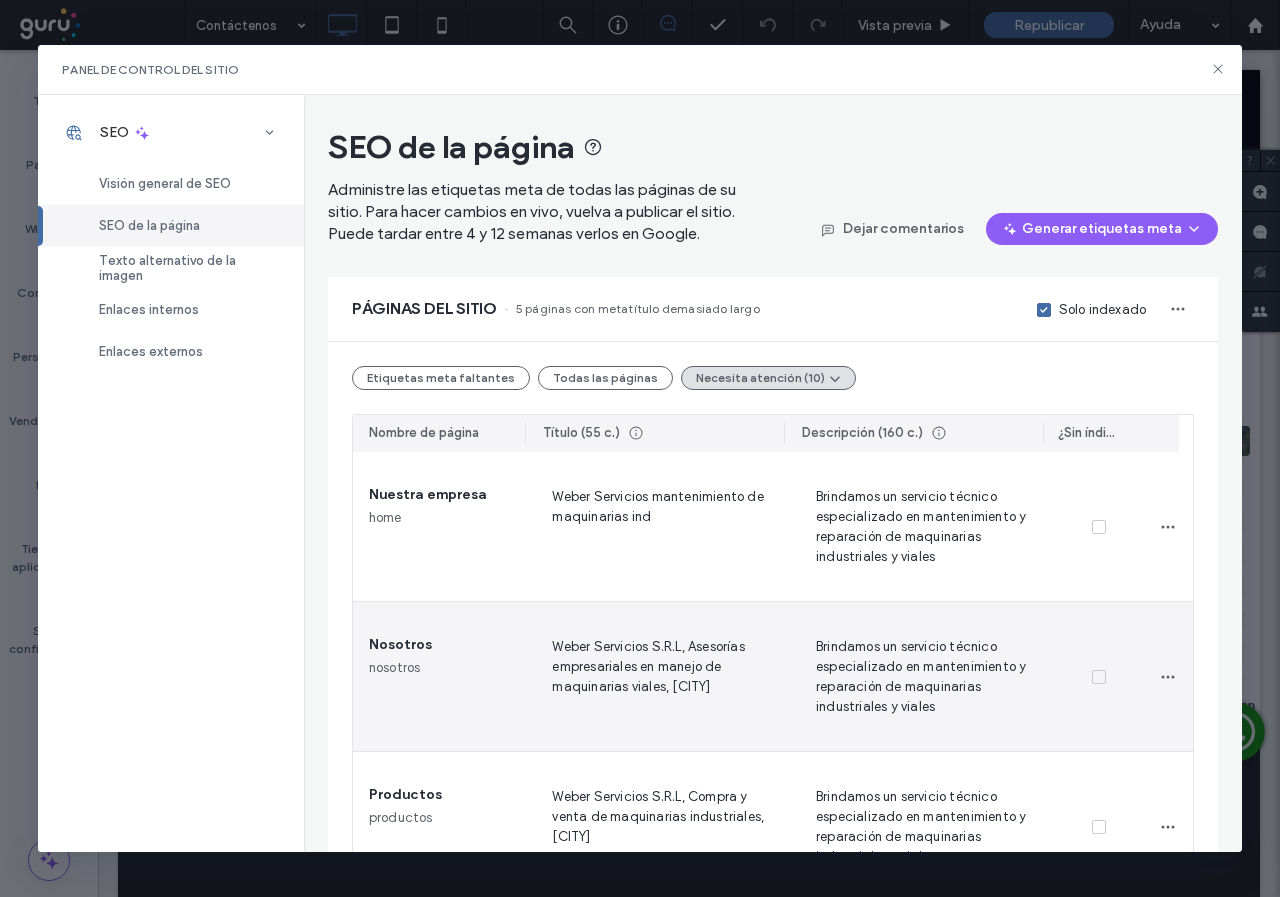 click on "Weber Servicios S.R.L, Asesorías empresariales en manejo de maquinarias viales, [CITY]" at bounding box center [659, 676] 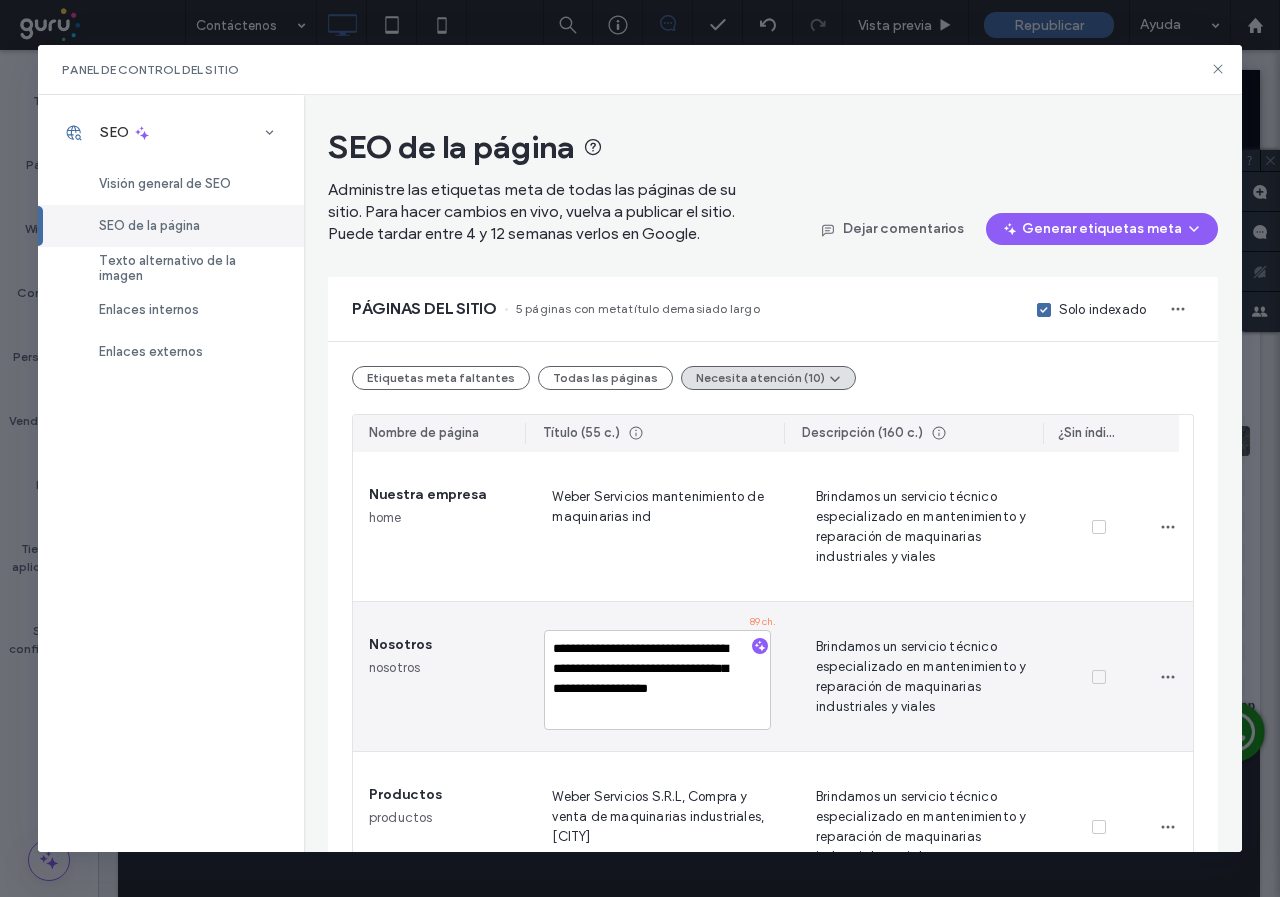 drag, startPoint x: 697, startPoint y: 651, endPoint x: 722, endPoint y: 707, distance: 61.326992 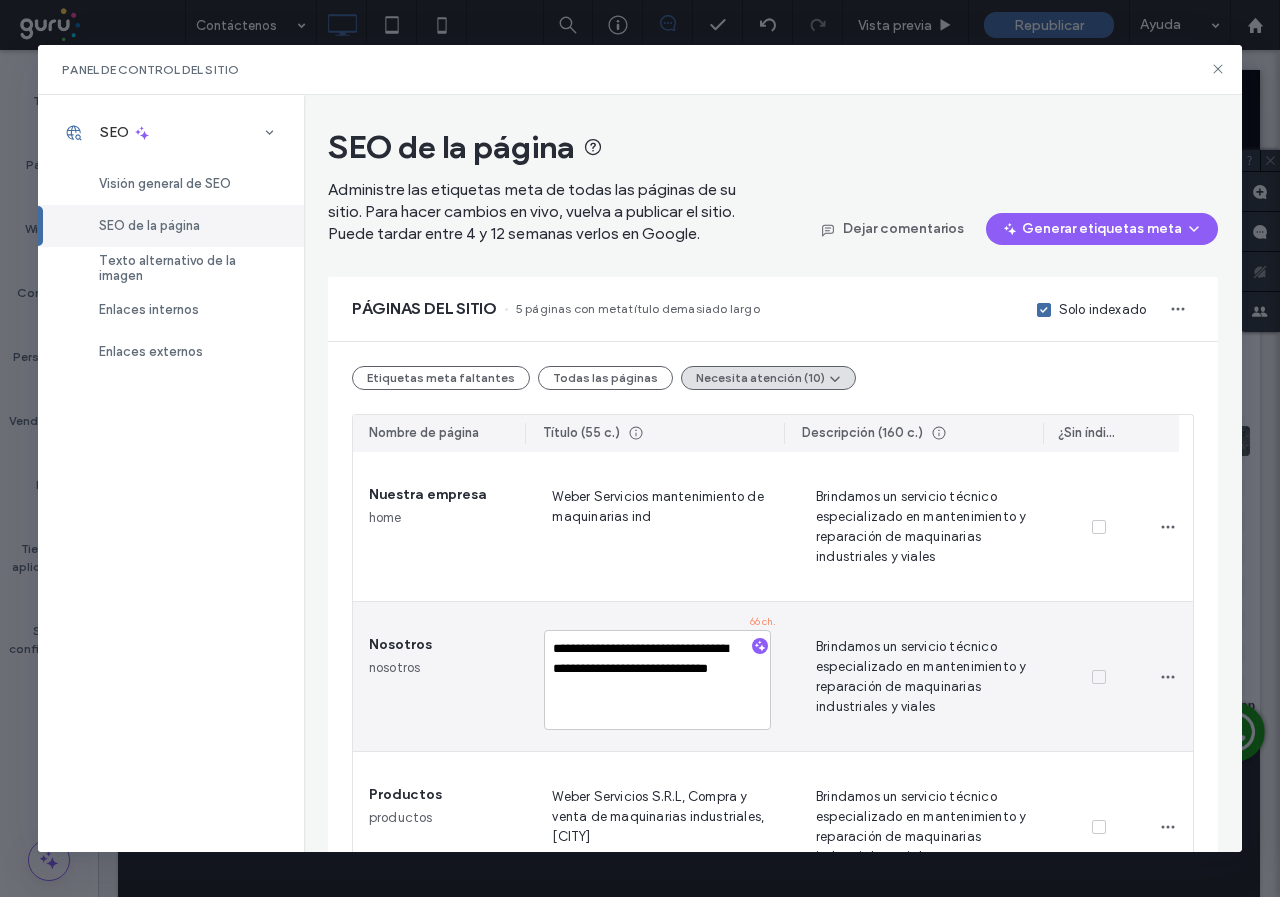 drag, startPoint x: 648, startPoint y: 689, endPoint x: 543, endPoint y: 693, distance: 105.076164 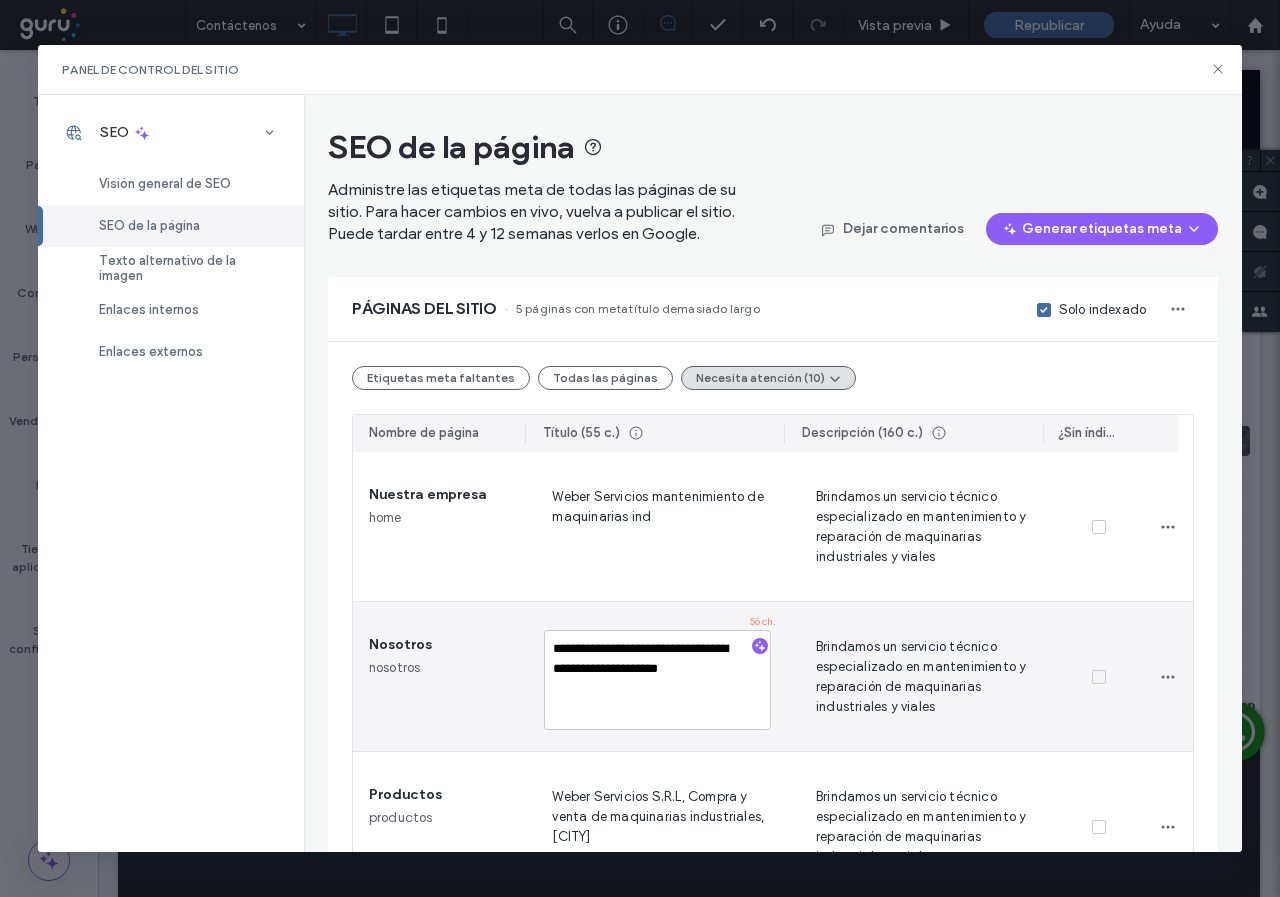 type on "**********" 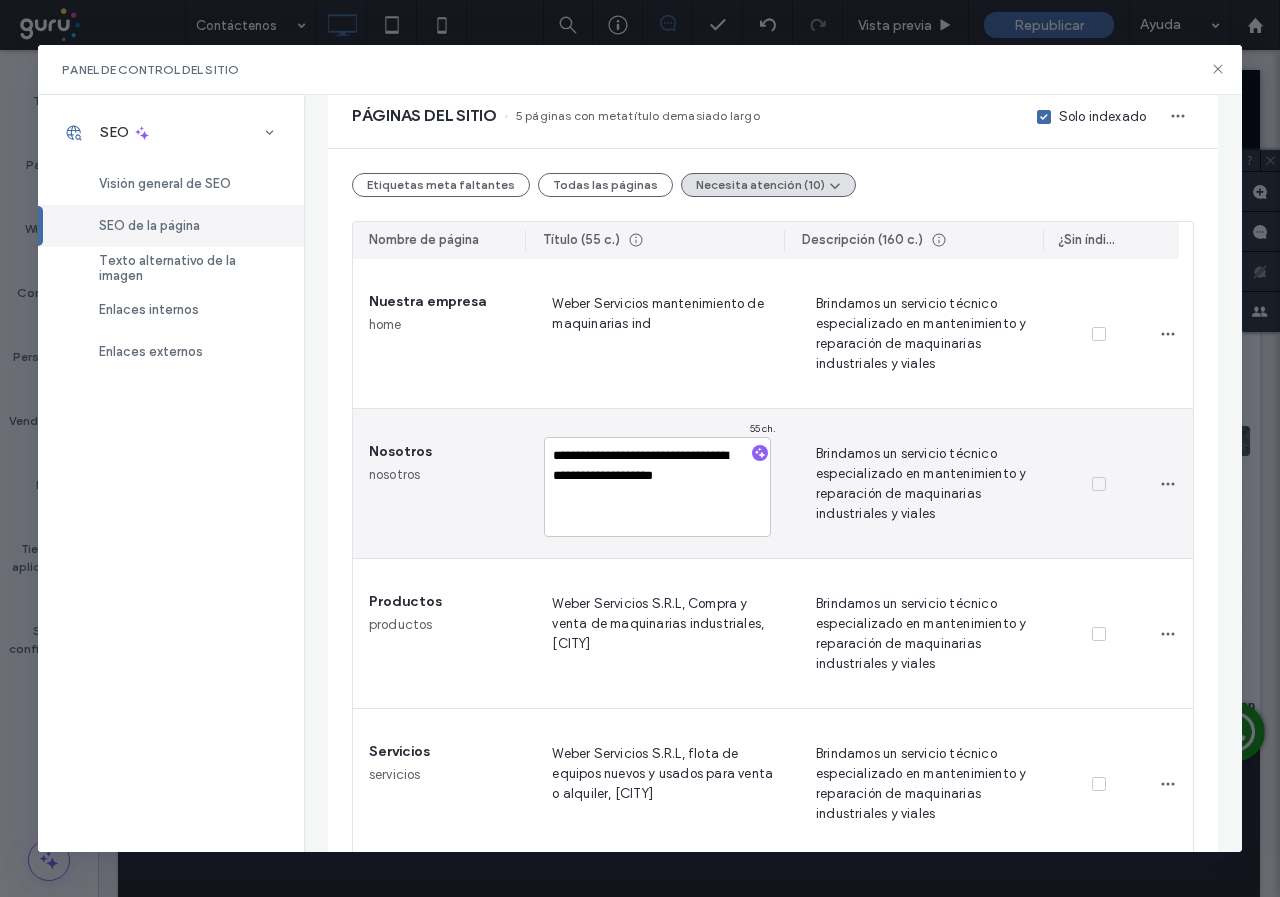 scroll, scrollTop: 300, scrollLeft: 0, axis: vertical 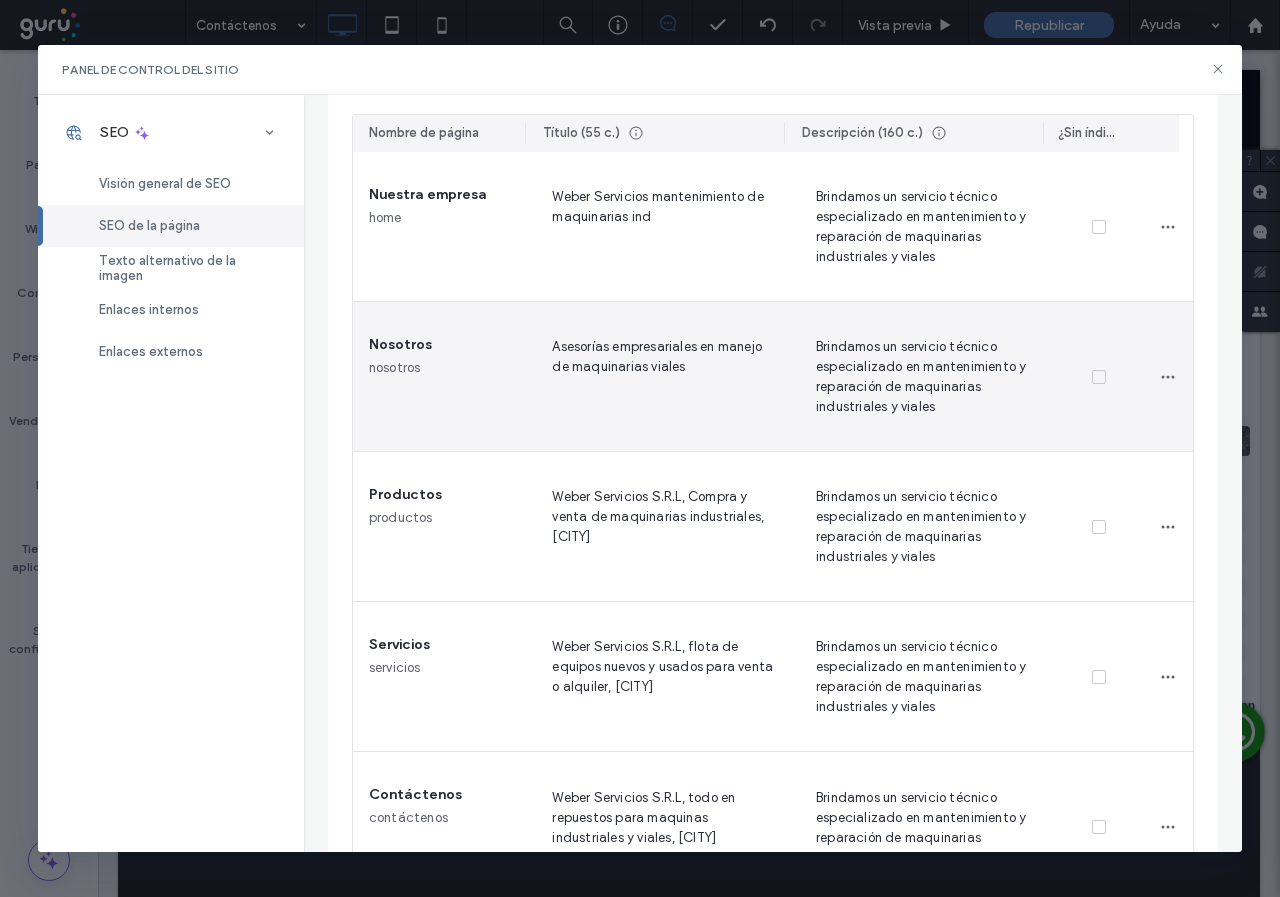 click on "Asesorías empresariales en manejo de maquinarias viales" at bounding box center [659, 376] 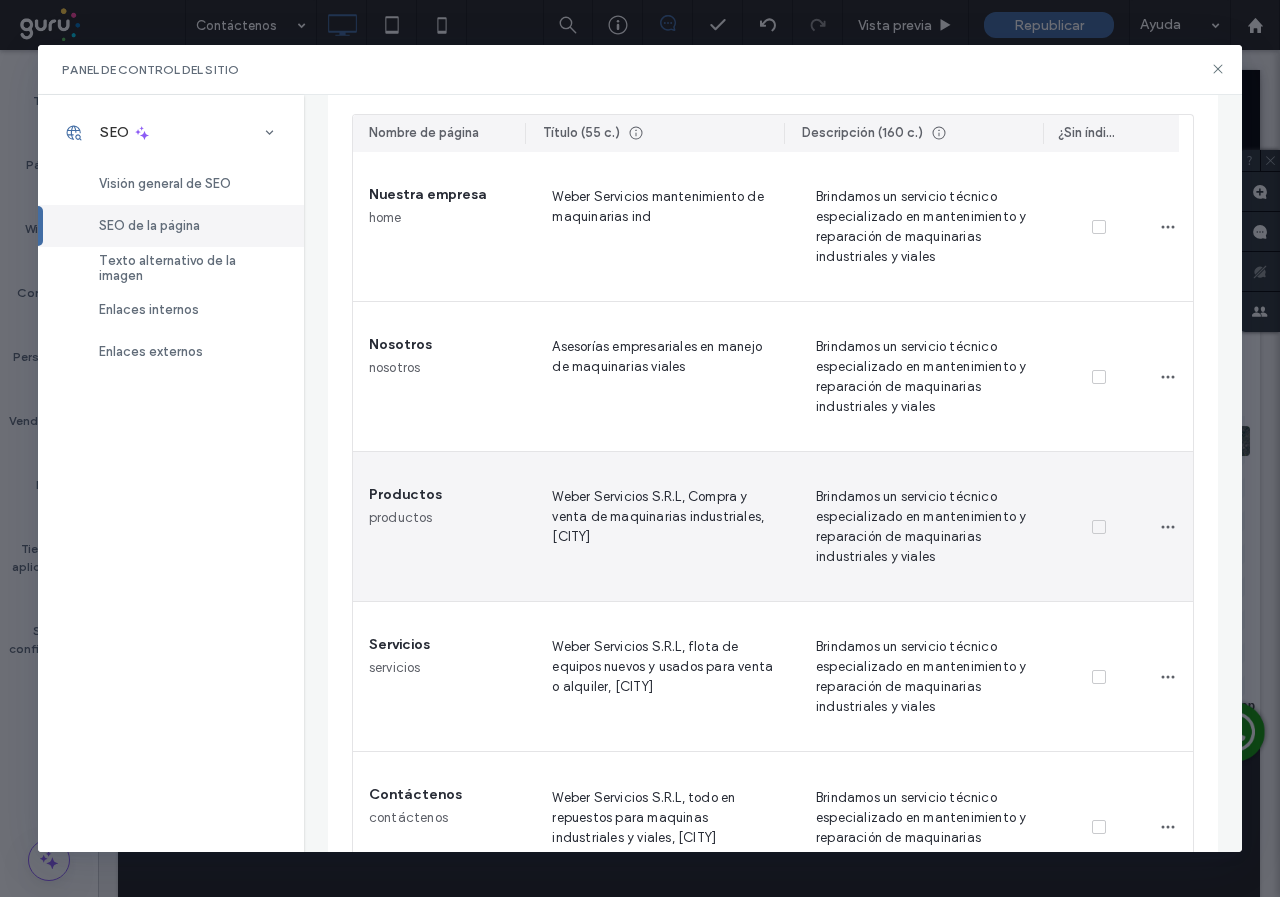 click on "Weber Servicios S.R.L, Compra y venta de maquinarias industriales, [CITY]" at bounding box center [659, 526] 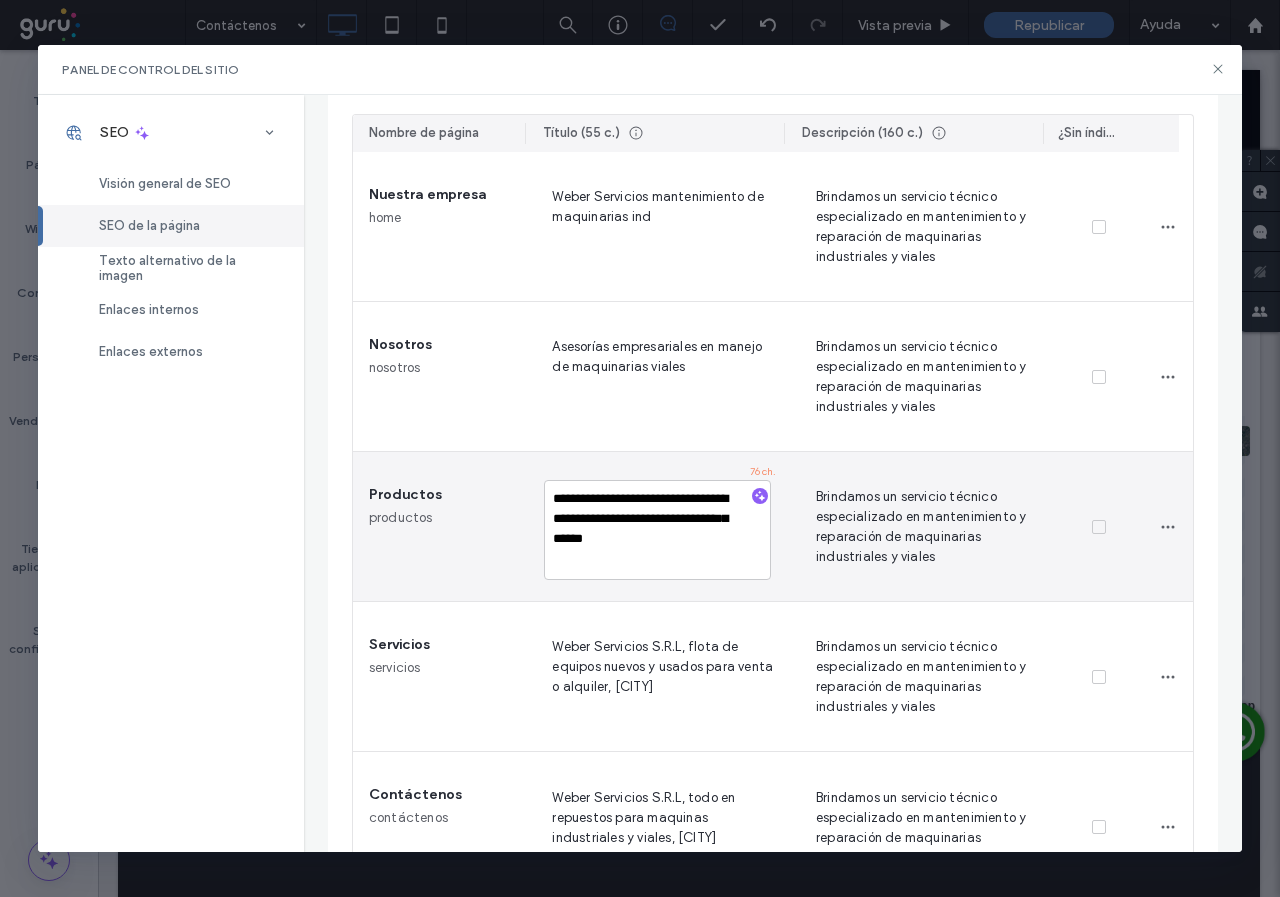 drag, startPoint x: 699, startPoint y: 499, endPoint x: 486, endPoint y: 507, distance: 213.15018 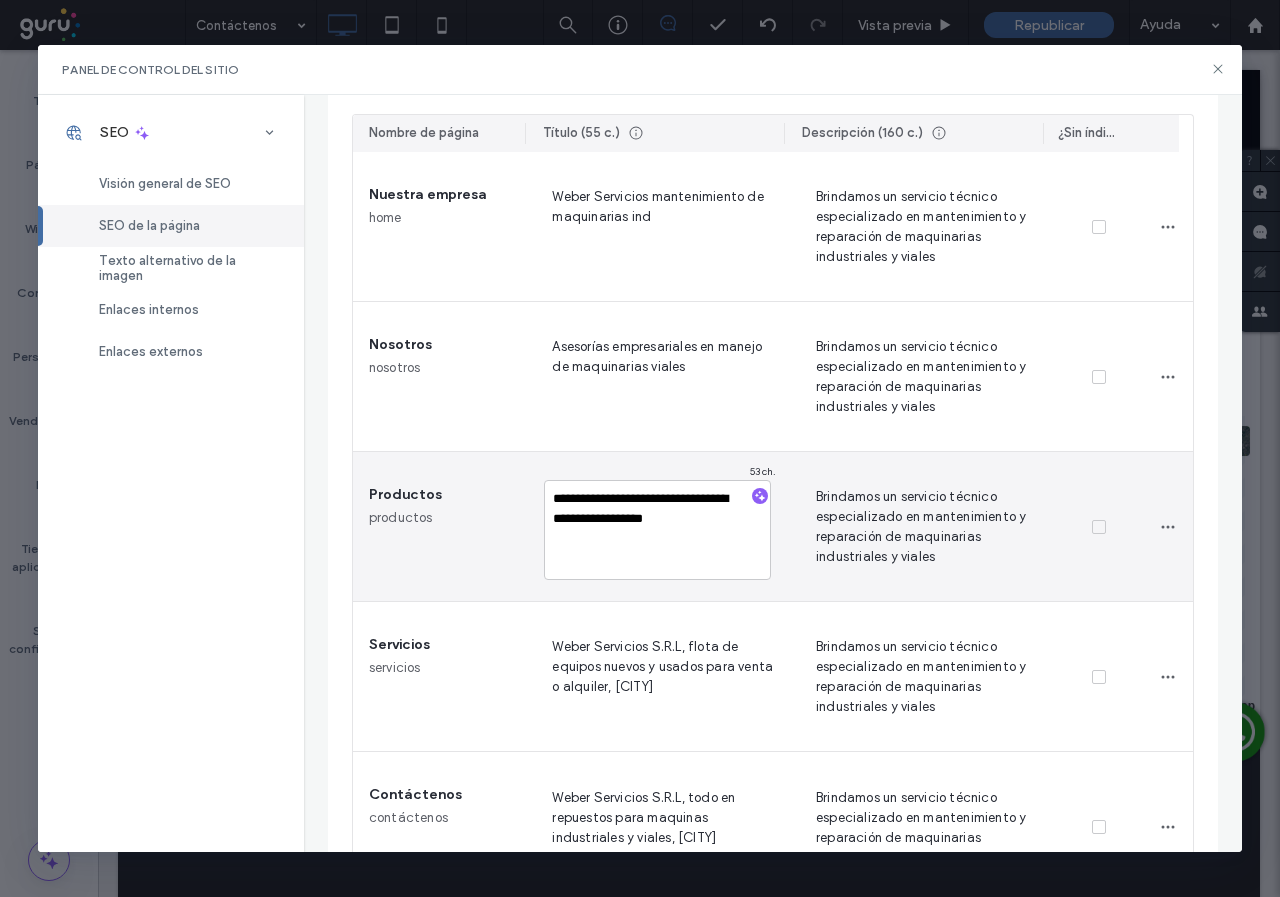 click on "**********" at bounding box center (657, 530) 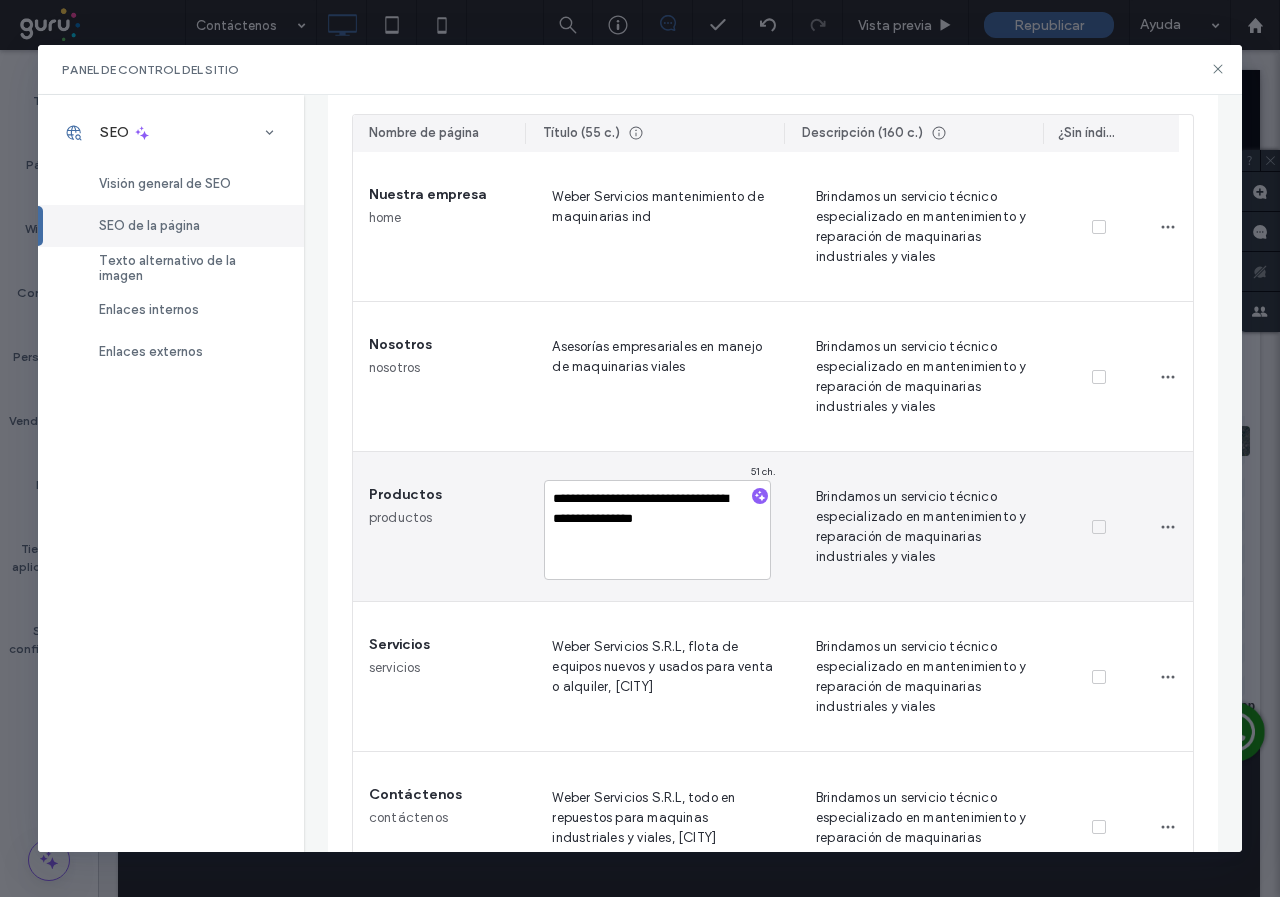 type on "**********" 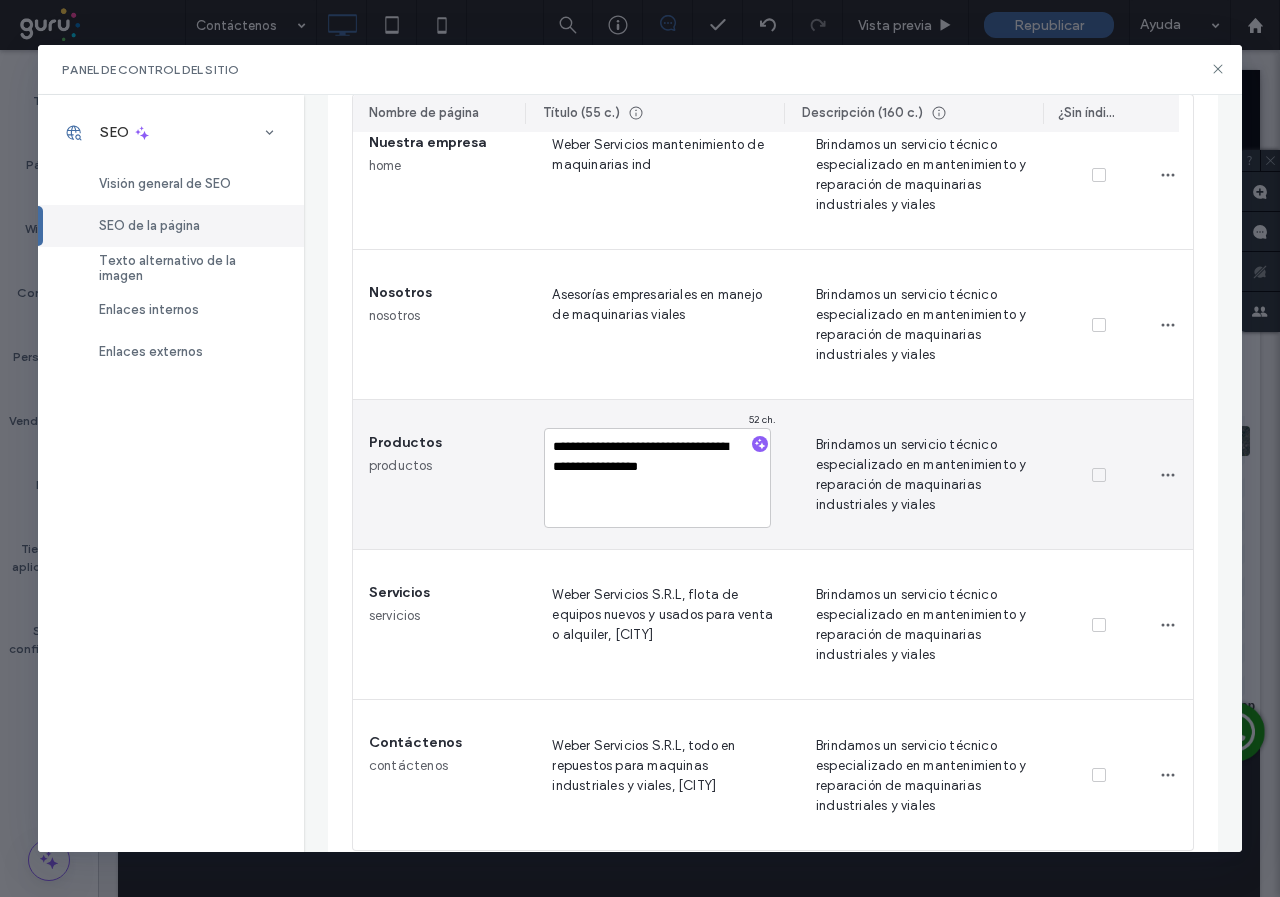 scroll, scrollTop: 375, scrollLeft: 0, axis: vertical 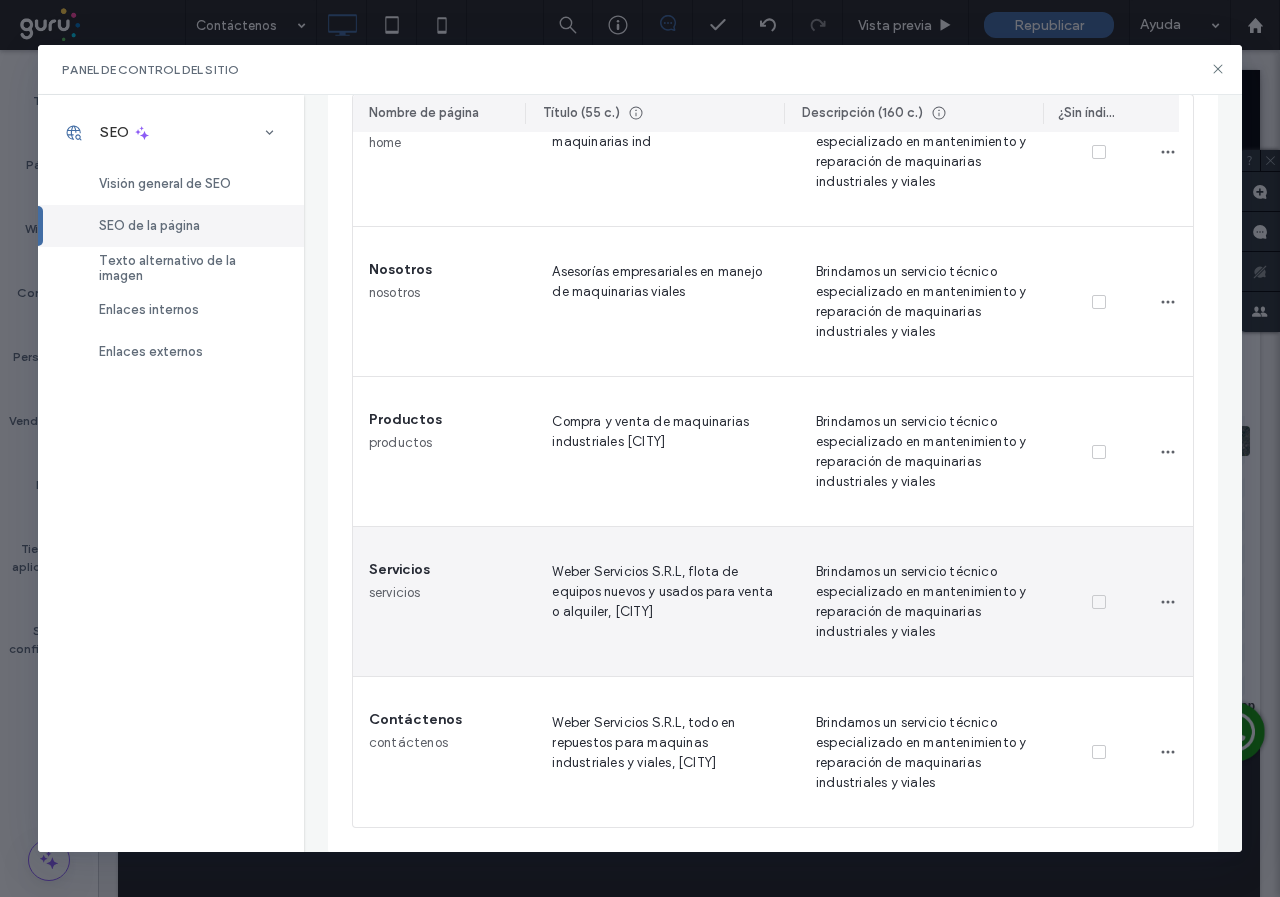 drag, startPoint x: 688, startPoint y: 573, endPoint x: 737, endPoint y: 635, distance: 79.025314 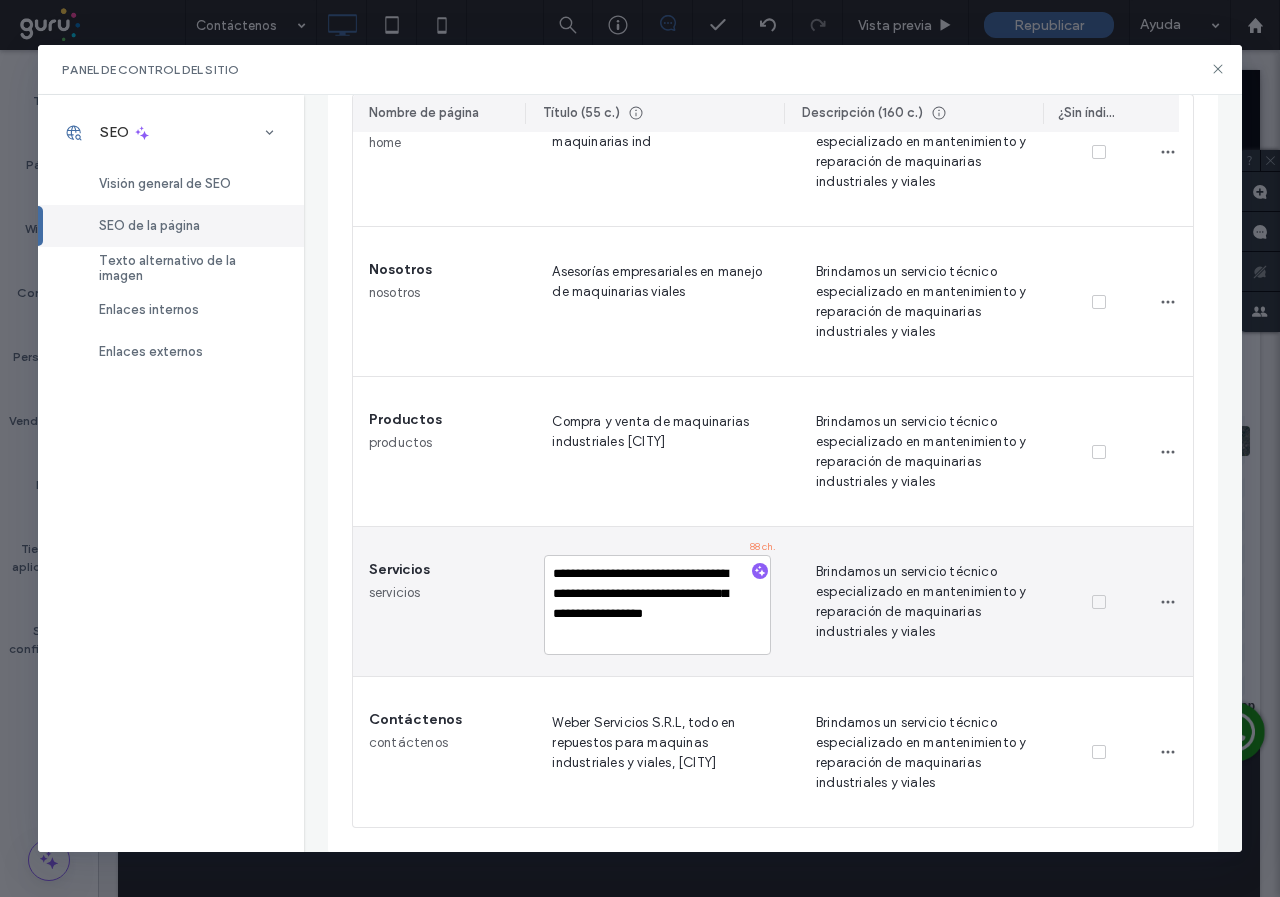 drag, startPoint x: 668, startPoint y: 592, endPoint x: 702, endPoint y: 636, distance: 55.605755 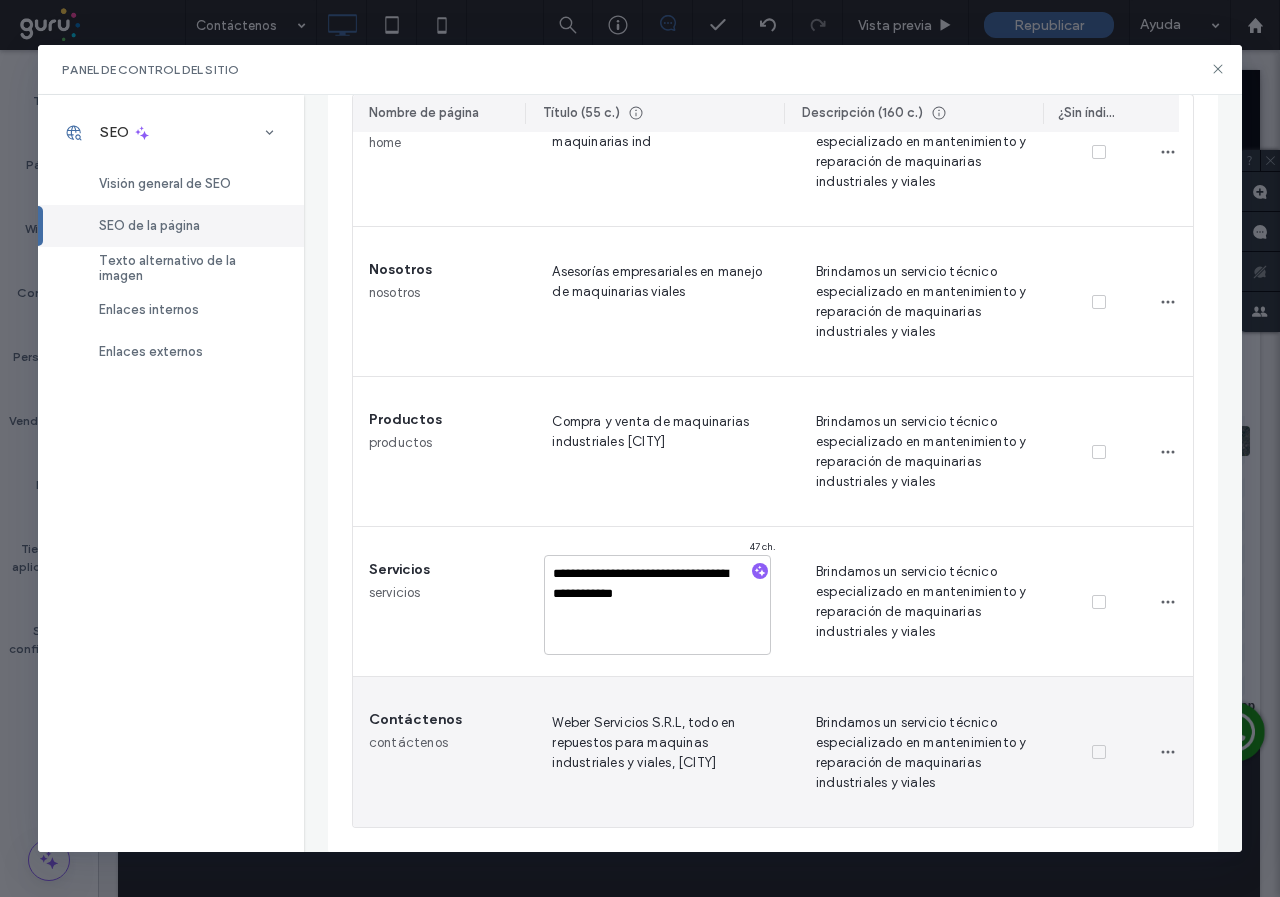 click on "Weber Servicios S.R.L, todo en repuestos para maquinas industriales y viales, [CITY]" at bounding box center [659, 752] 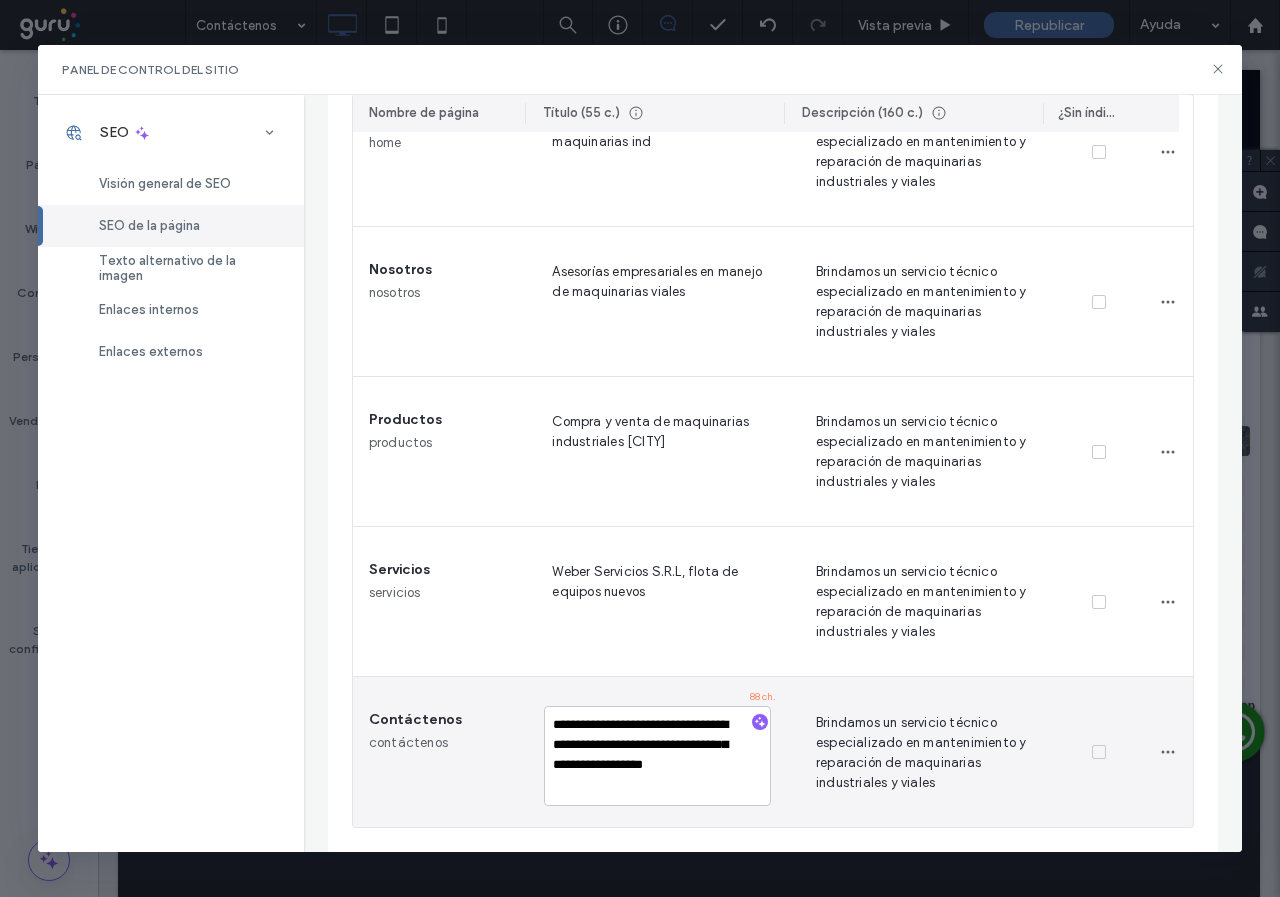 drag, startPoint x: 631, startPoint y: 791, endPoint x: 509, endPoint y: 789, distance: 122.016396 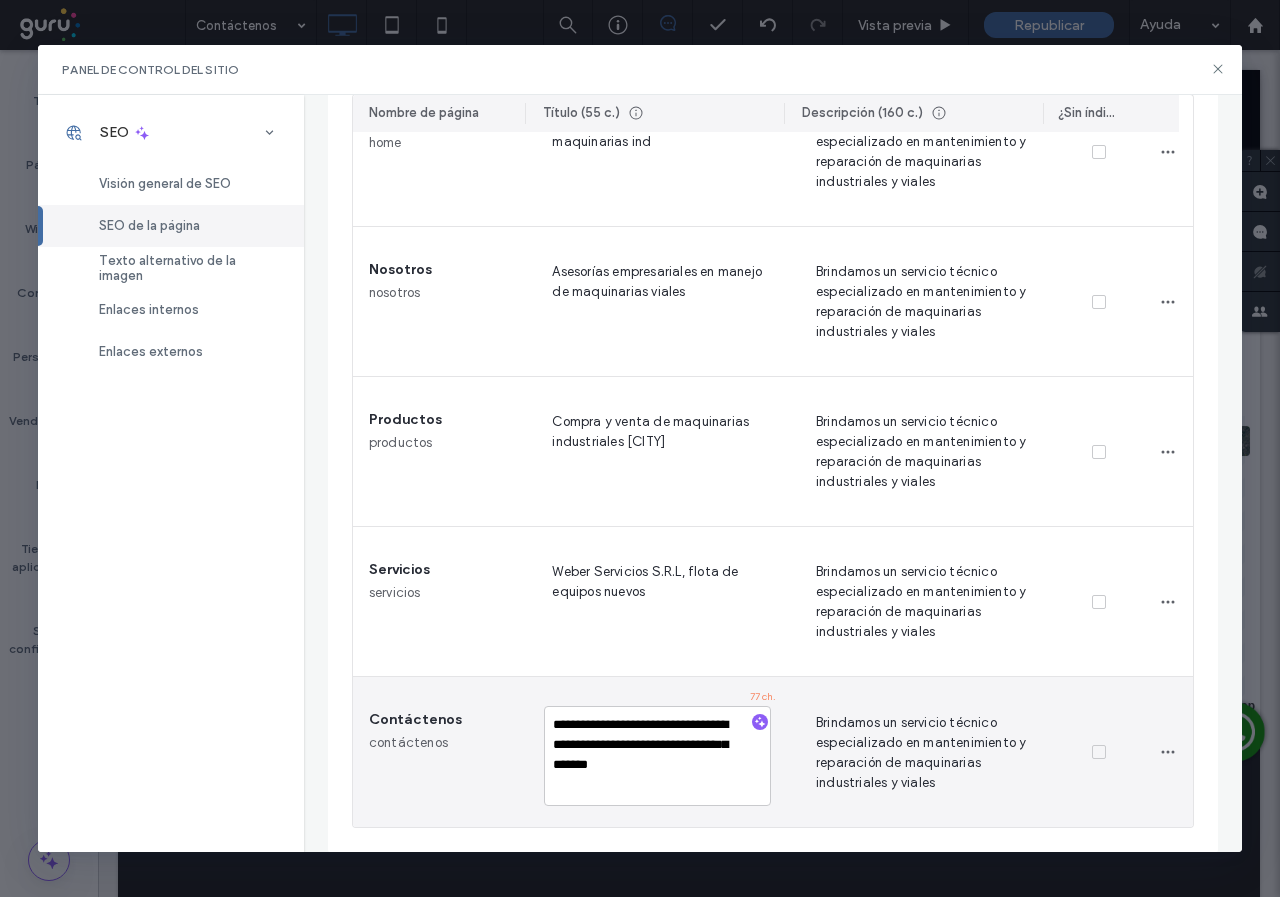 click on "**********" at bounding box center (657, 756) 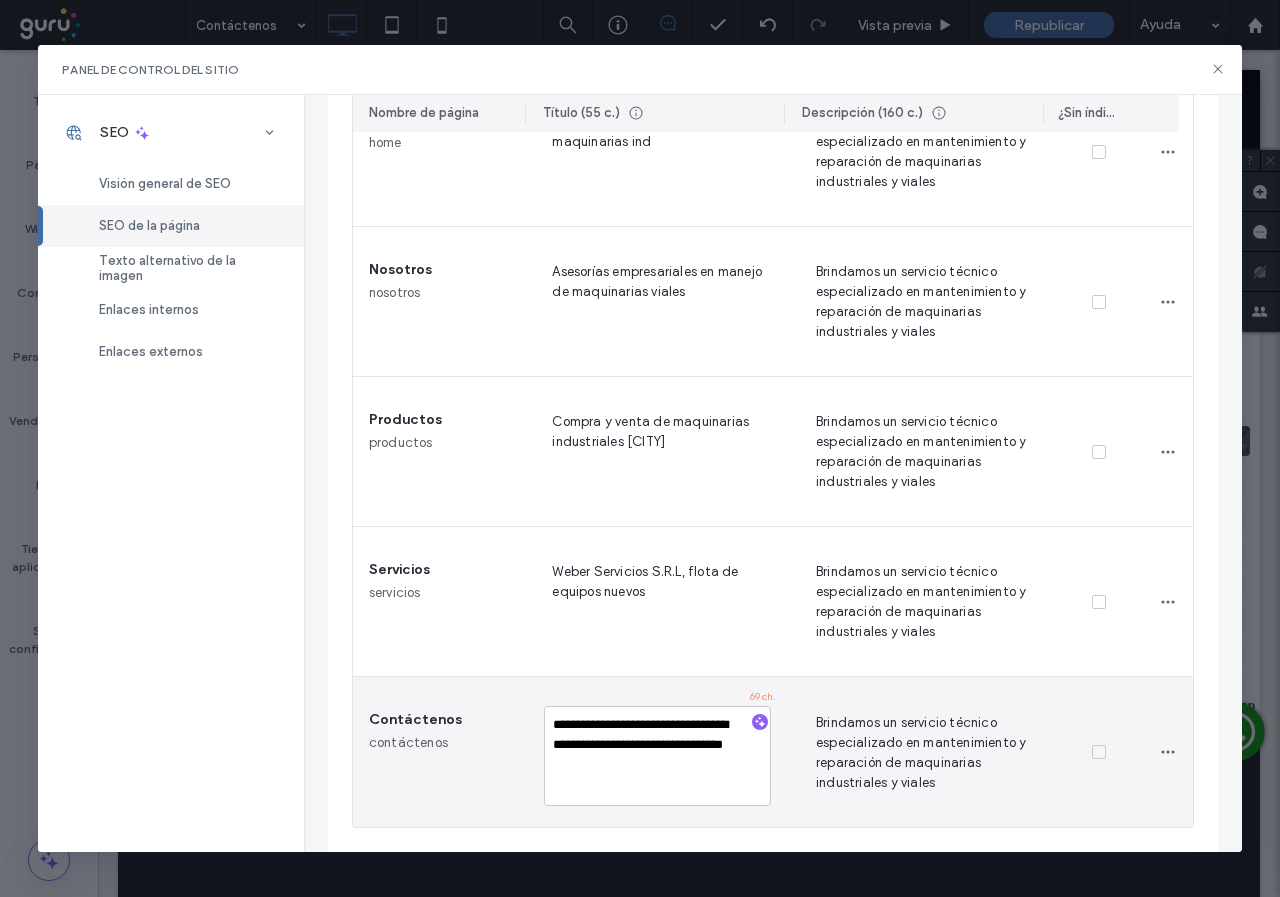 drag, startPoint x: 700, startPoint y: 722, endPoint x: 516, endPoint y: 734, distance: 184.39088 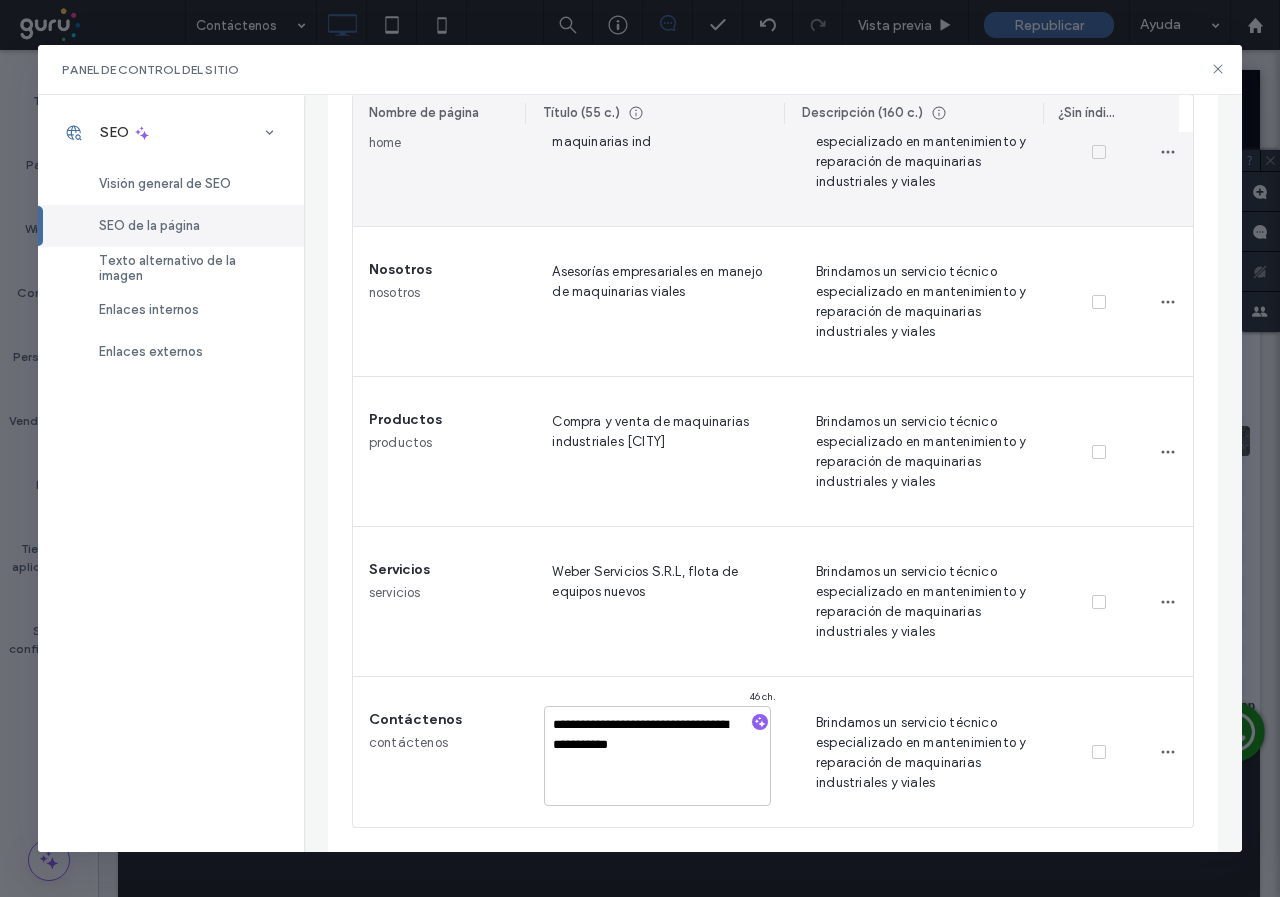 scroll, scrollTop: 0, scrollLeft: 0, axis: both 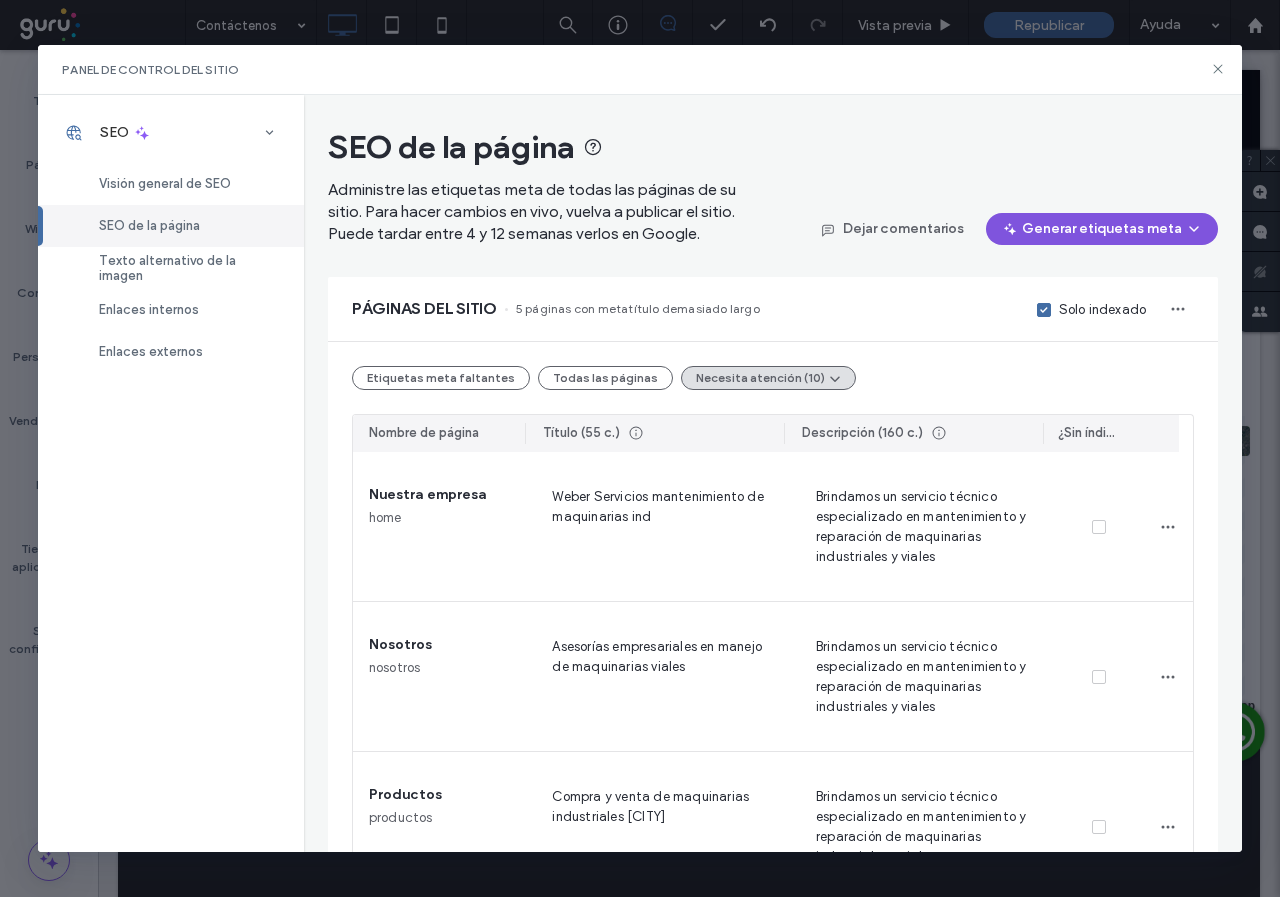 click on "Generar etiquetas meta" at bounding box center (1102, 229) 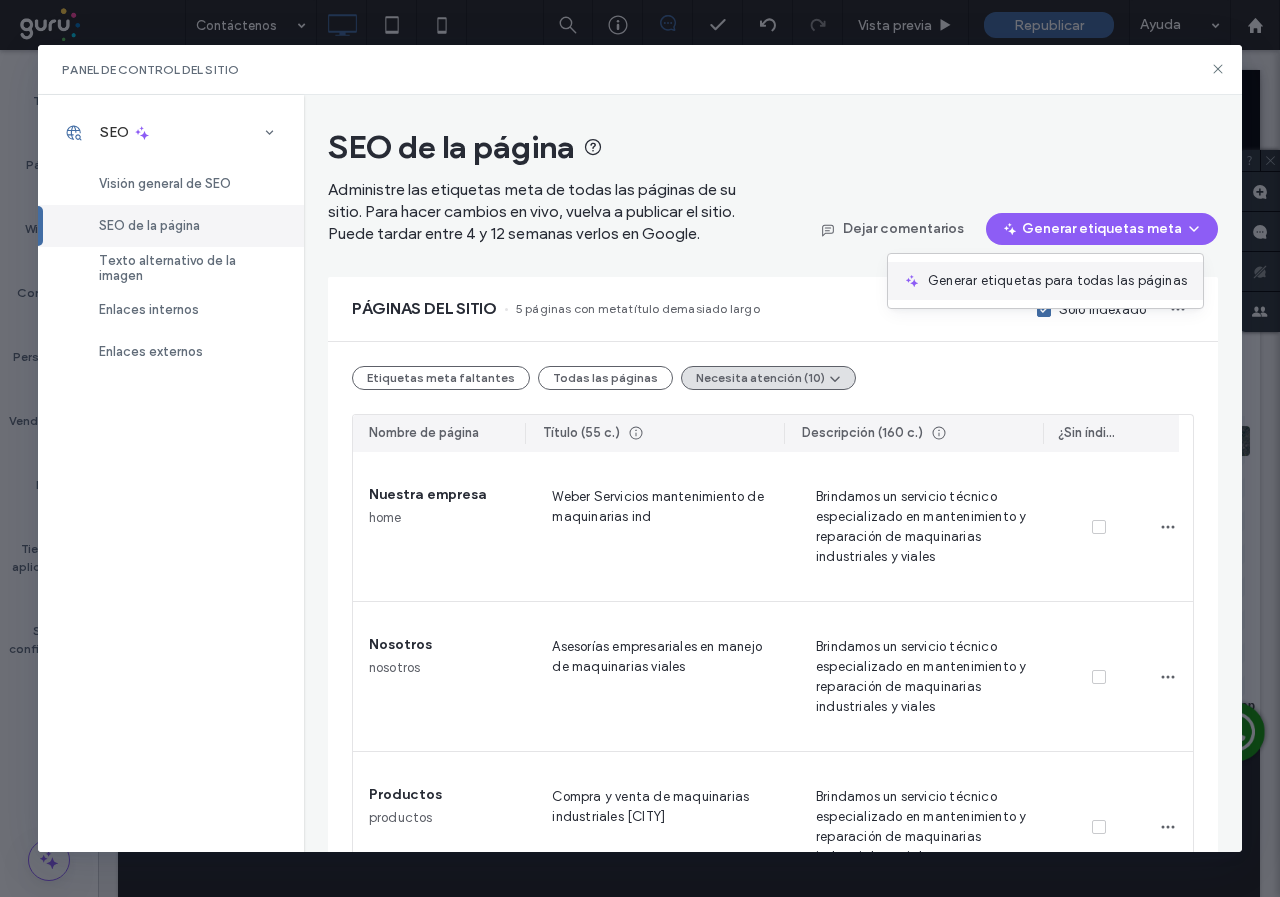 click on "Generar etiquetas para todas las páginas" at bounding box center [1057, 281] 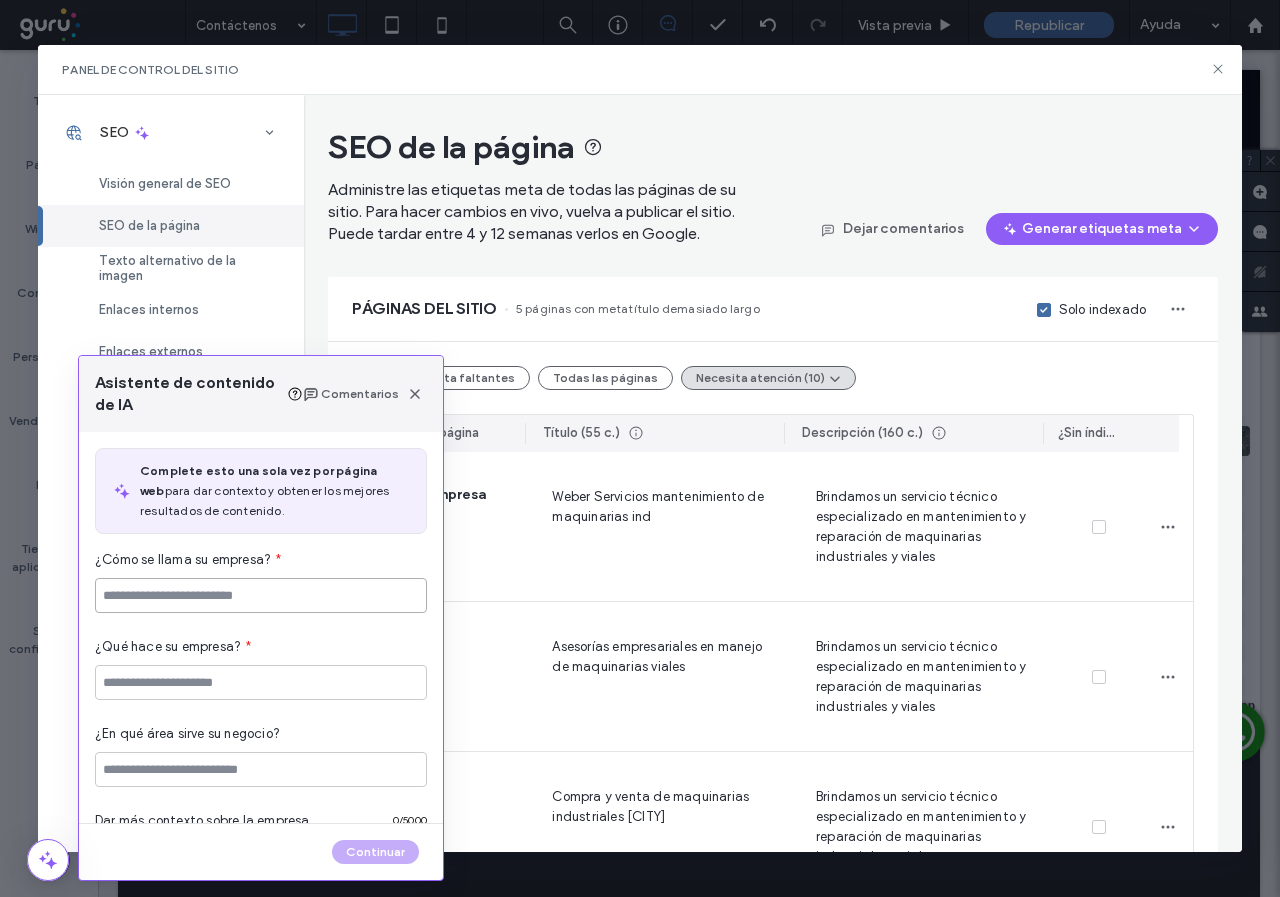 click at bounding box center [261, 595] 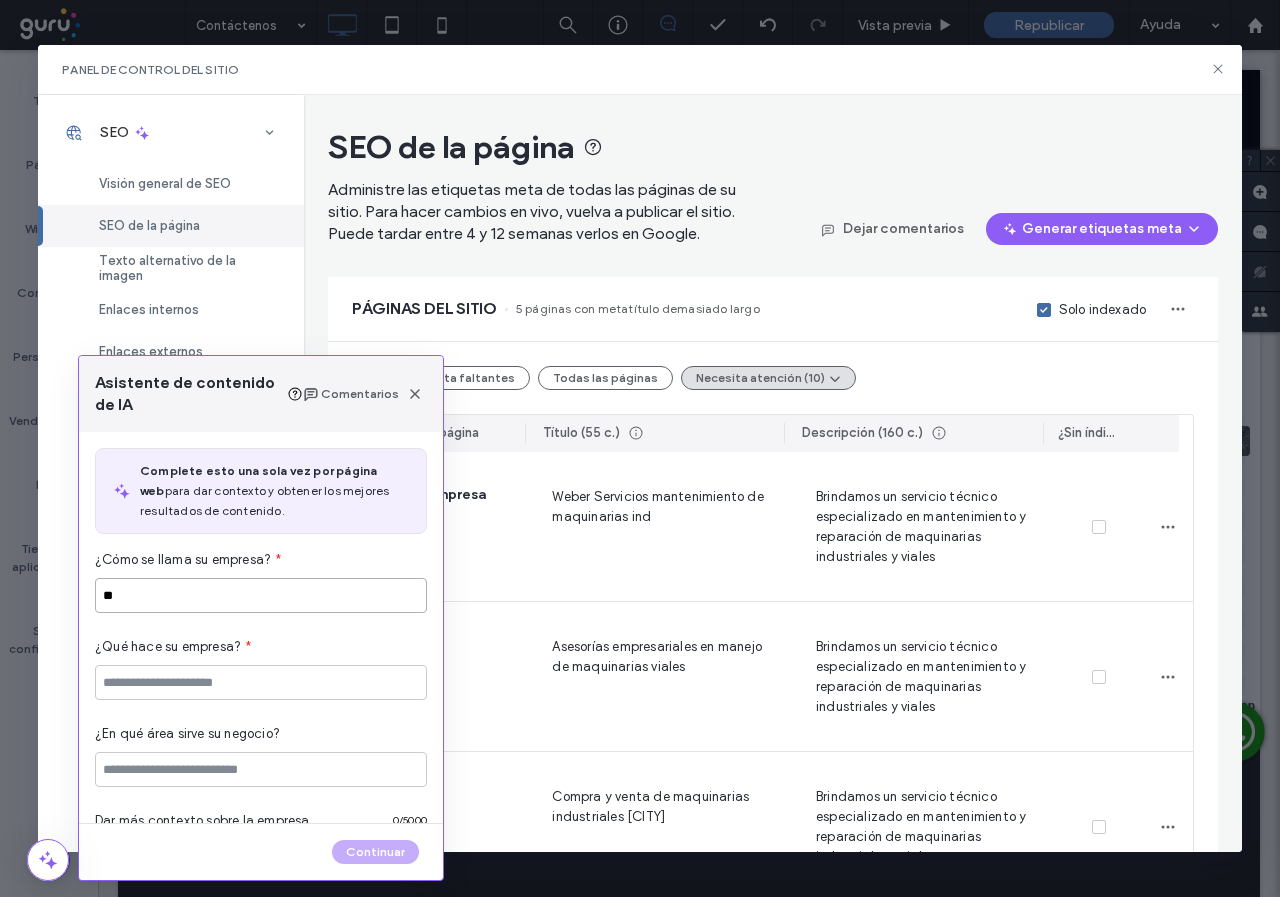 type on "*" 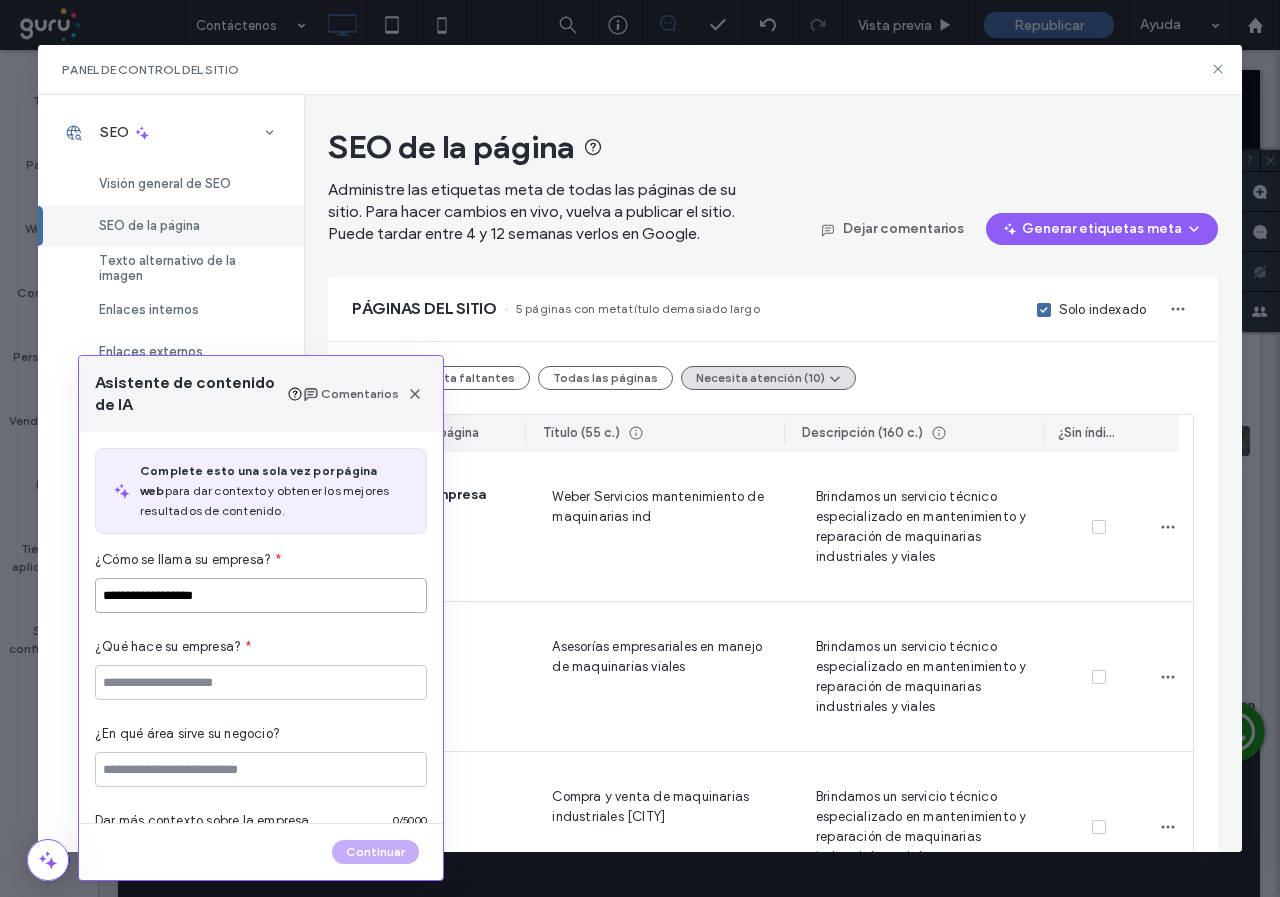 type on "**********" 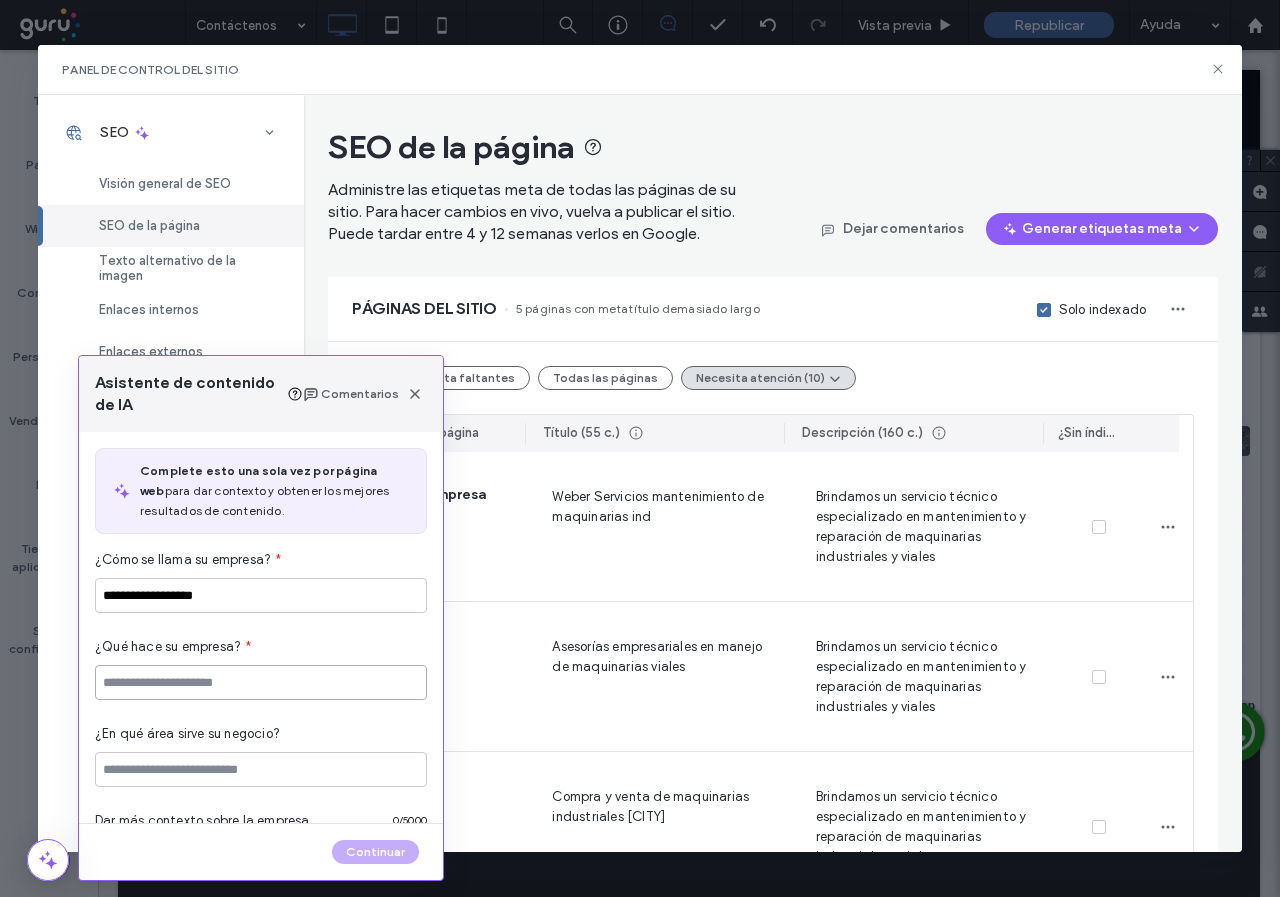 click at bounding box center (261, 682) 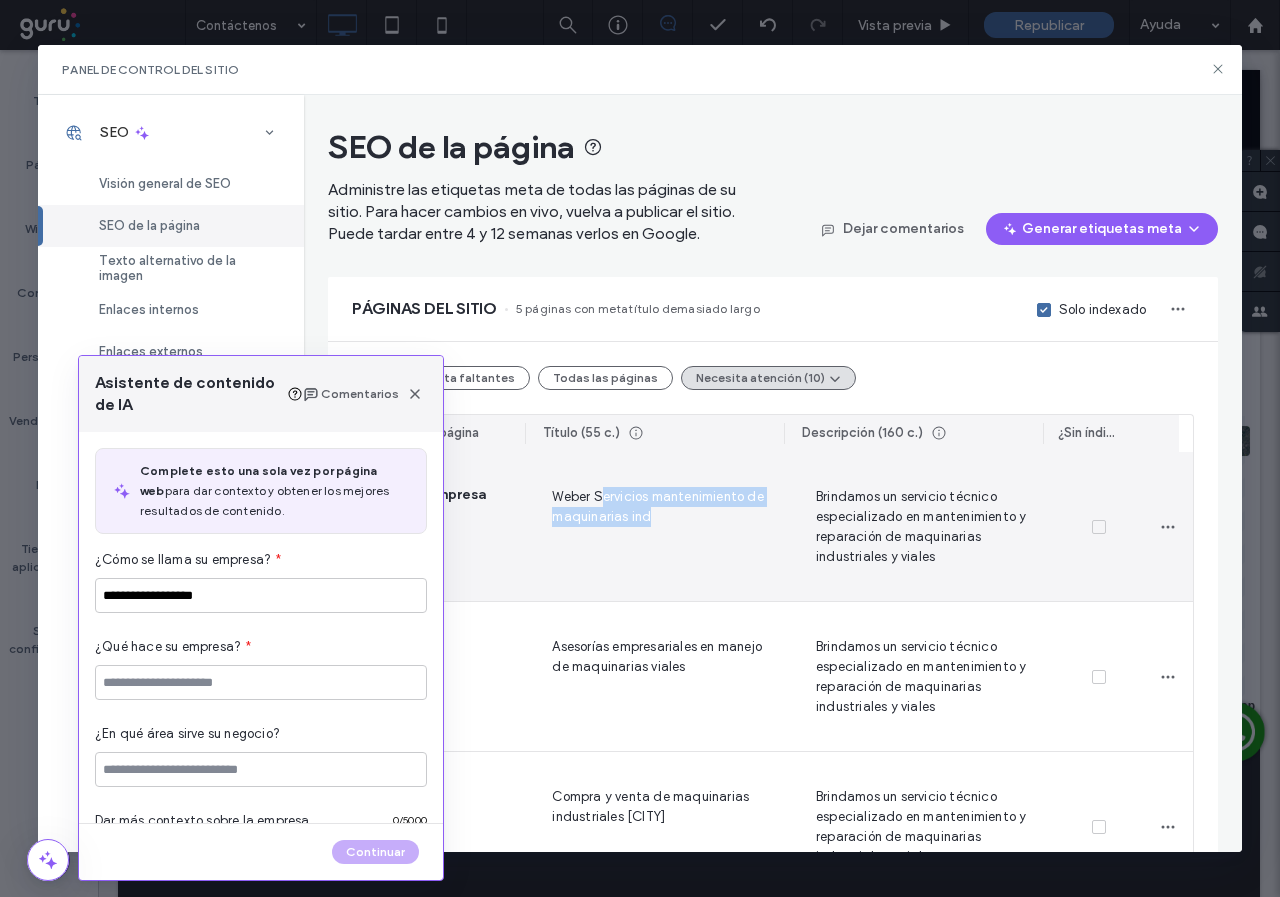 drag, startPoint x: 596, startPoint y: 497, endPoint x: 659, endPoint y: 516, distance: 65.802734 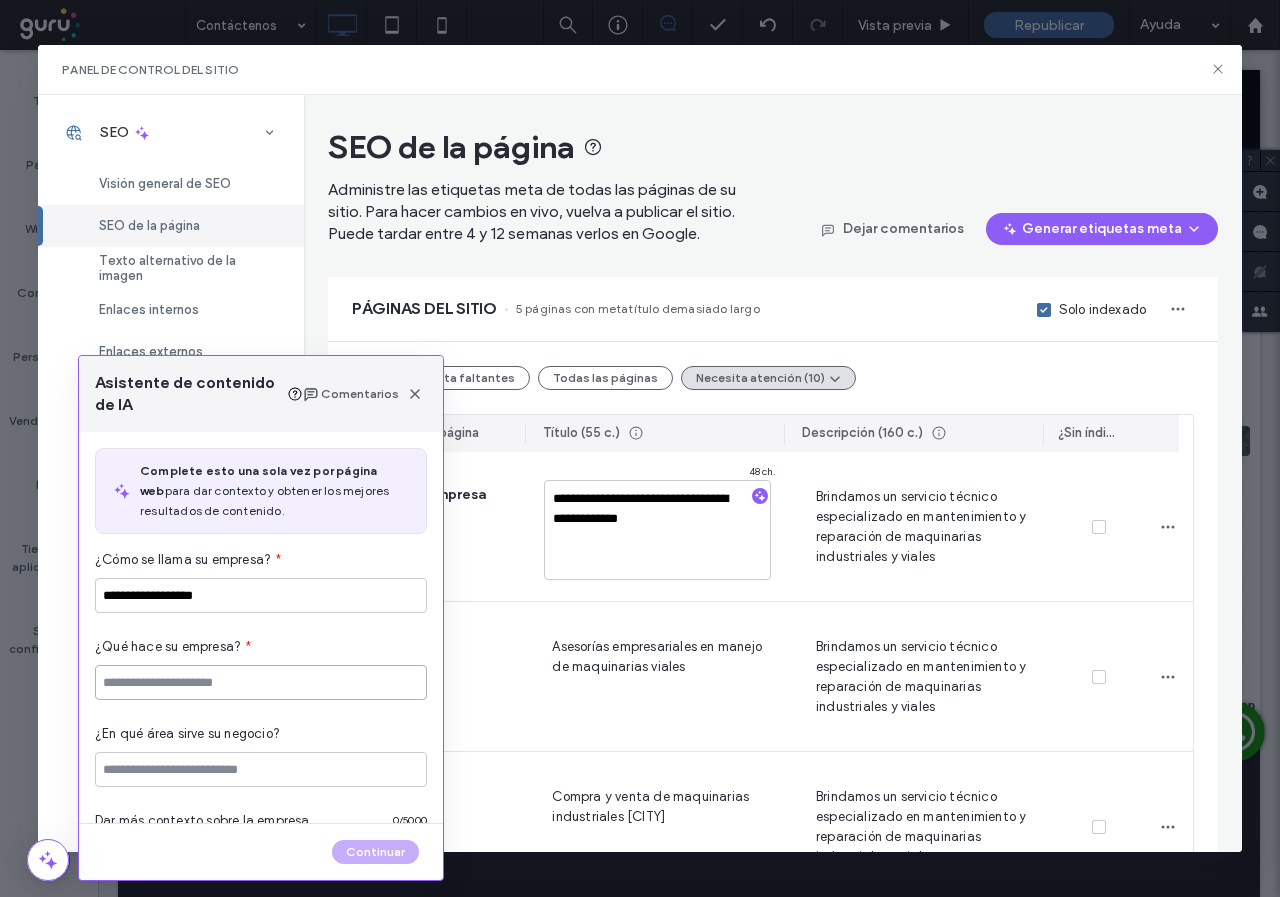 click at bounding box center [261, 682] 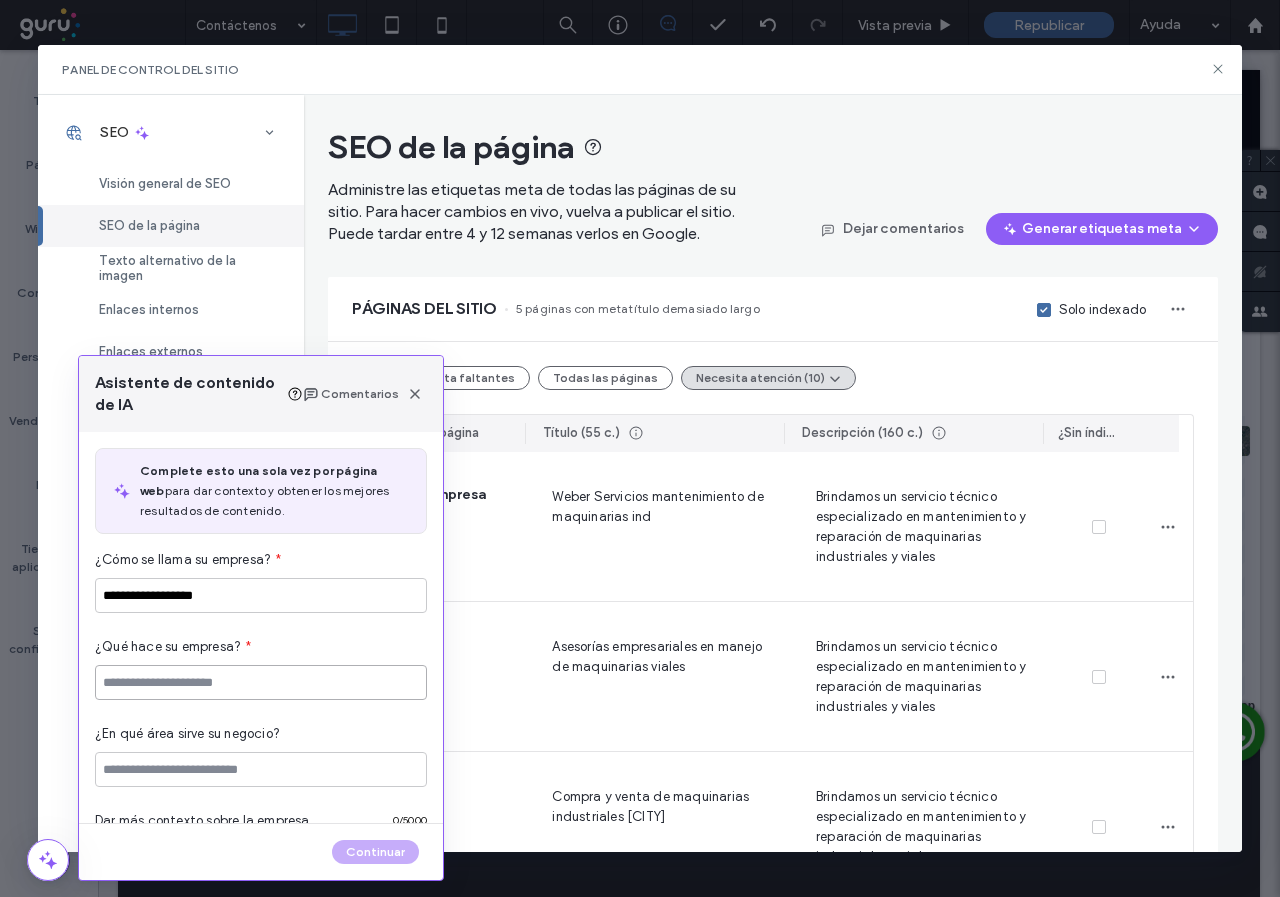 paste on "**********" 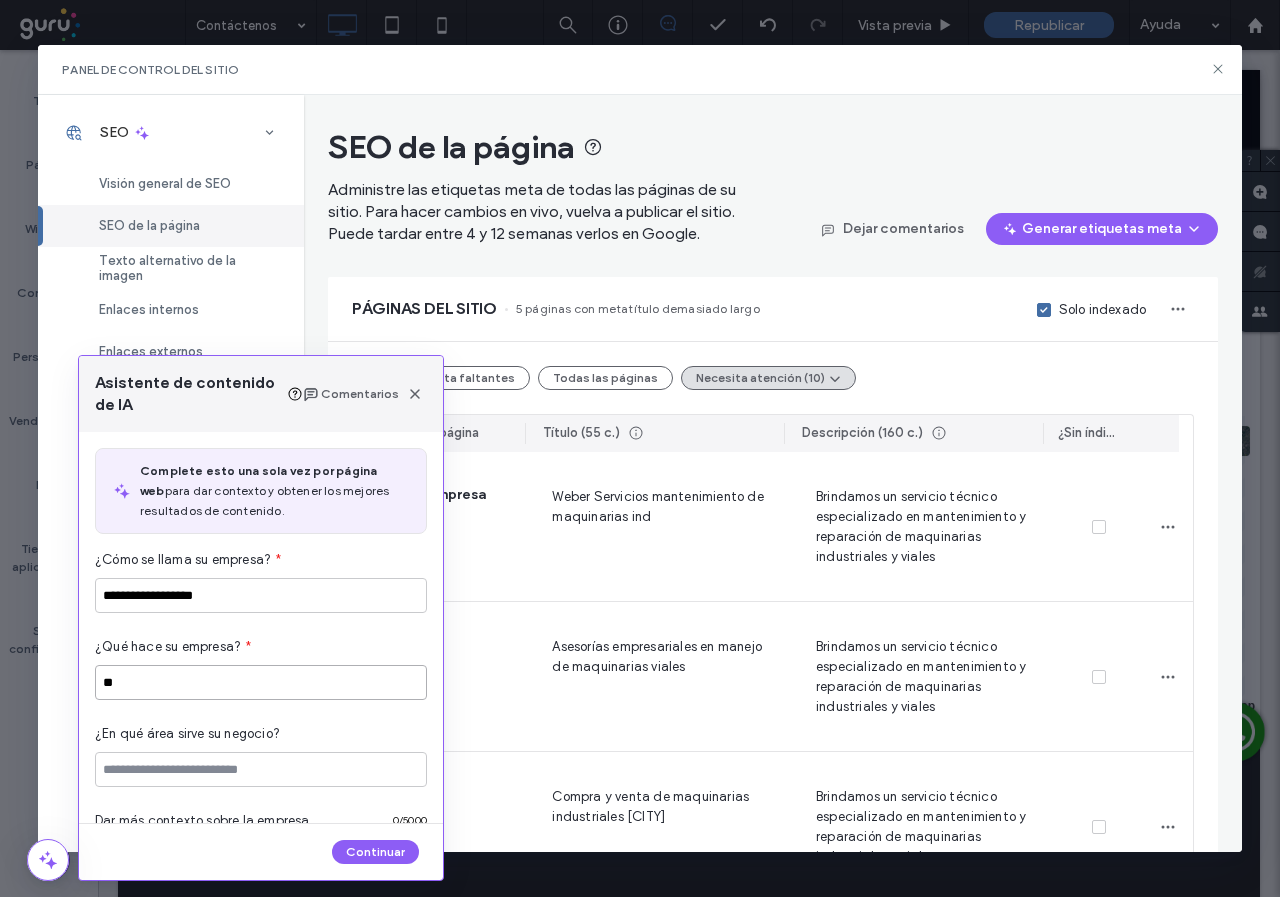 type on "*" 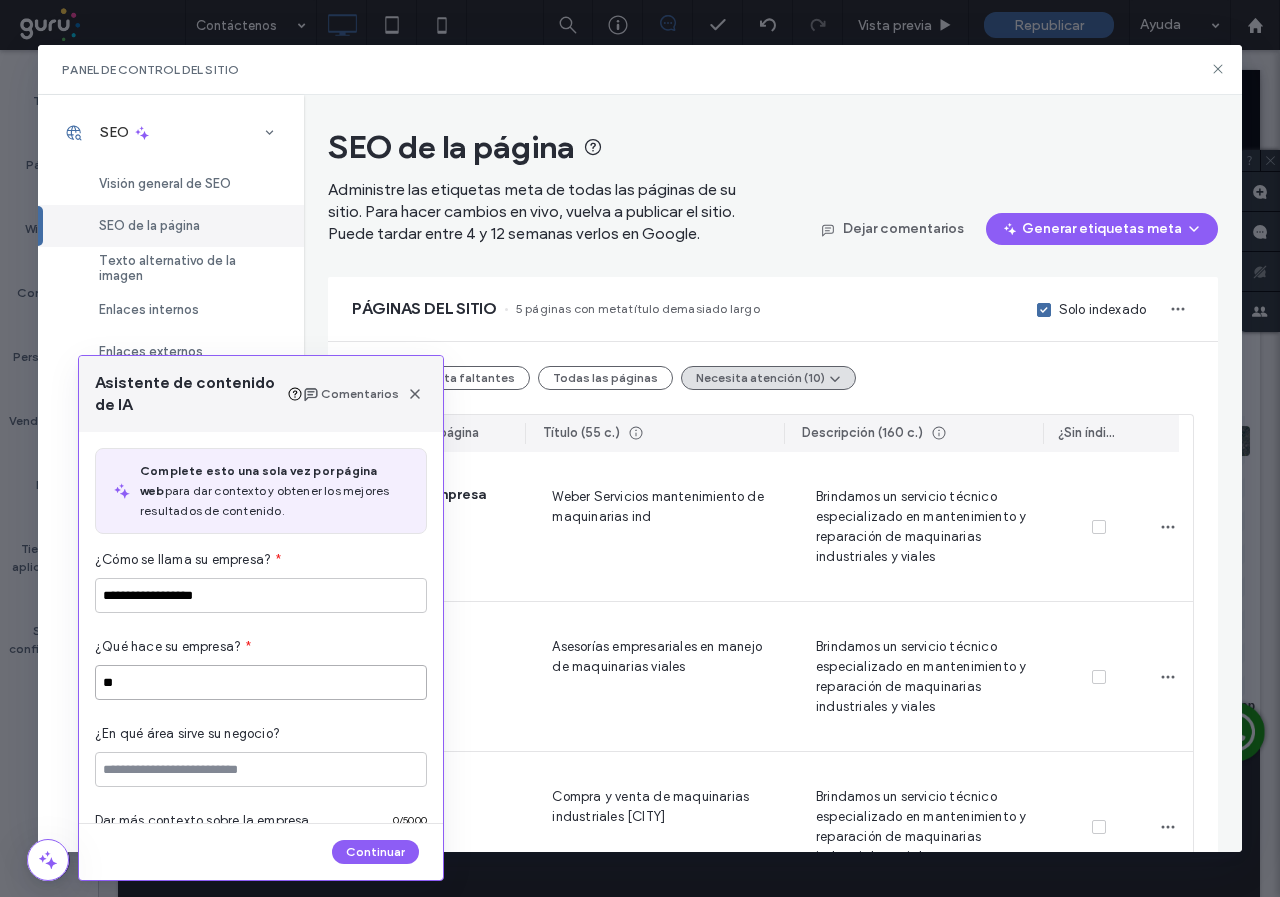 type on "*" 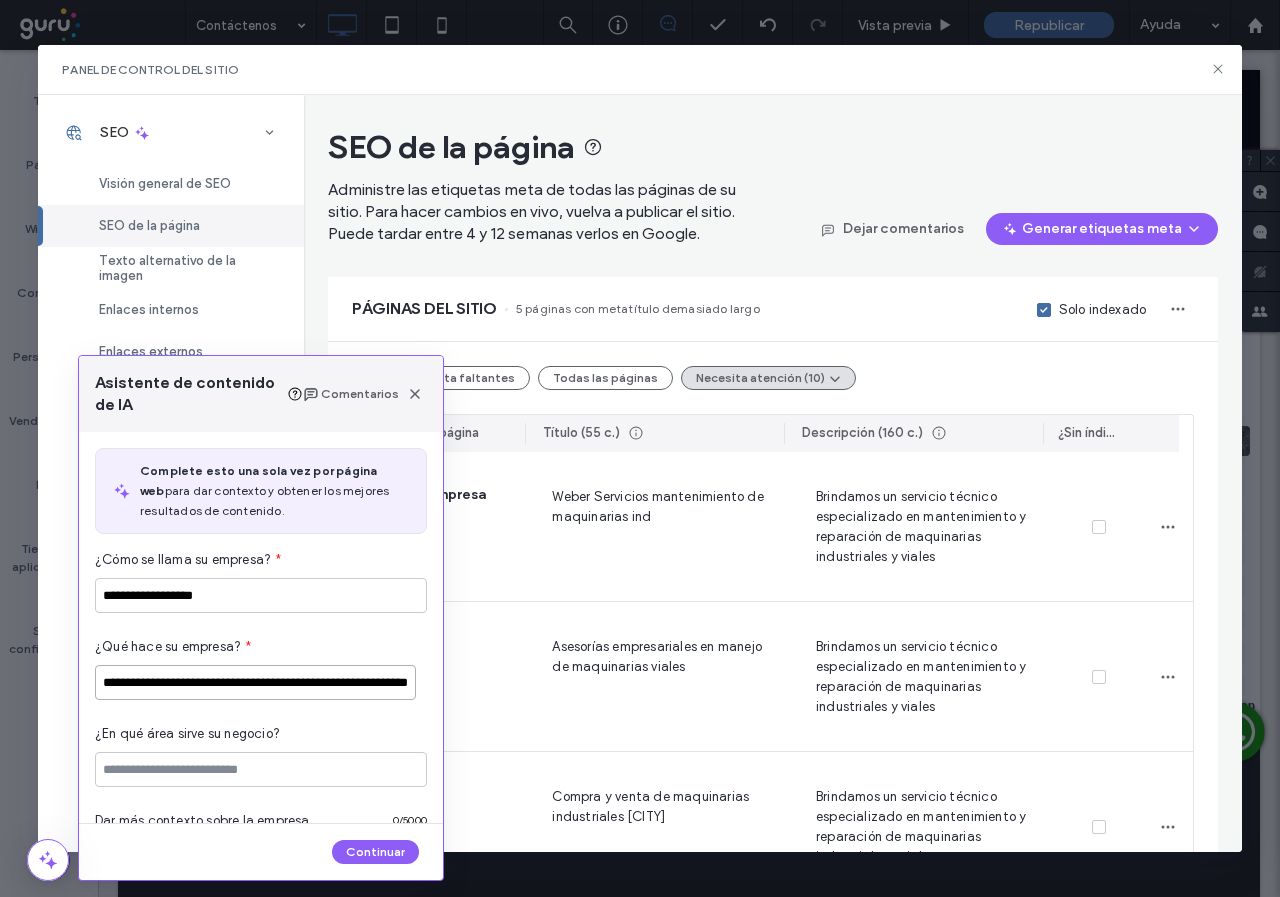 scroll, scrollTop: 0, scrollLeft: 67, axis: horizontal 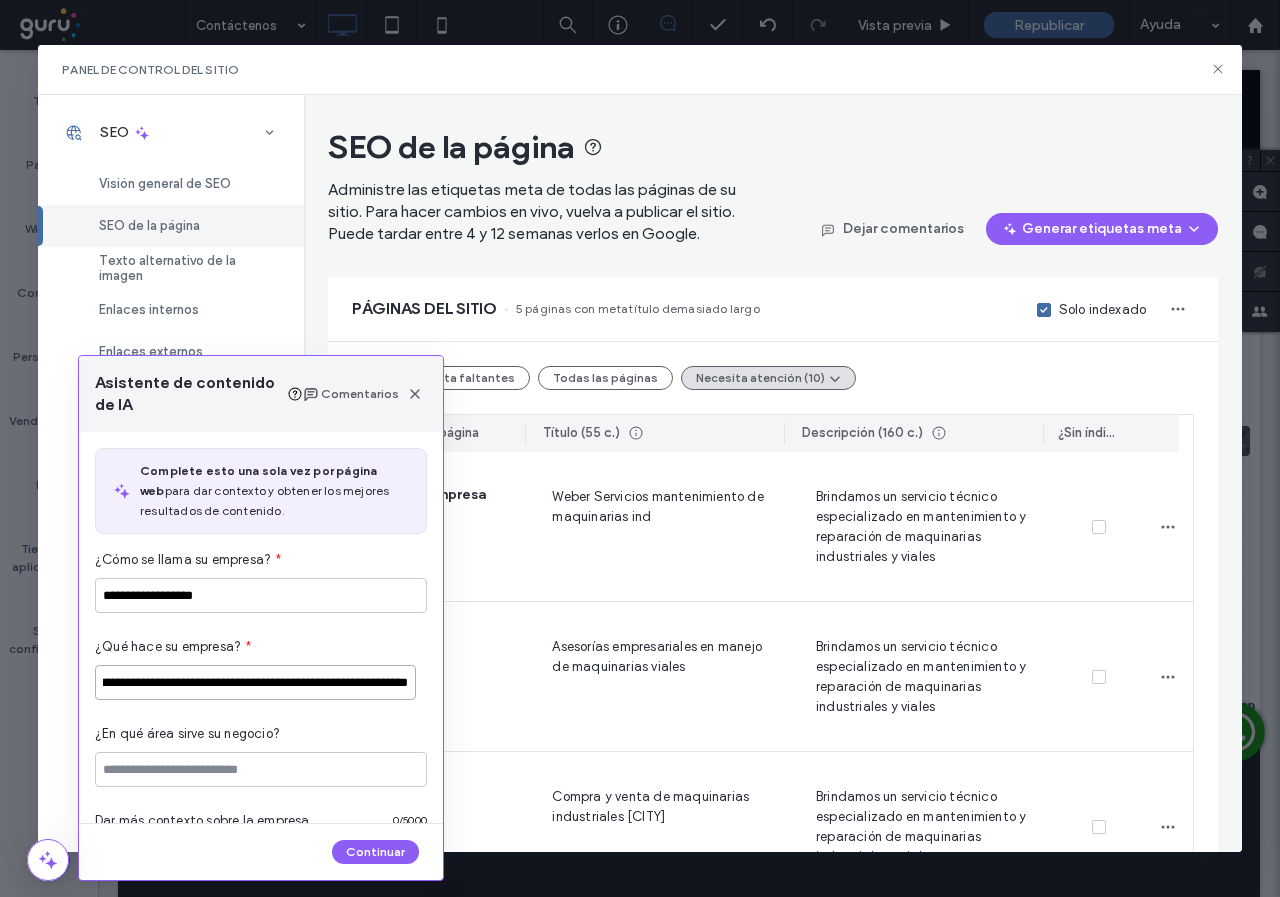 type on "**********" 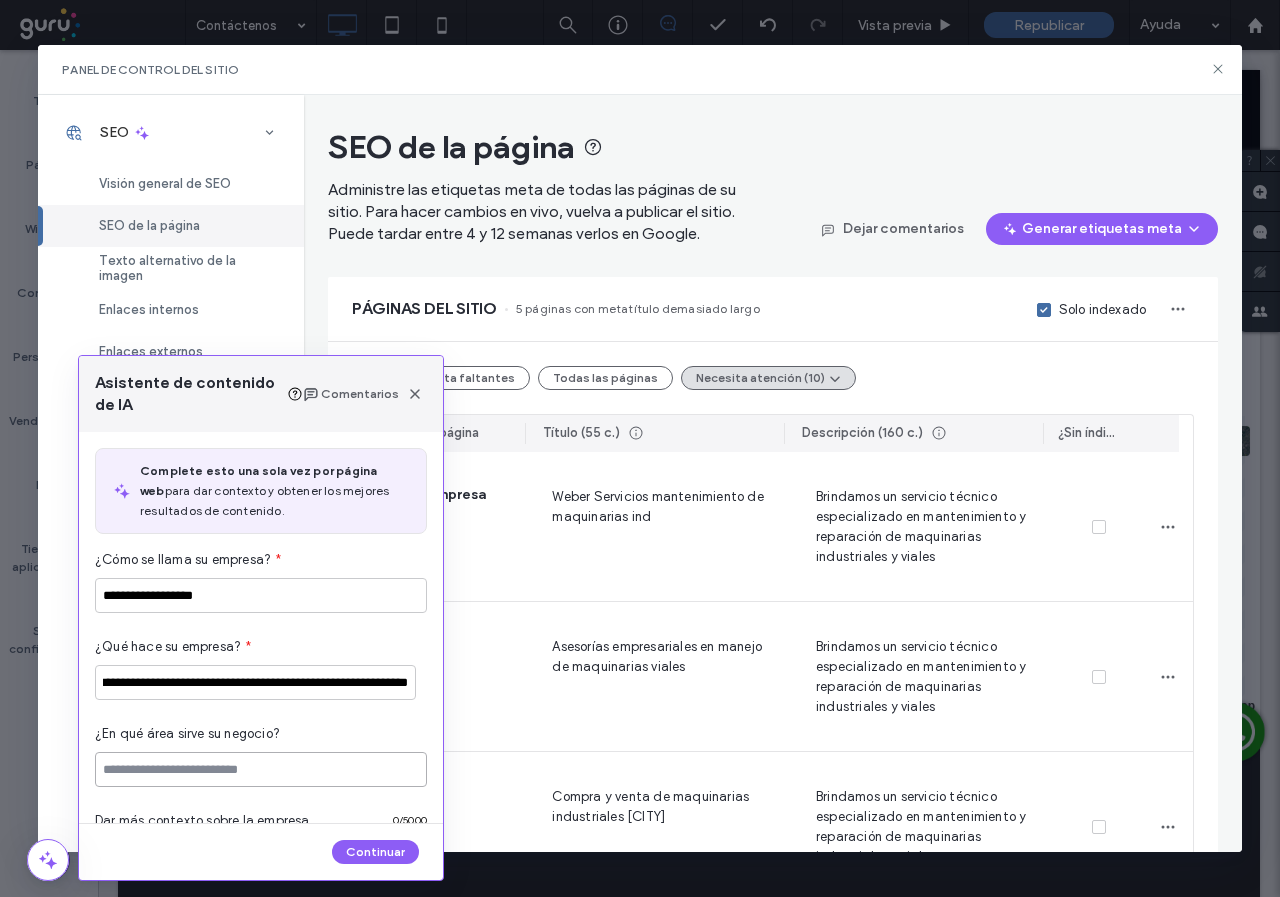 scroll, scrollTop: 0, scrollLeft: 0, axis: both 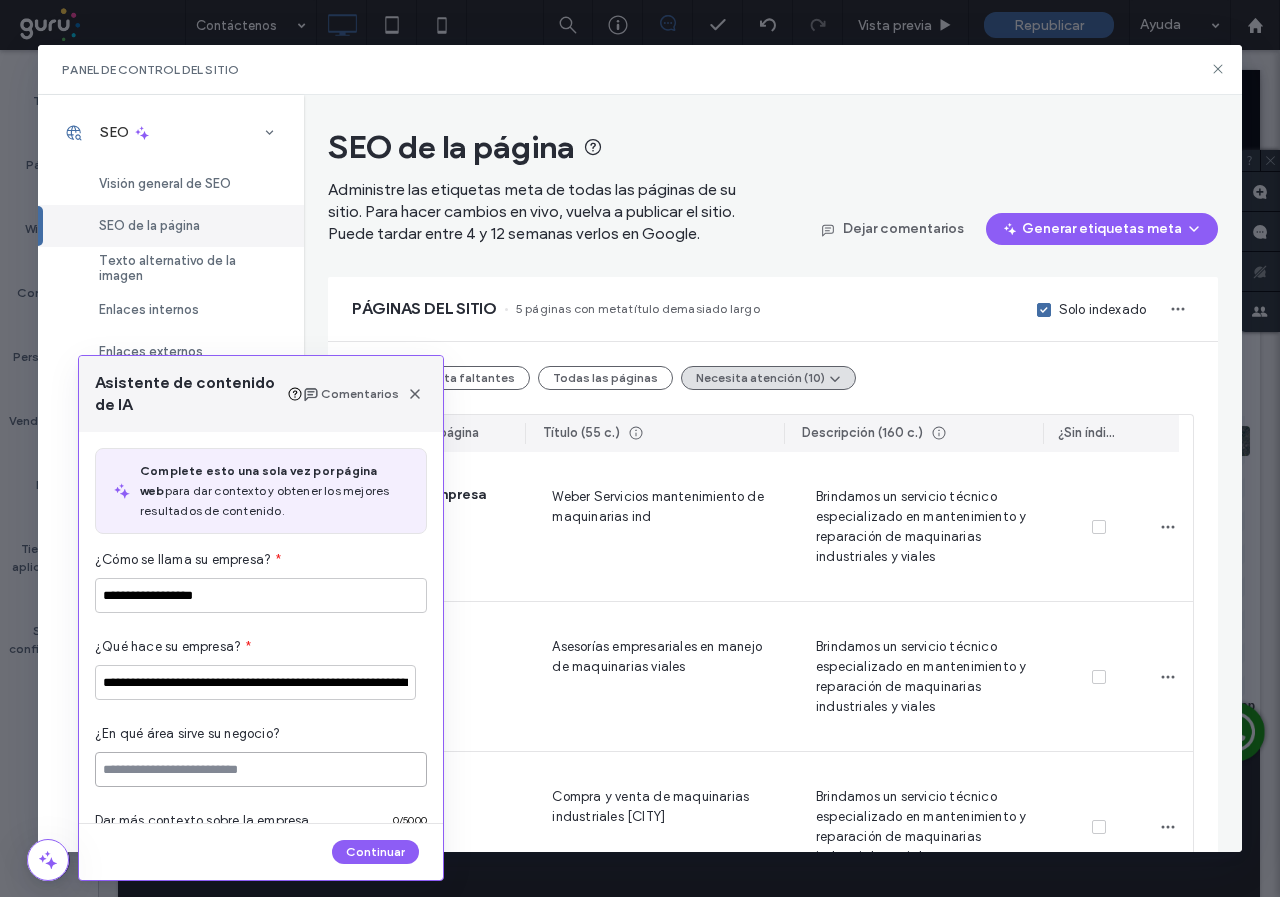 click at bounding box center (261, 769) 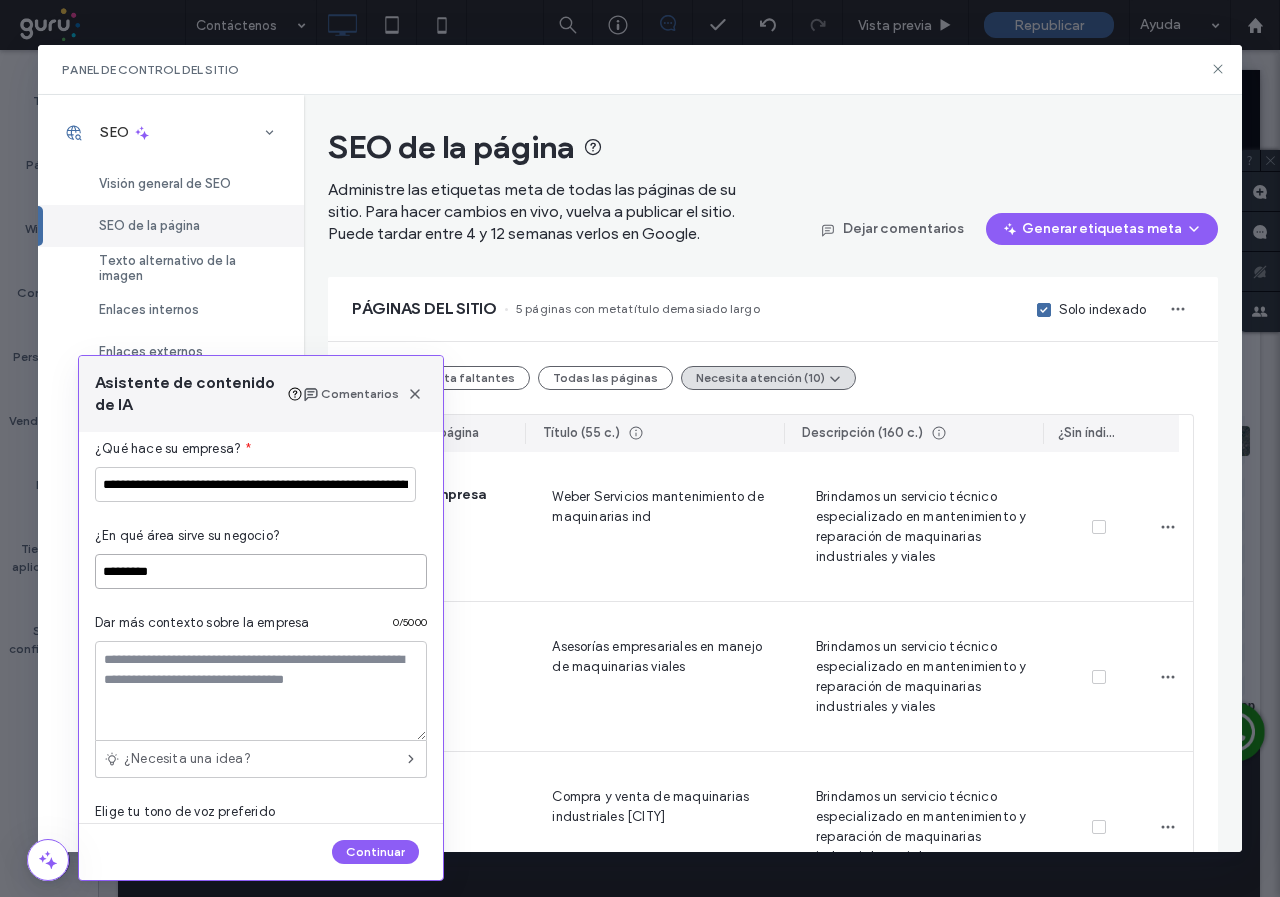 scroll, scrollTop: 264, scrollLeft: 0, axis: vertical 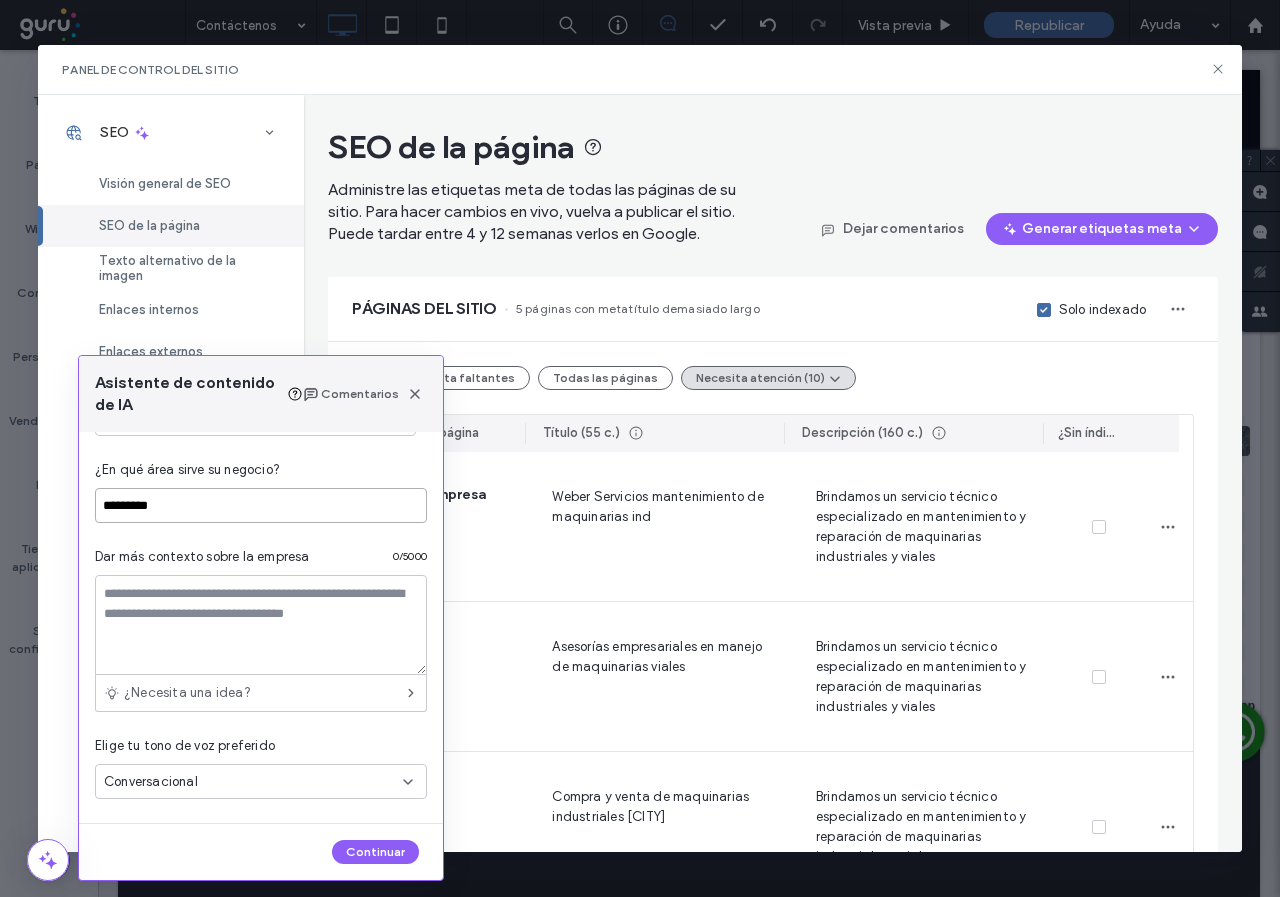 type on "*********" 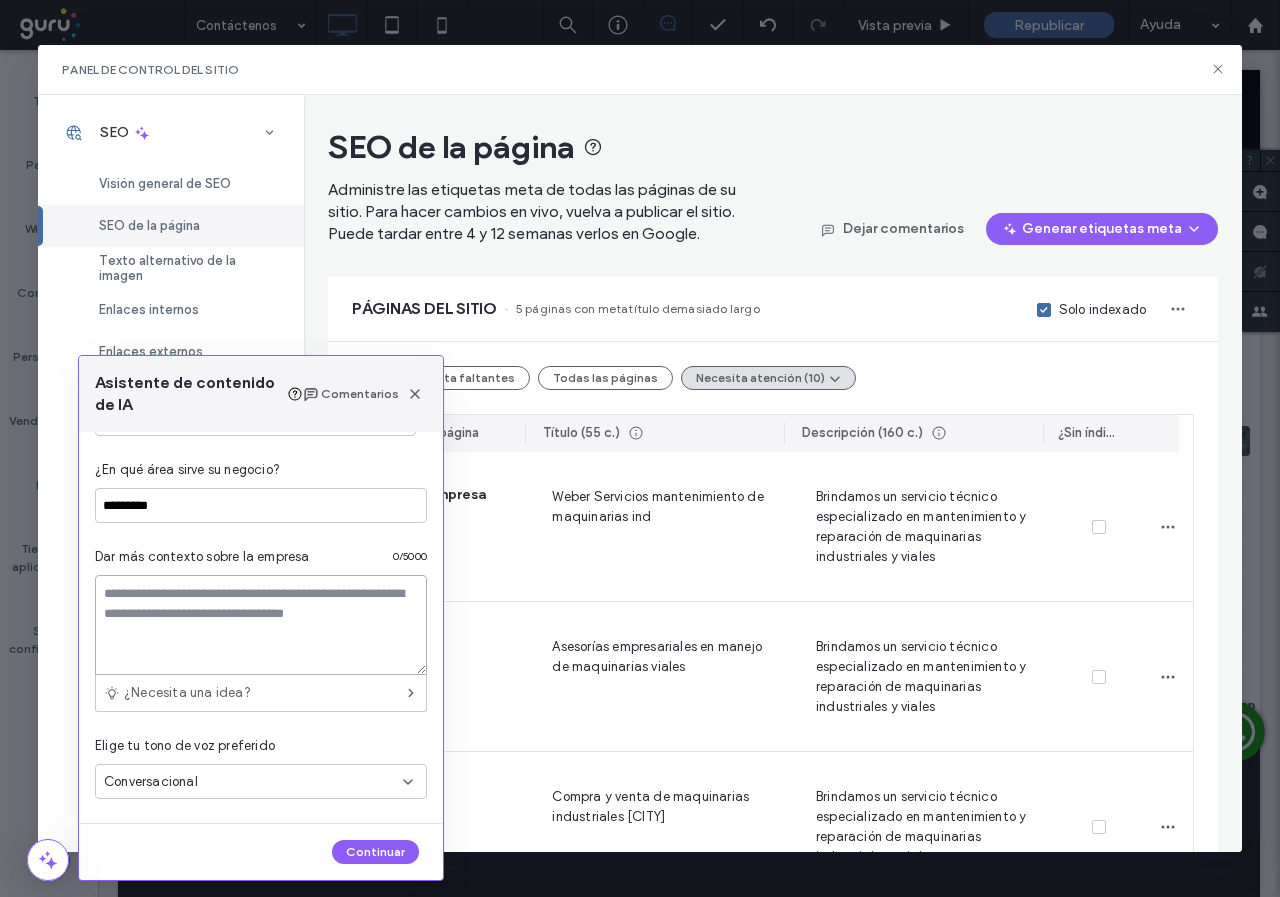 click at bounding box center [261, 625] 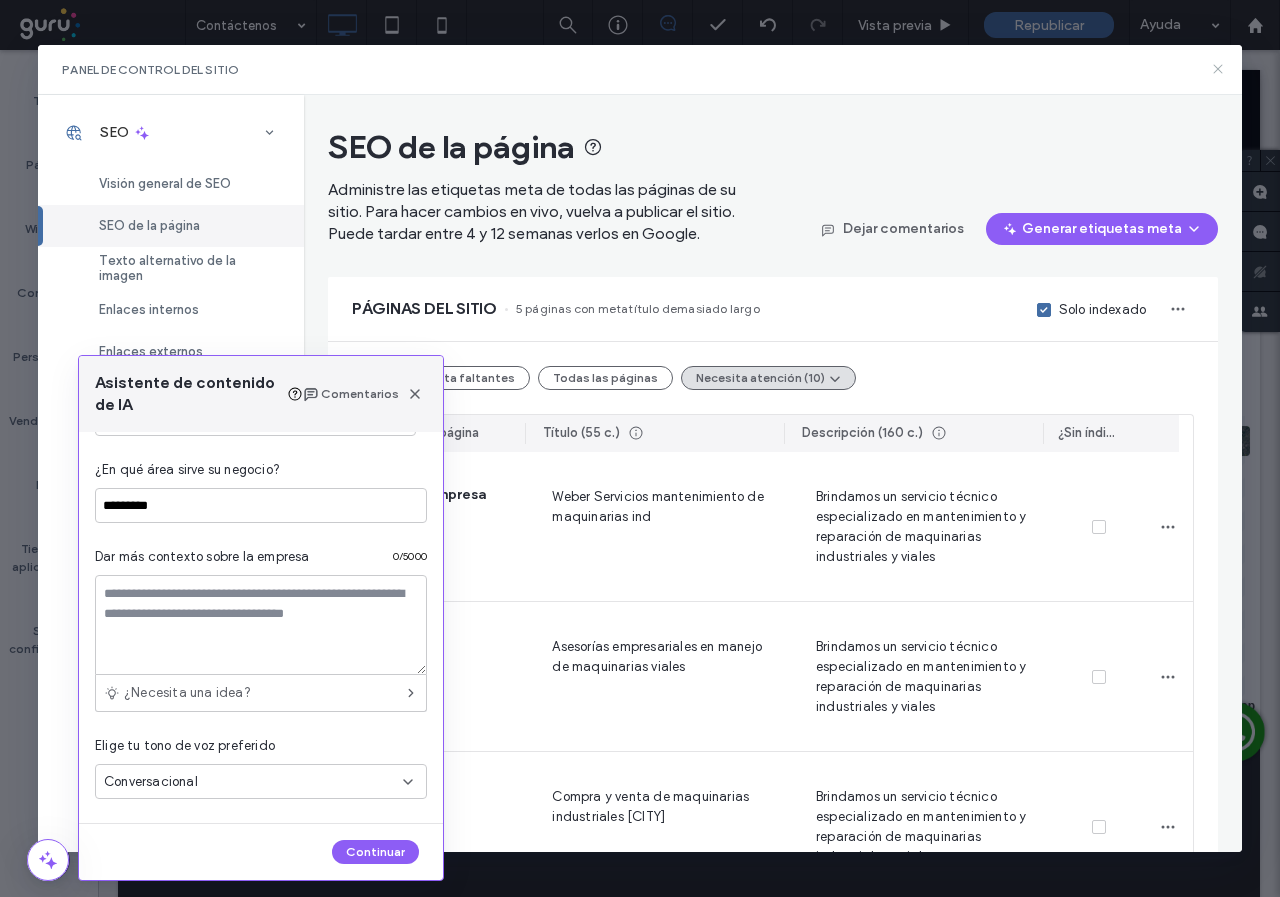 click 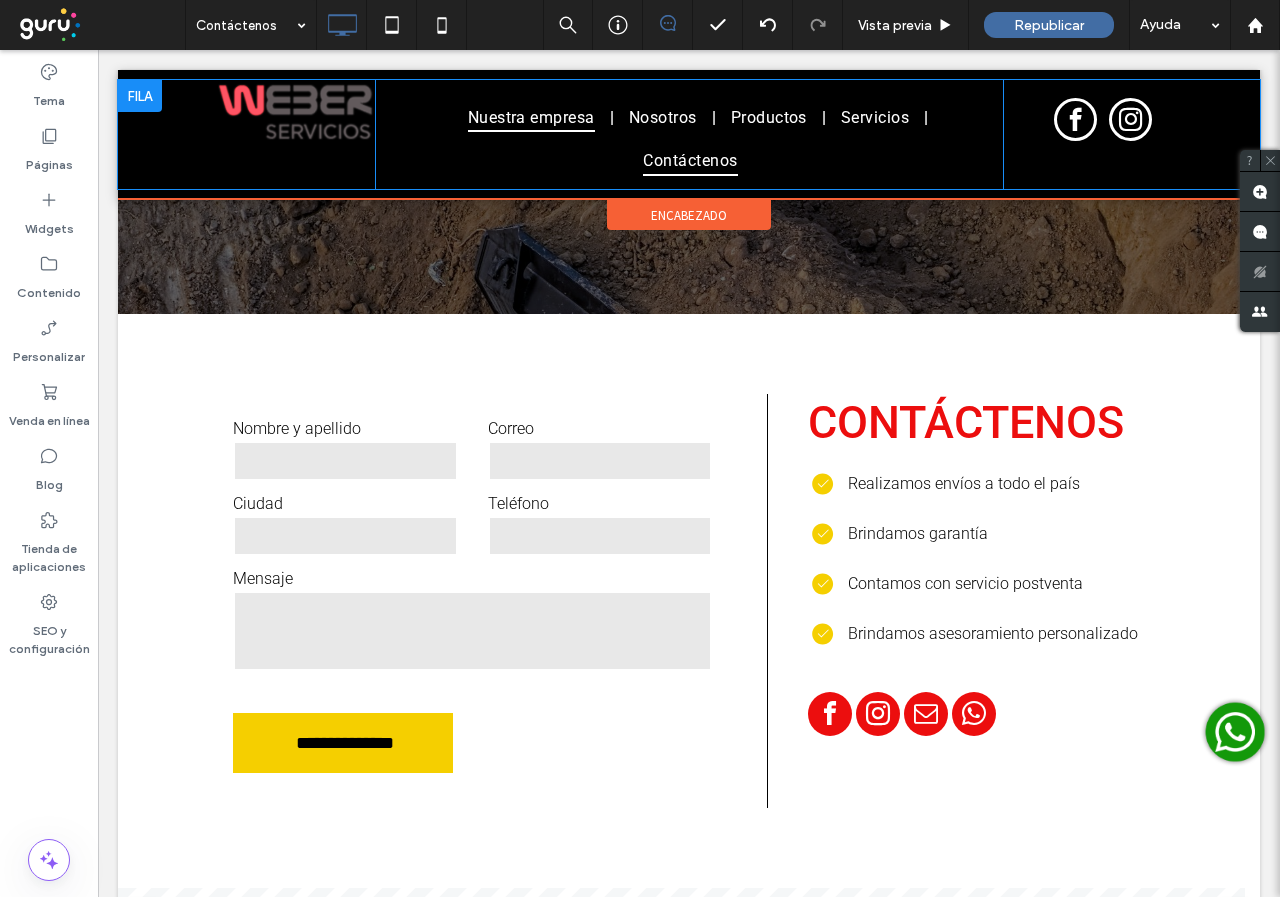 scroll, scrollTop: 105, scrollLeft: 0, axis: vertical 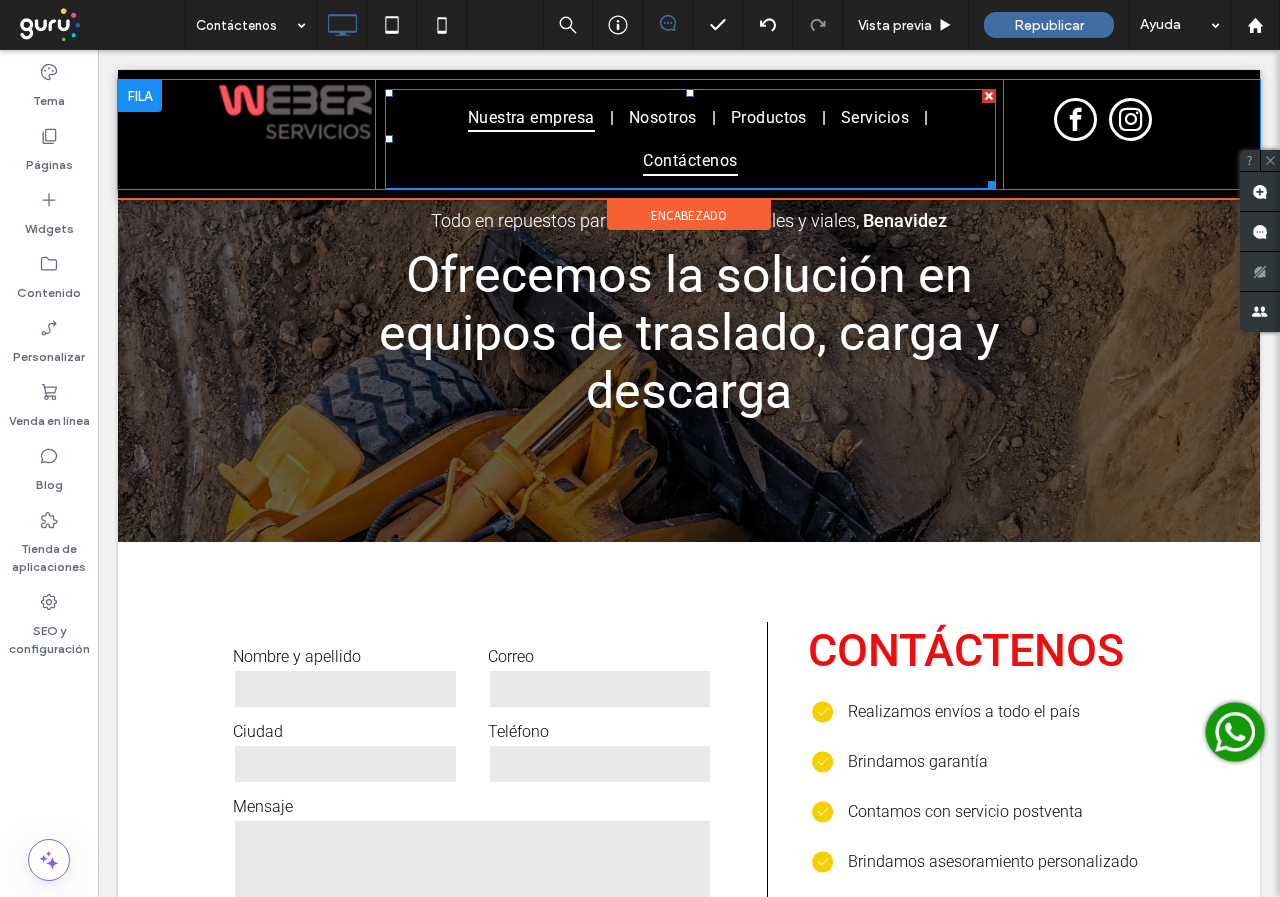 click on "Nuestra empresa" at bounding box center [531, 117] 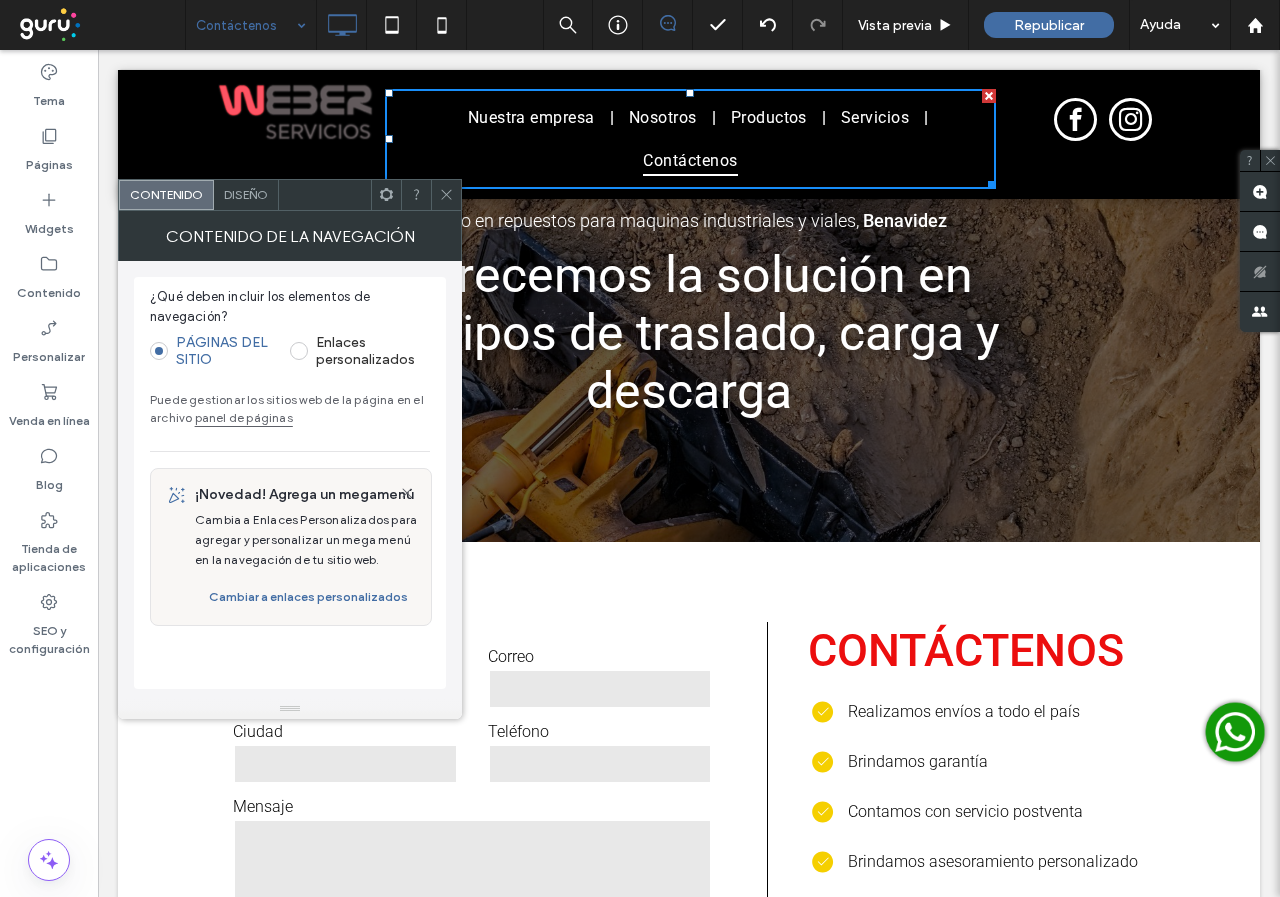 drag, startPoint x: 195, startPoint y: 24, endPoint x: 203, endPoint y: 40, distance: 17.888544 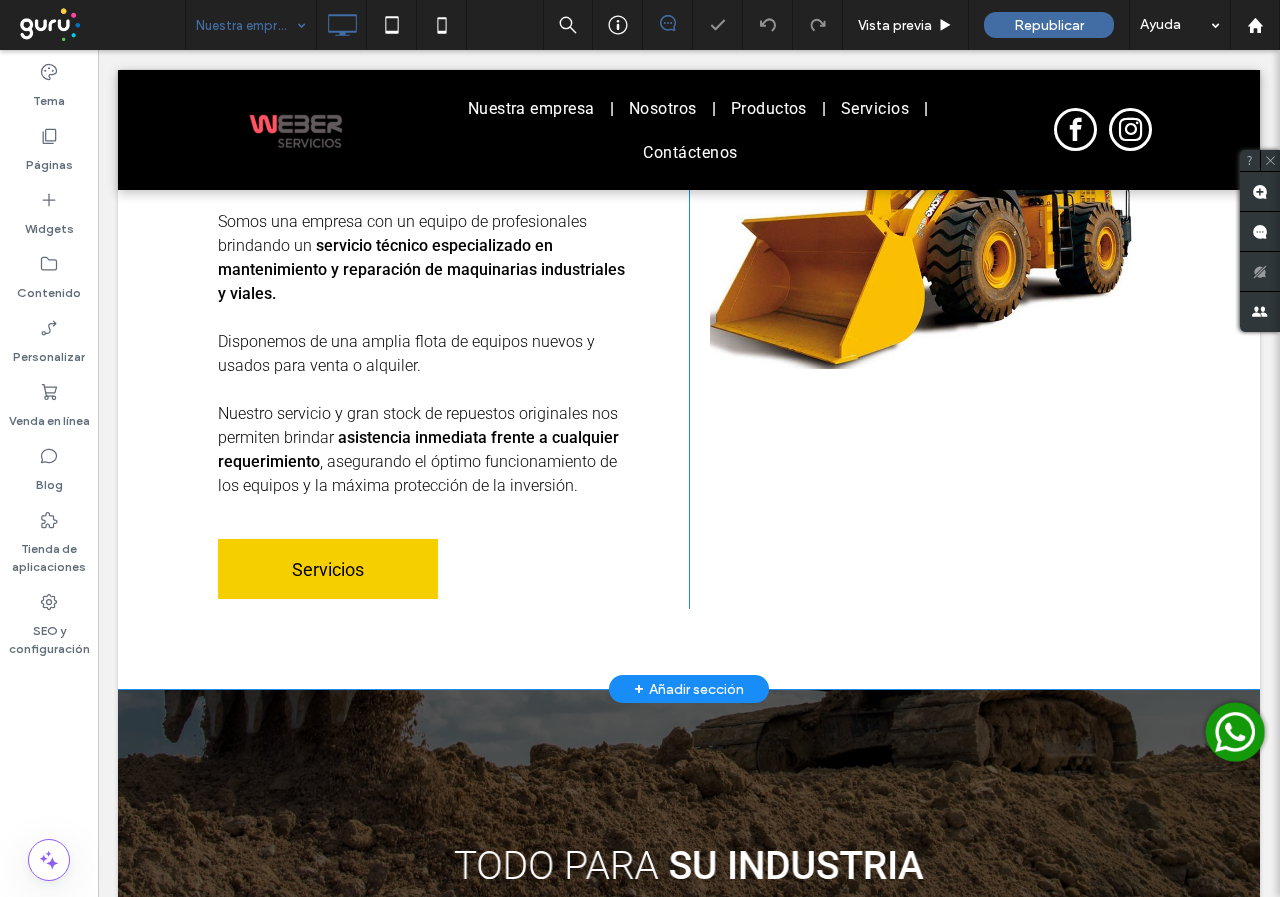scroll, scrollTop: 700, scrollLeft: 0, axis: vertical 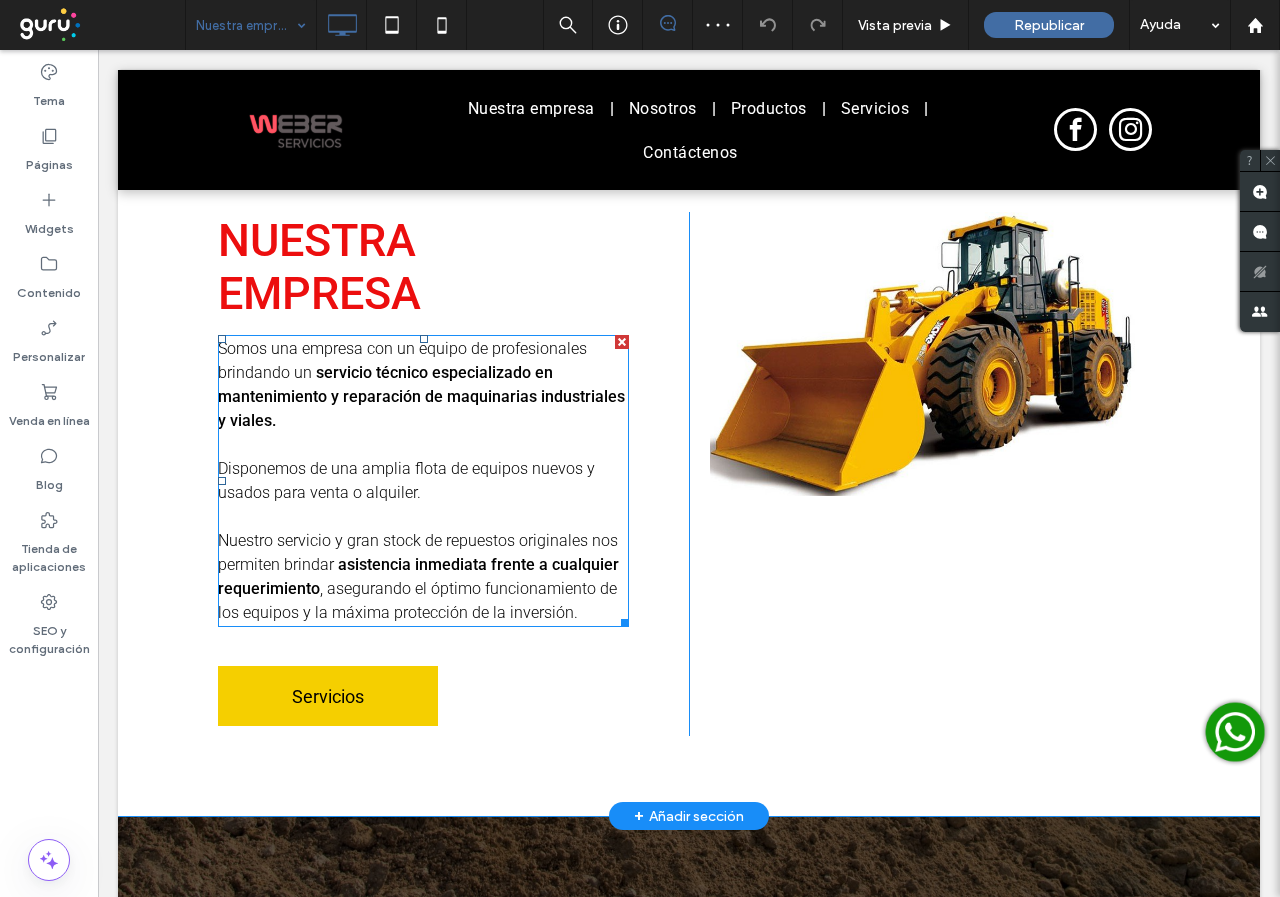 click on "Somos una empresa con un equipo de profesionales brindando un" at bounding box center (402, 360) 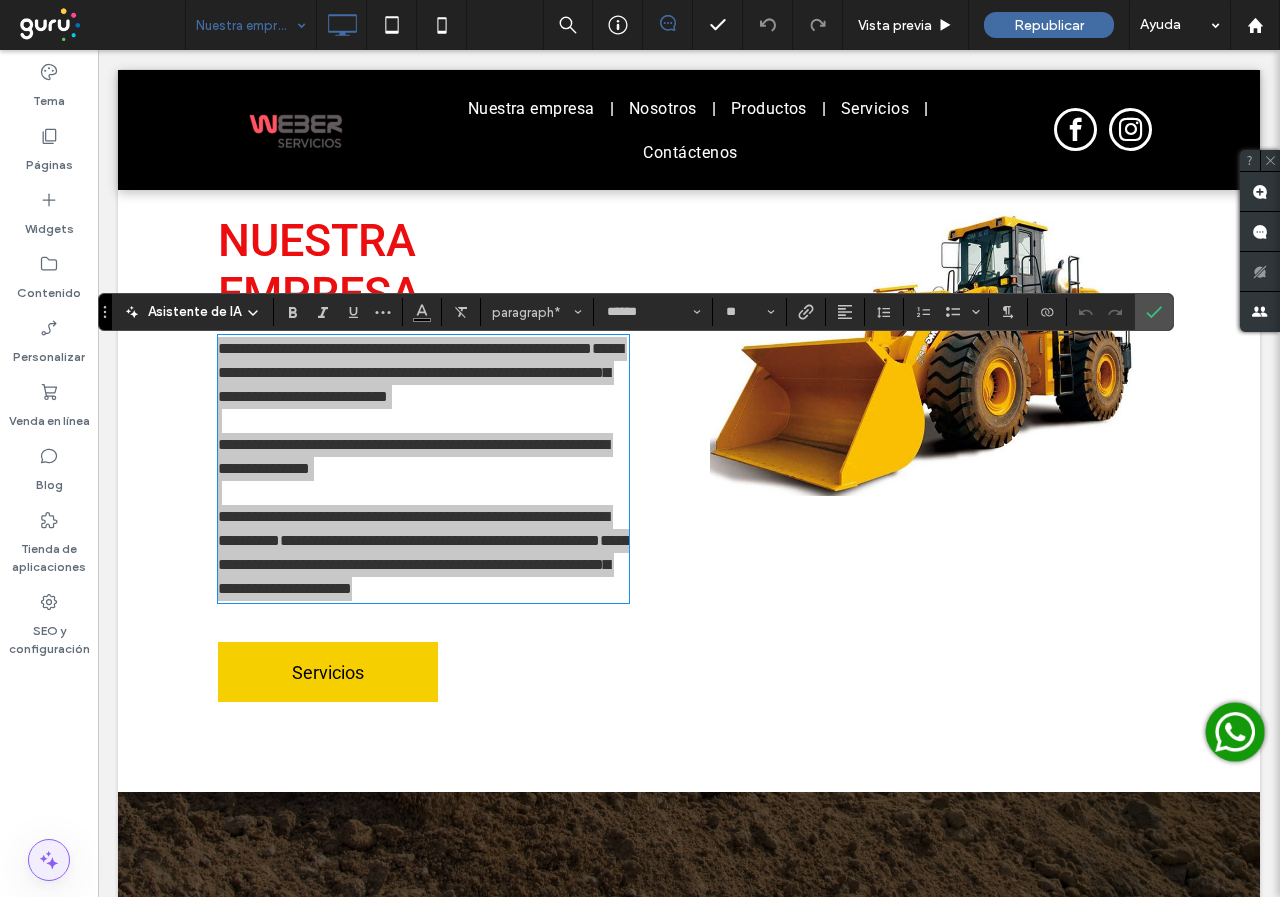 click 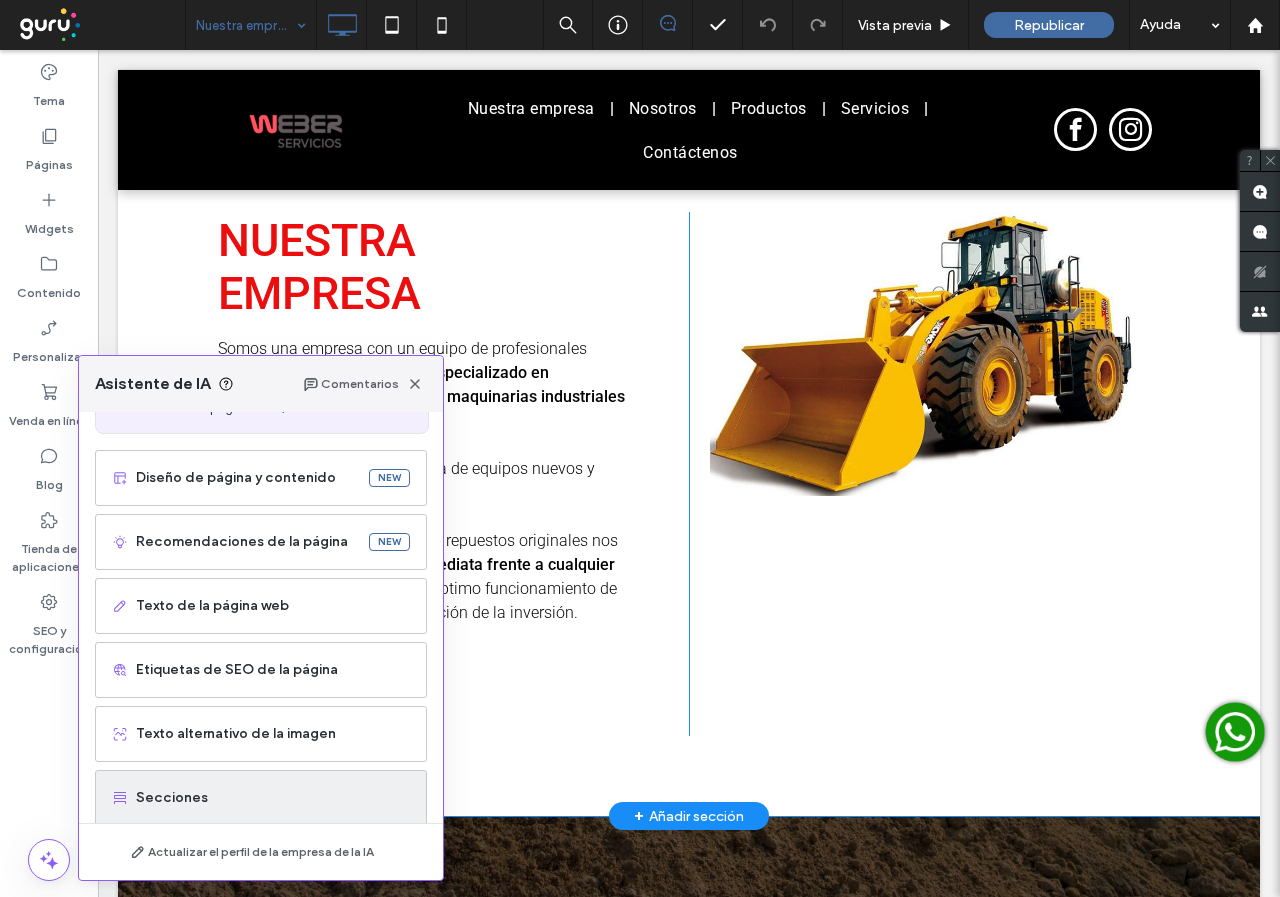 scroll, scrollTop: 147, scrollLeft: 0, axis: vertical 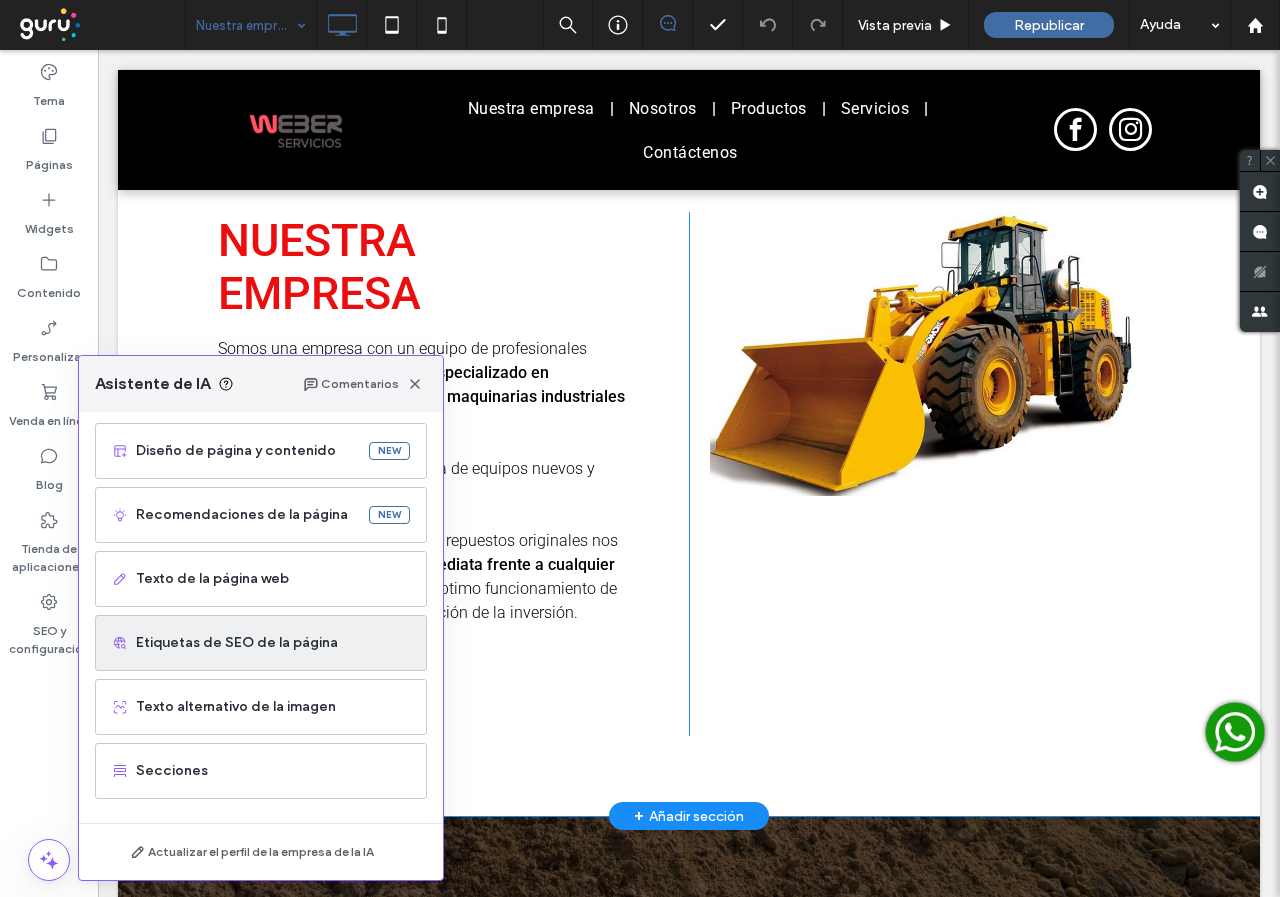 click on "Etiquetas de SEO de la página" at bounding box center [273, 643] 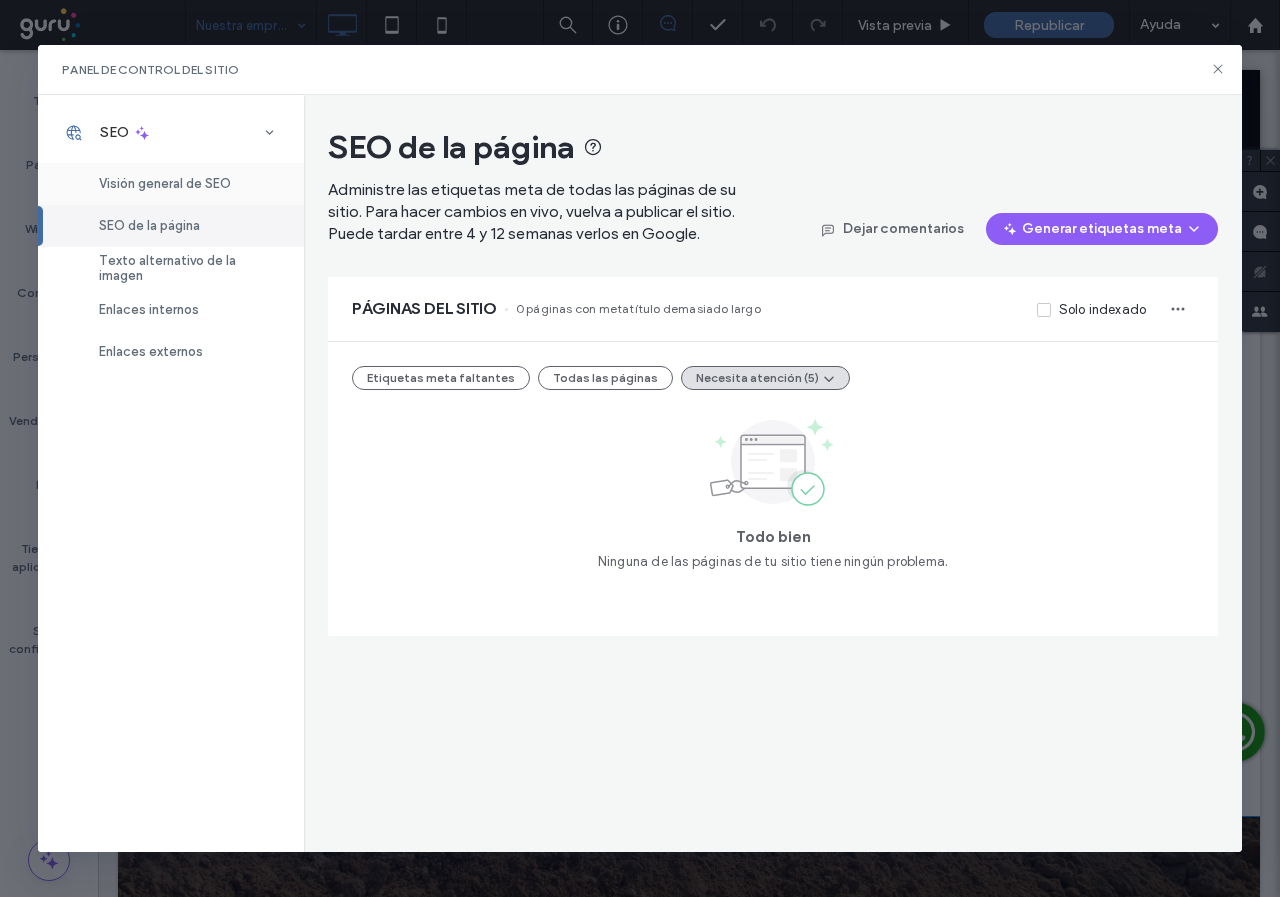 click on "Visión general de SEO" at bounding box center (165, 183) 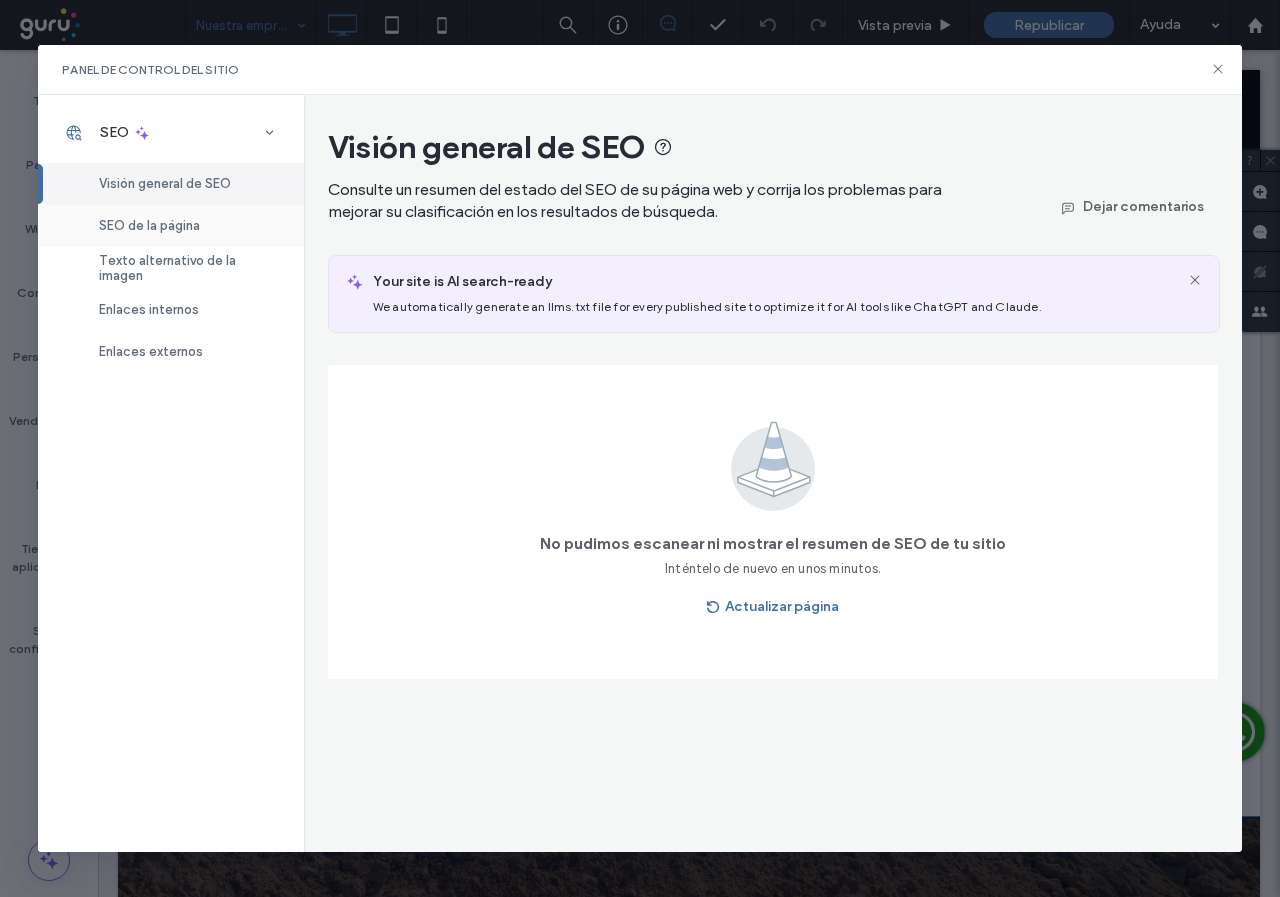 click on "SEO de la página" at bounding box center [149, 225] 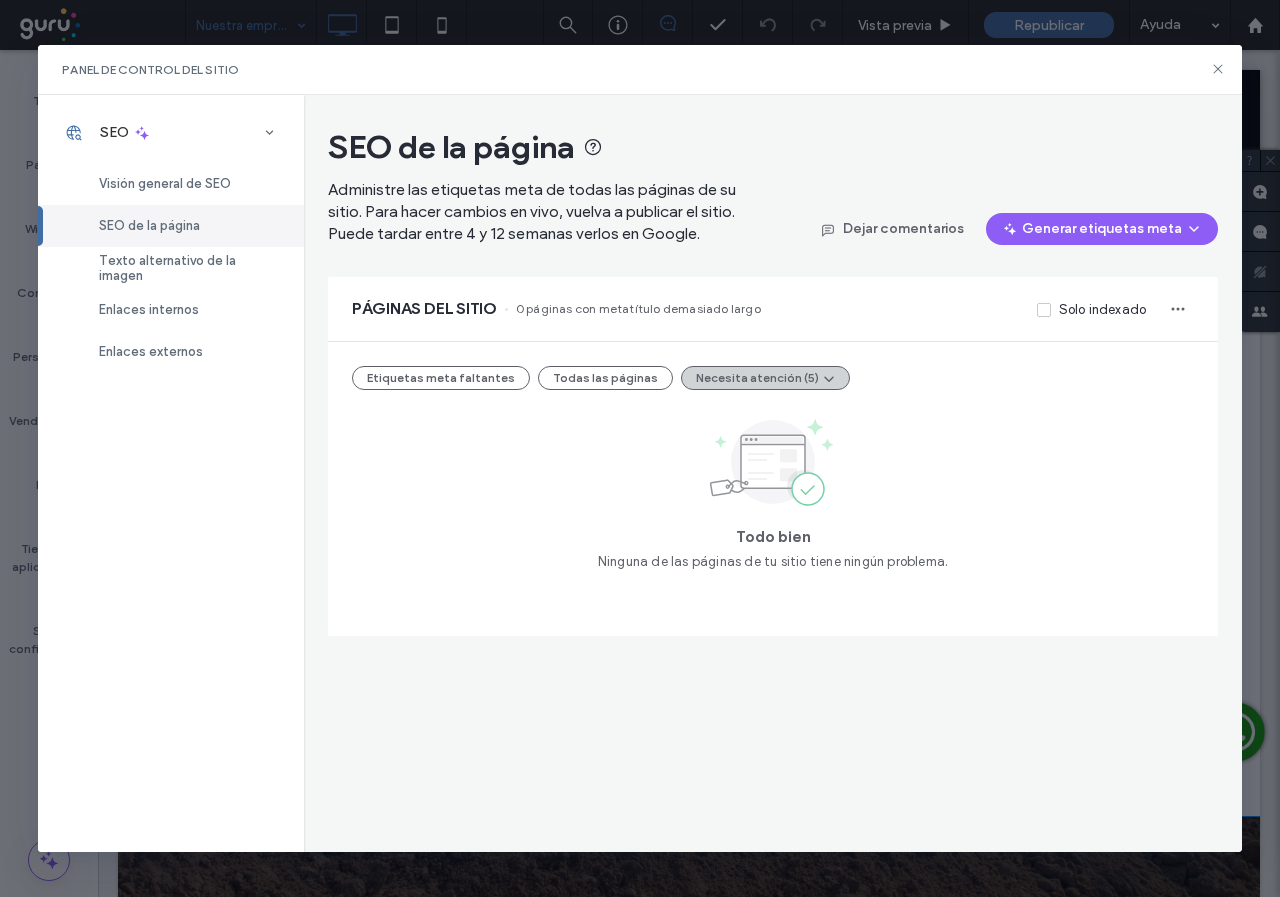 click on "Necesita atención (5)" at bounding box center [765, 378] 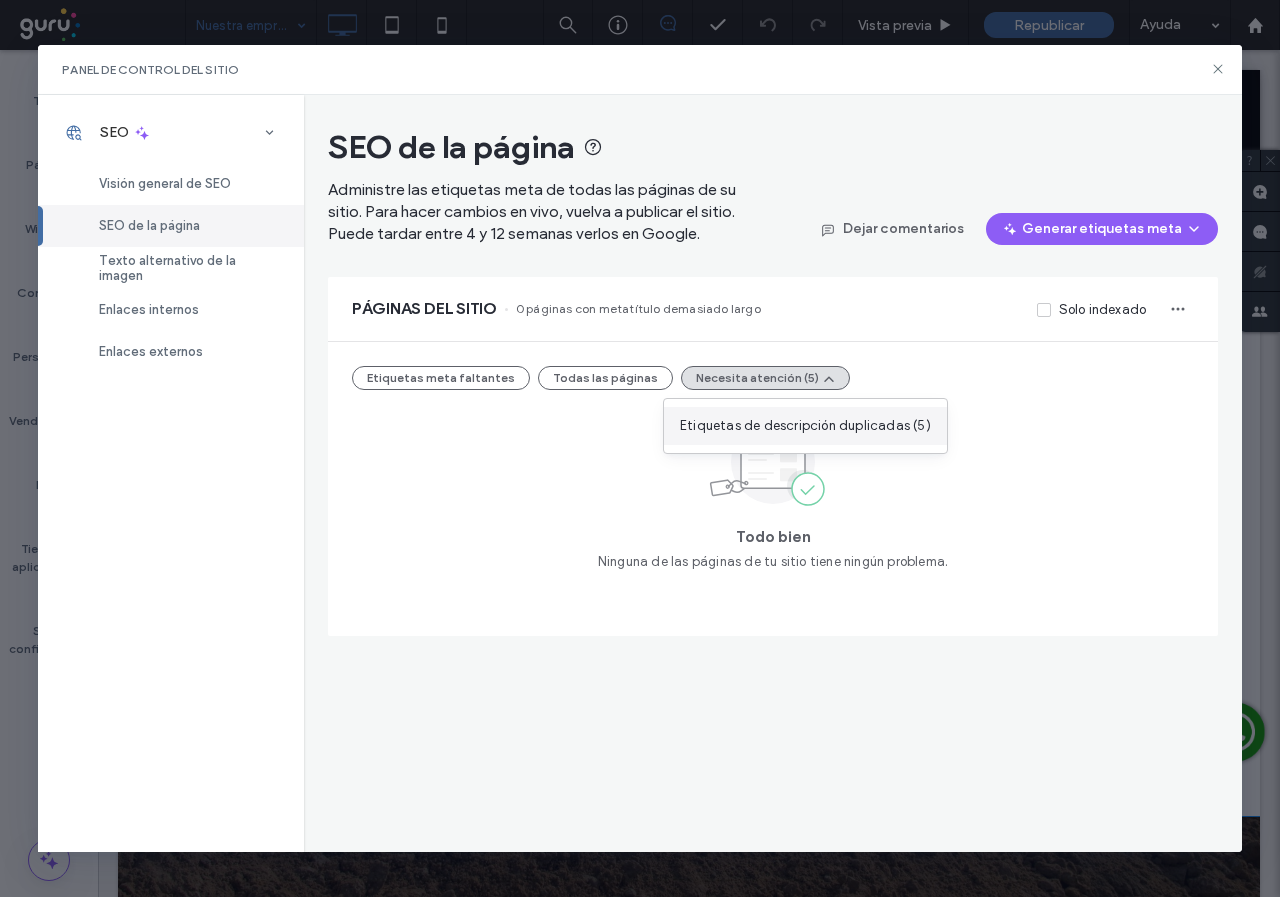 click on "Etiquetas de descripción duplicadas (5)" at bounding box center (805, 426) 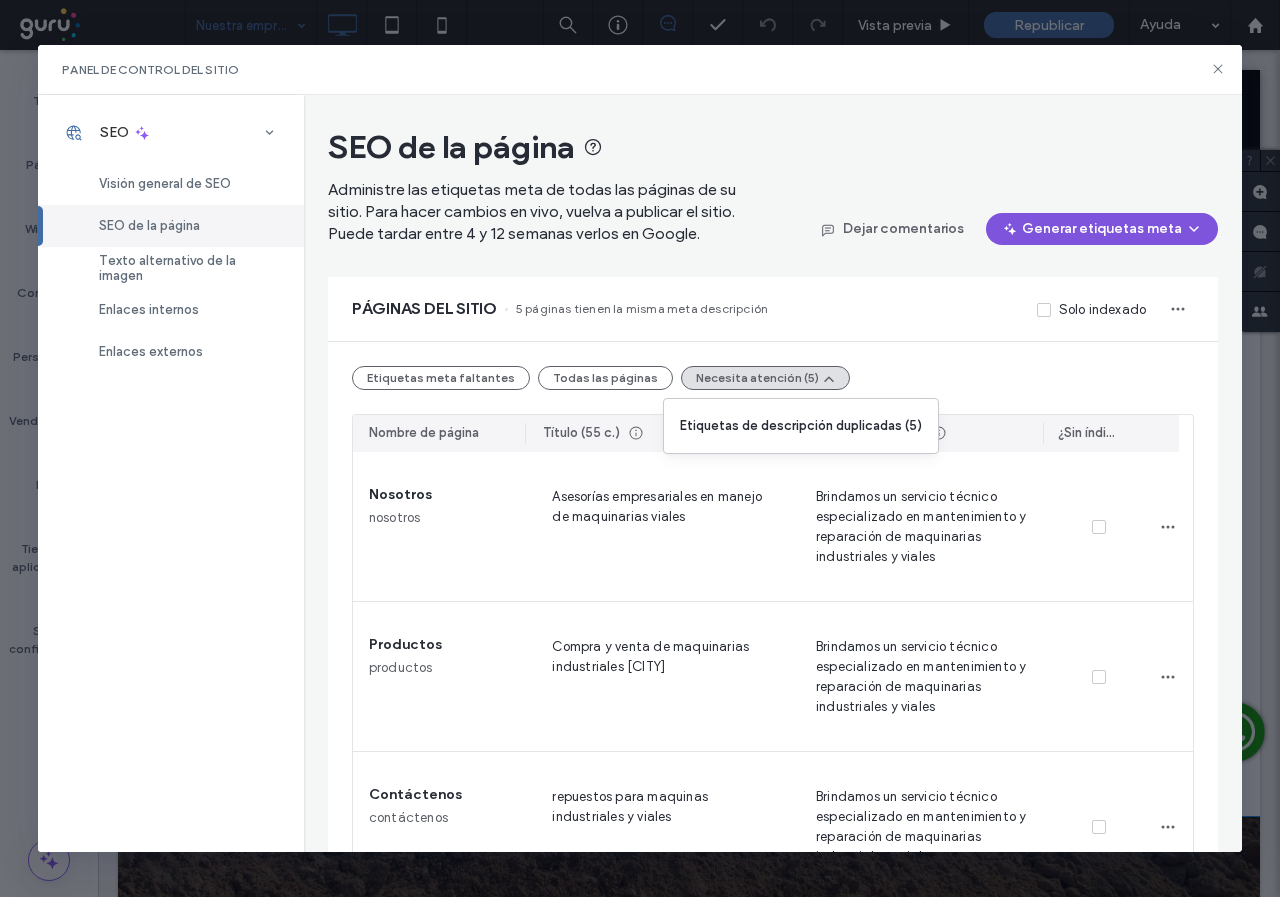 click on "Generar etiquetas meta" at bounding box center (1102, 229) 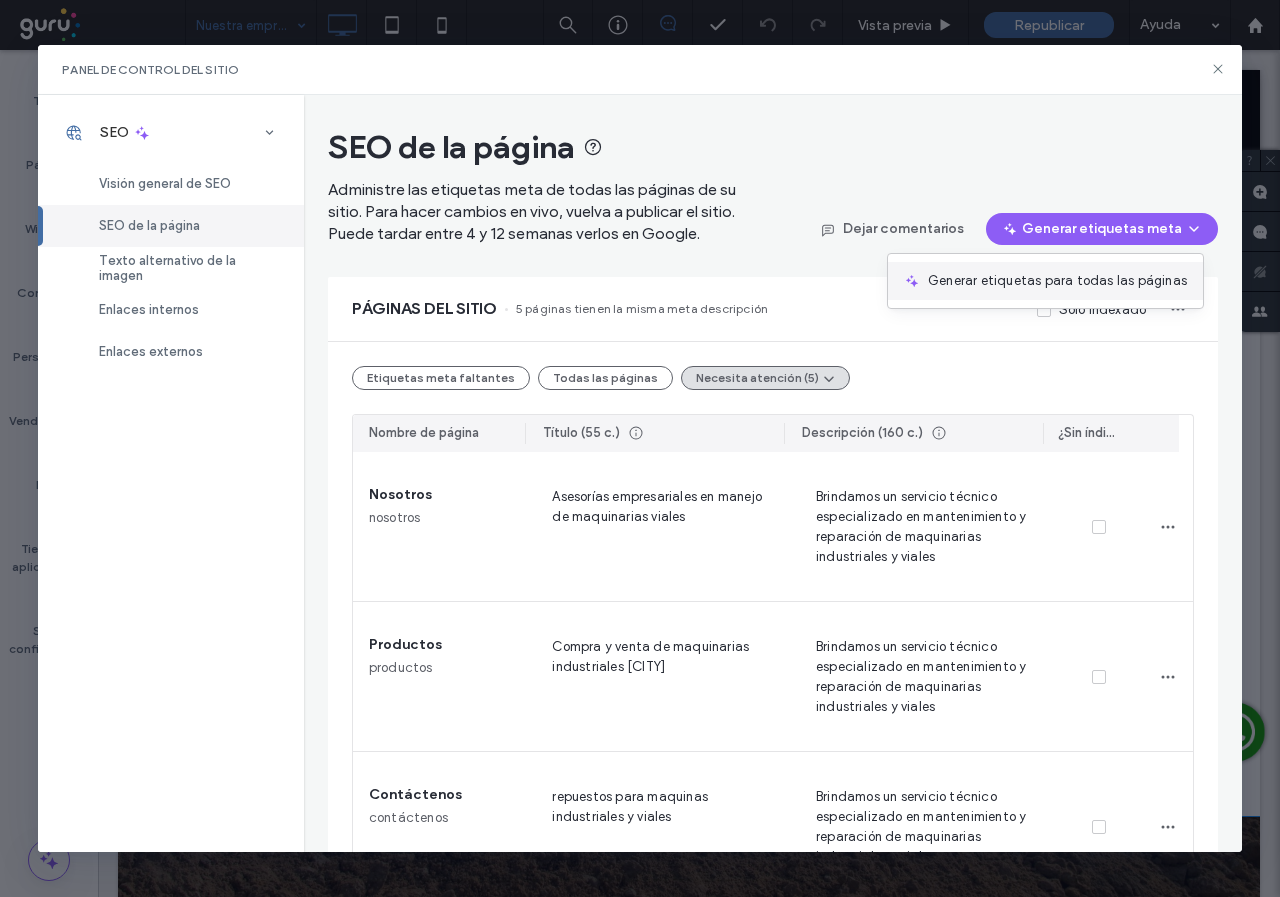 click on "Generar etiquetas para todas las páginas" at bounding box center (1057, 281) 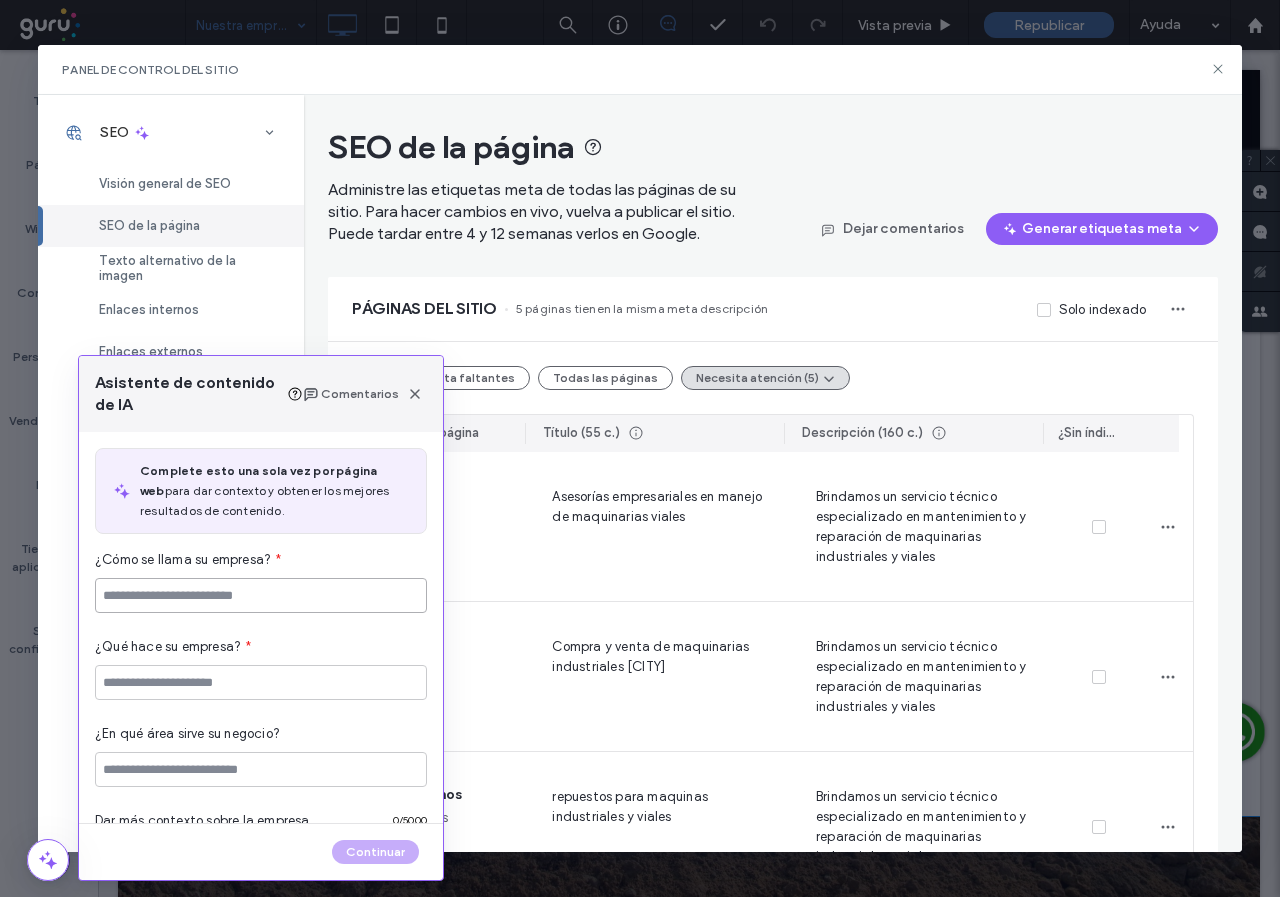 click at bounding box center (261, 595) 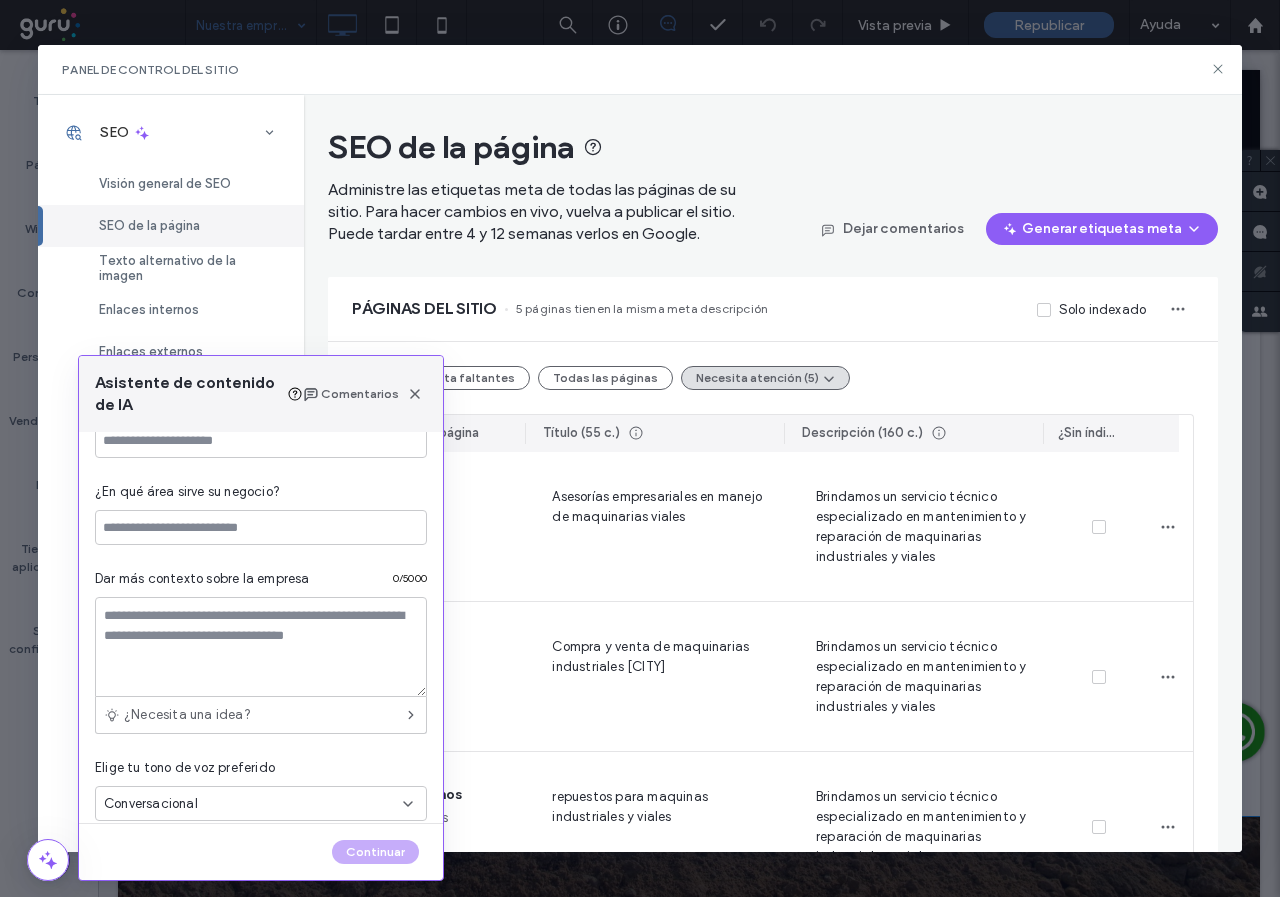 scroll, scrollTop: 264, scrollLeft: 0, axis: vertical 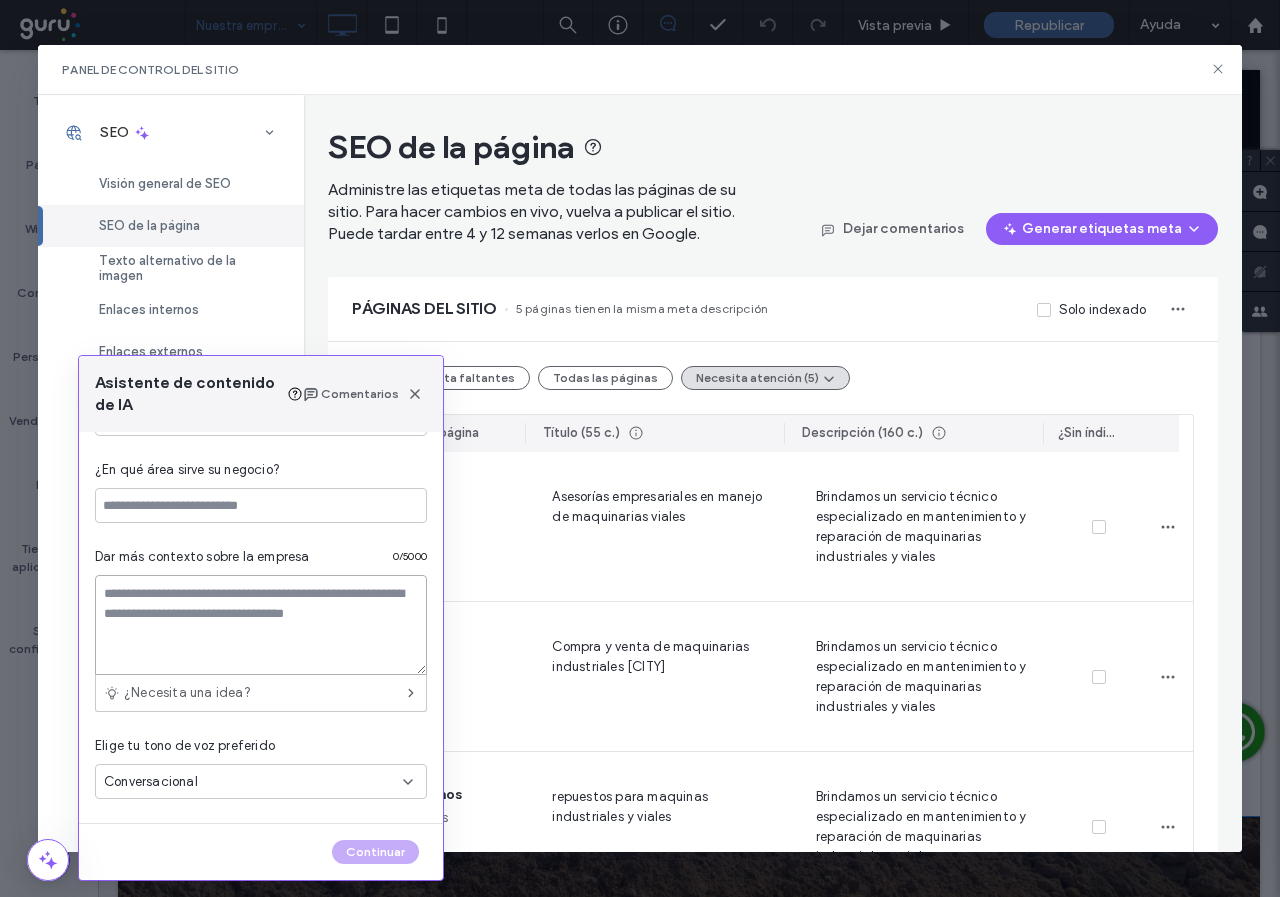 click at bounding box center [261, 625] 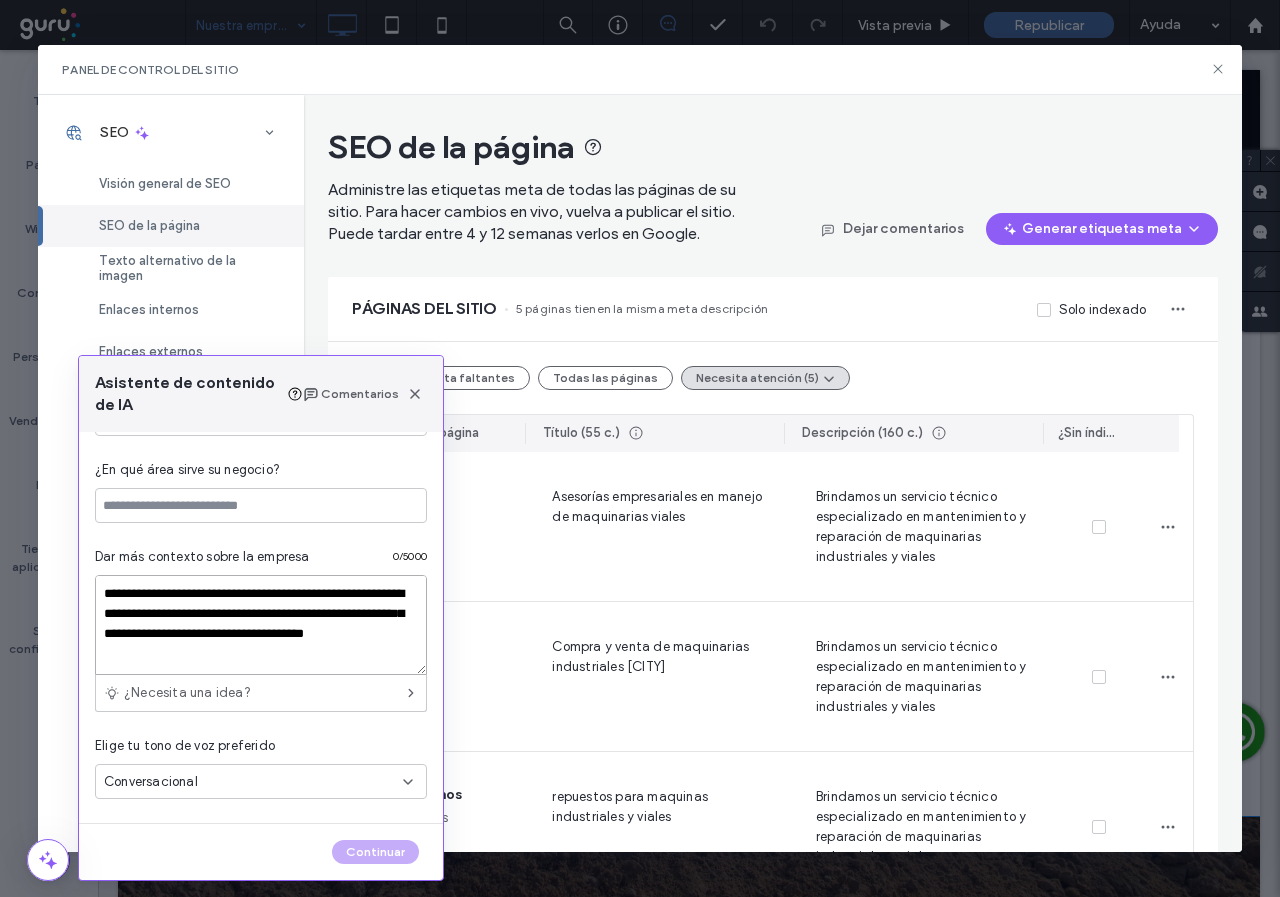 scroll, scrollTop: 247, scrollLeft: 0, axis: vertical 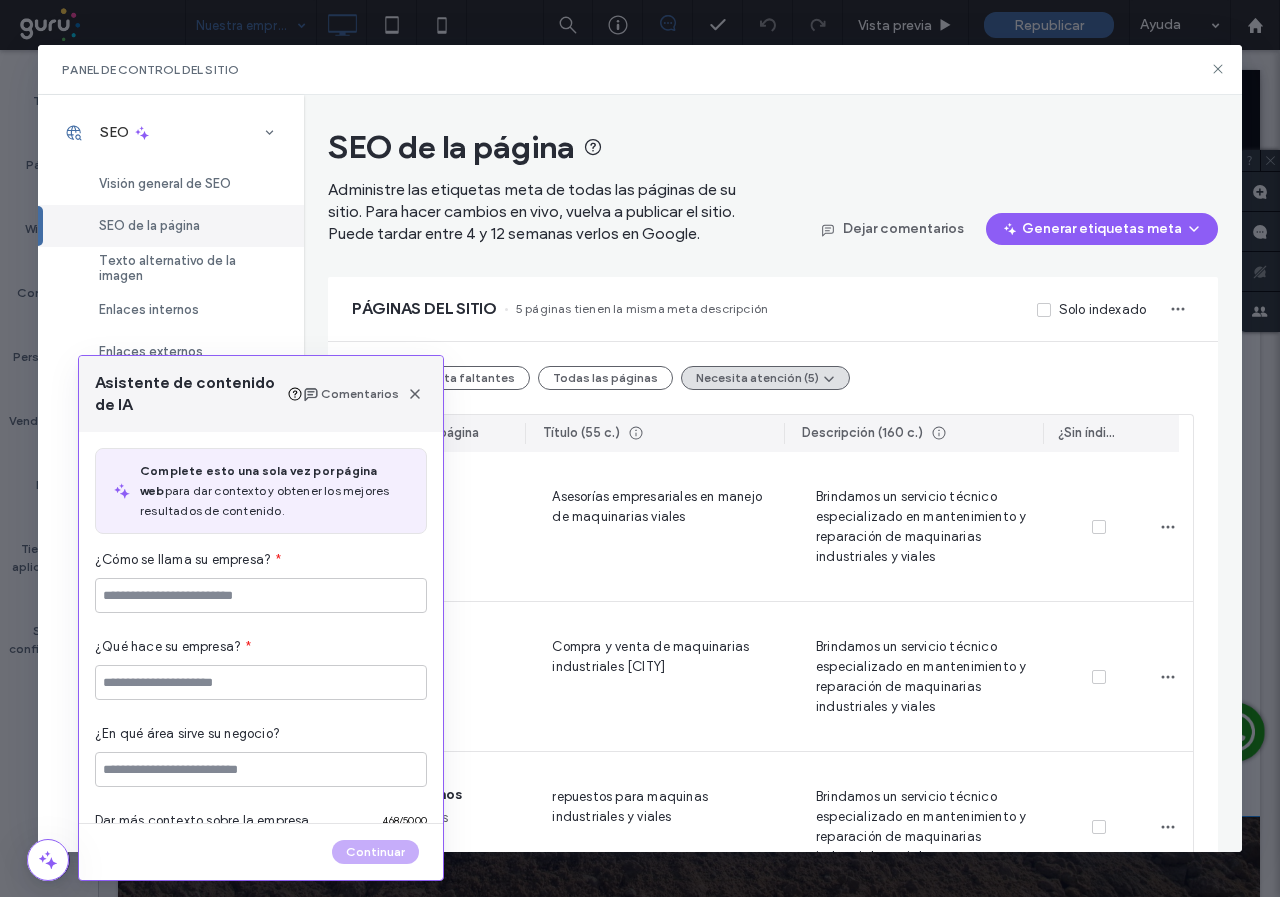 type on "**********" 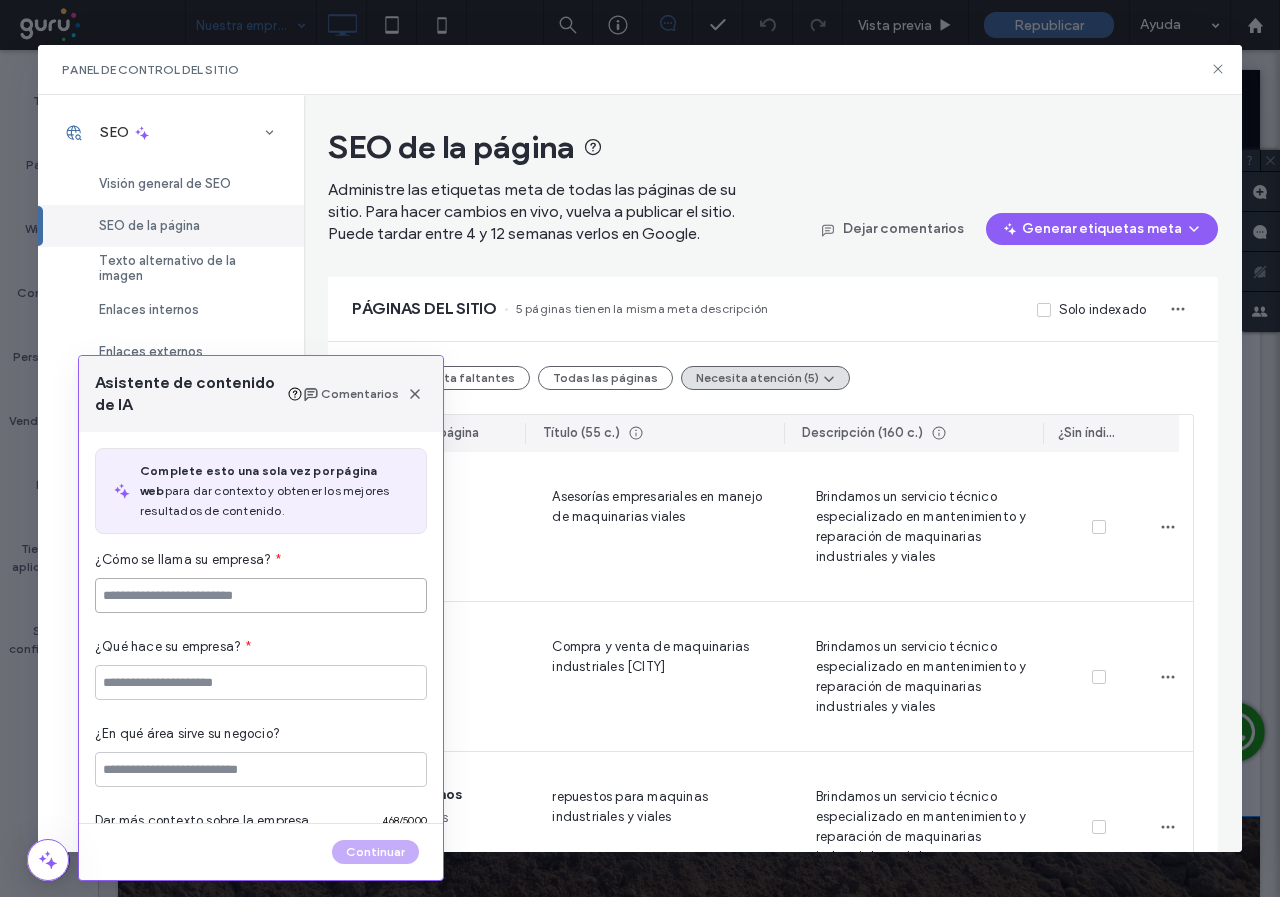 click at bounding box center [261, 595] 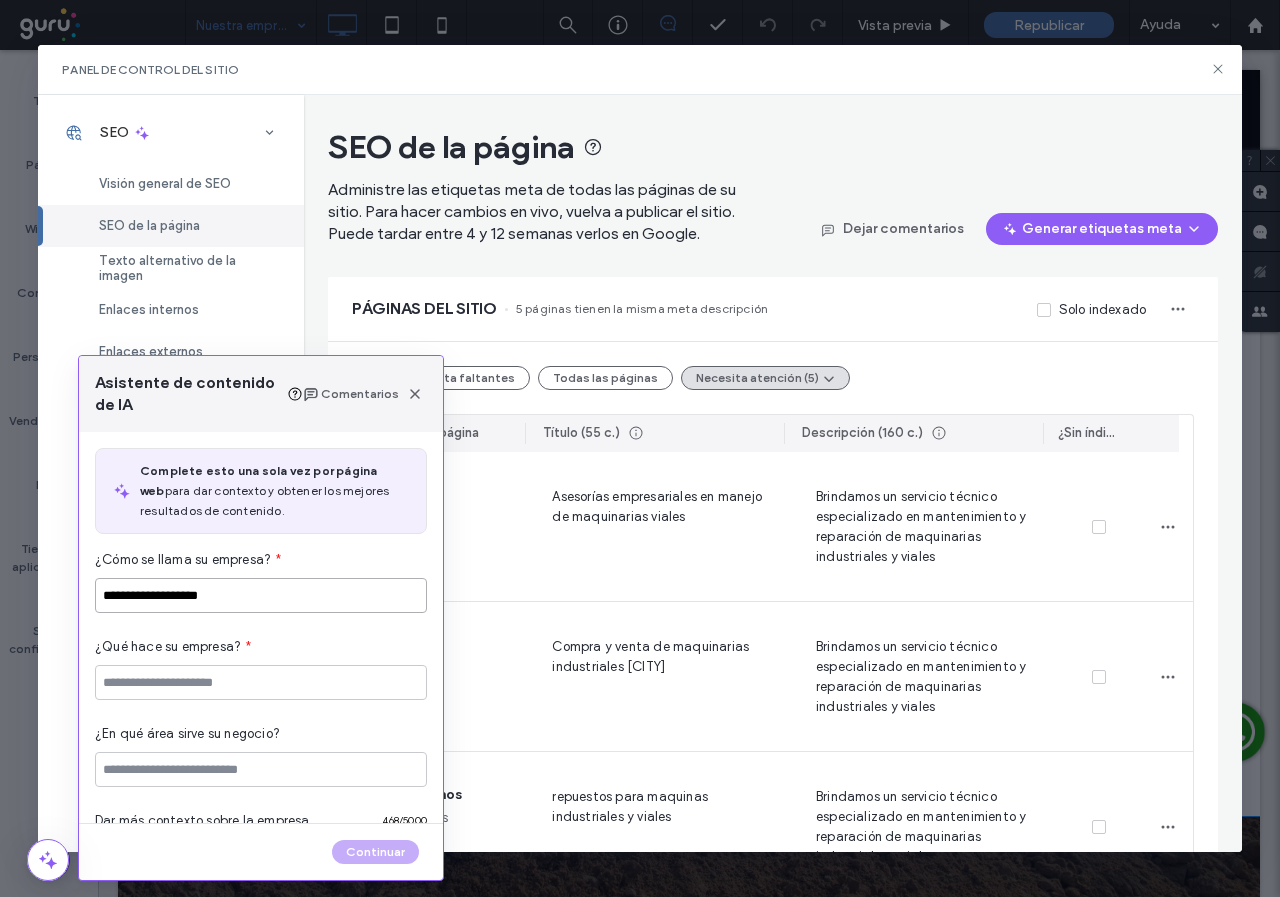 type on "**********" 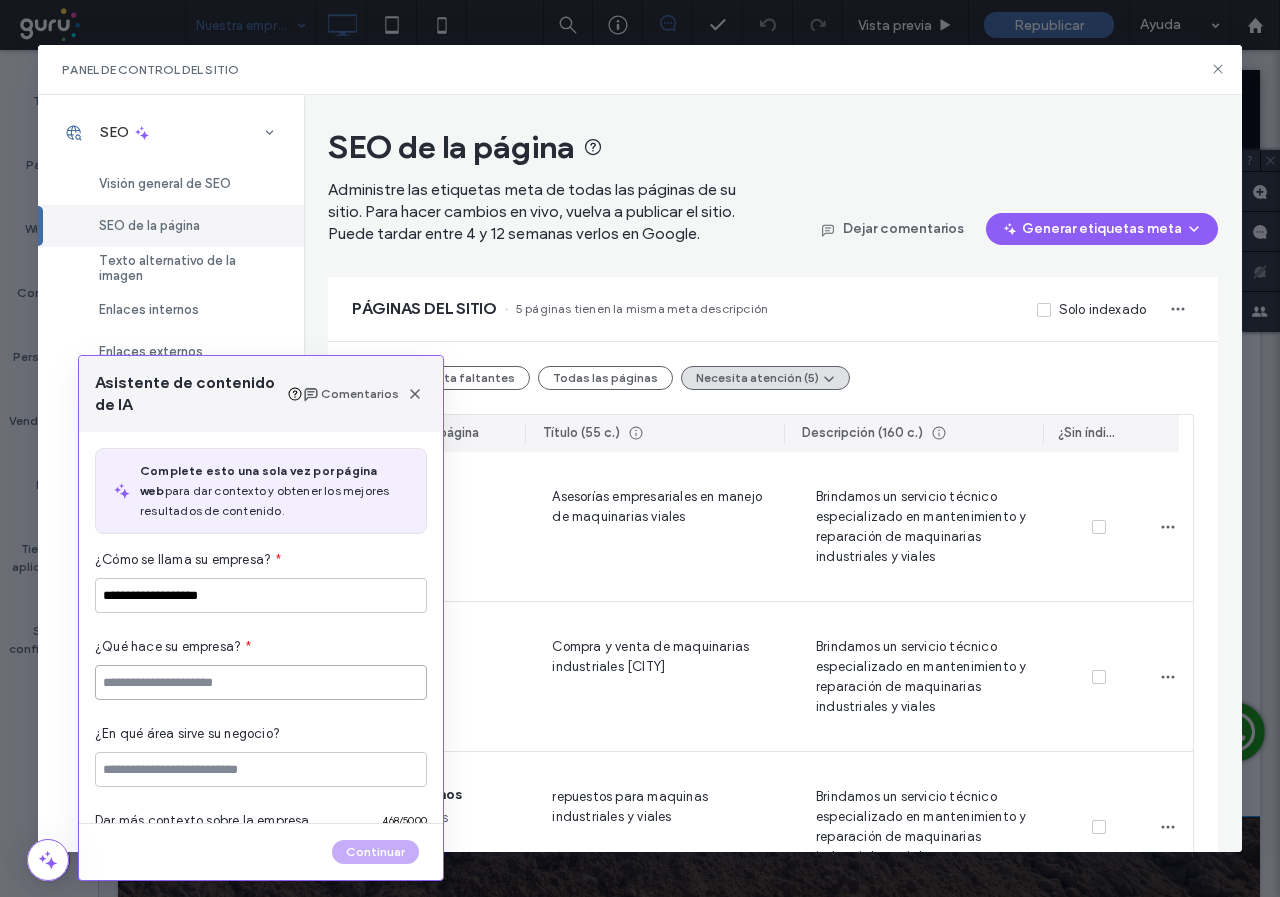 click at bounding box center [261, 682] 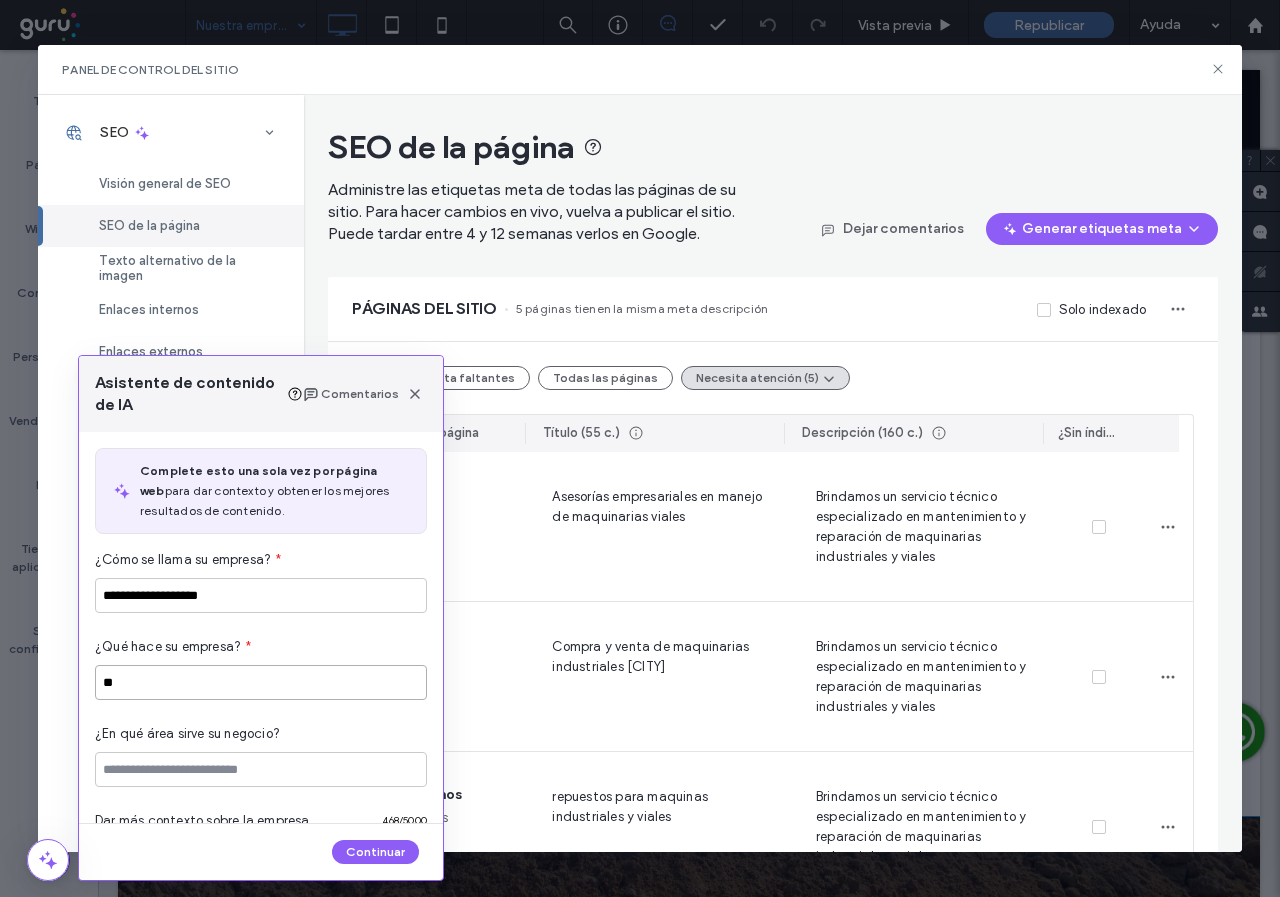 type on "*" 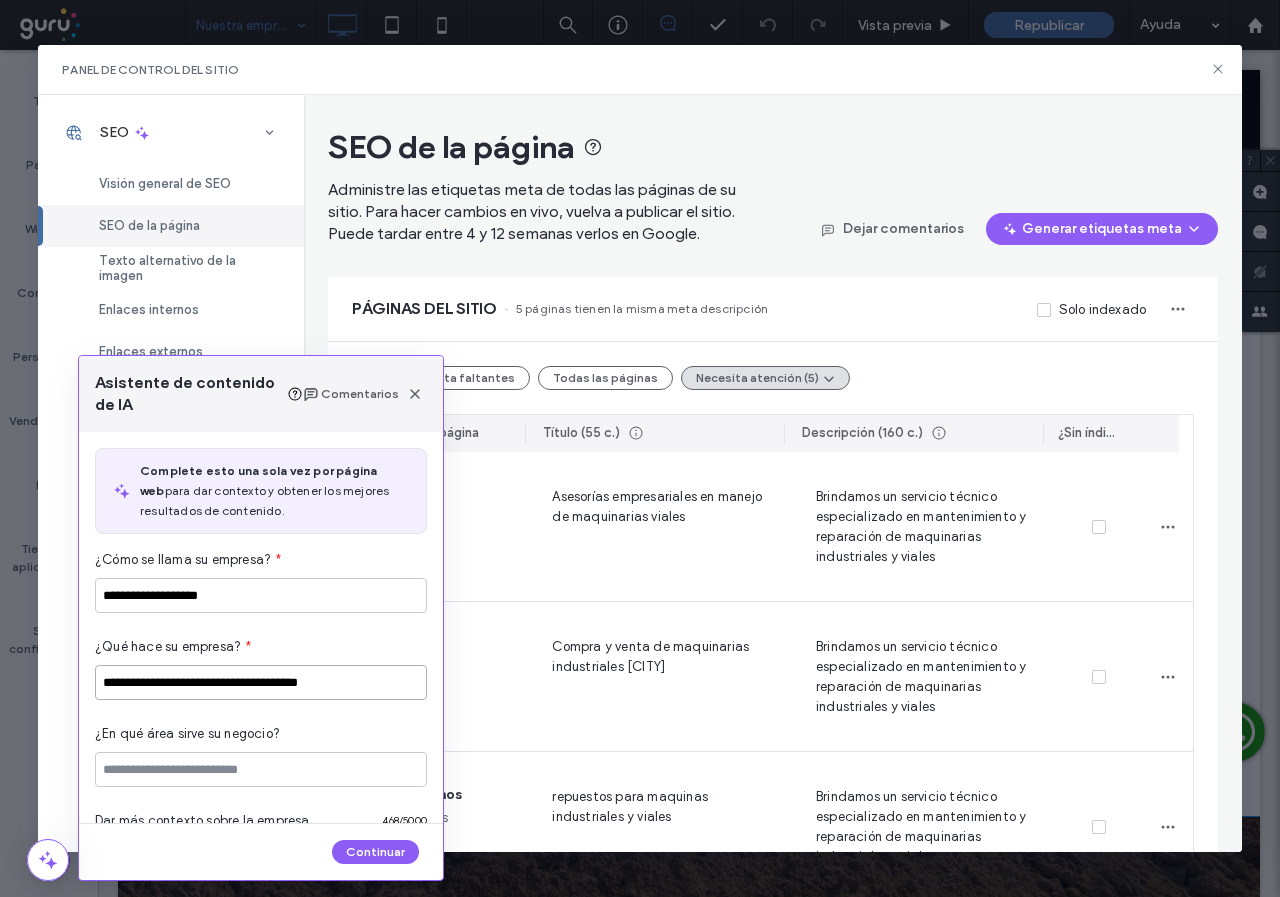 type on "**********" 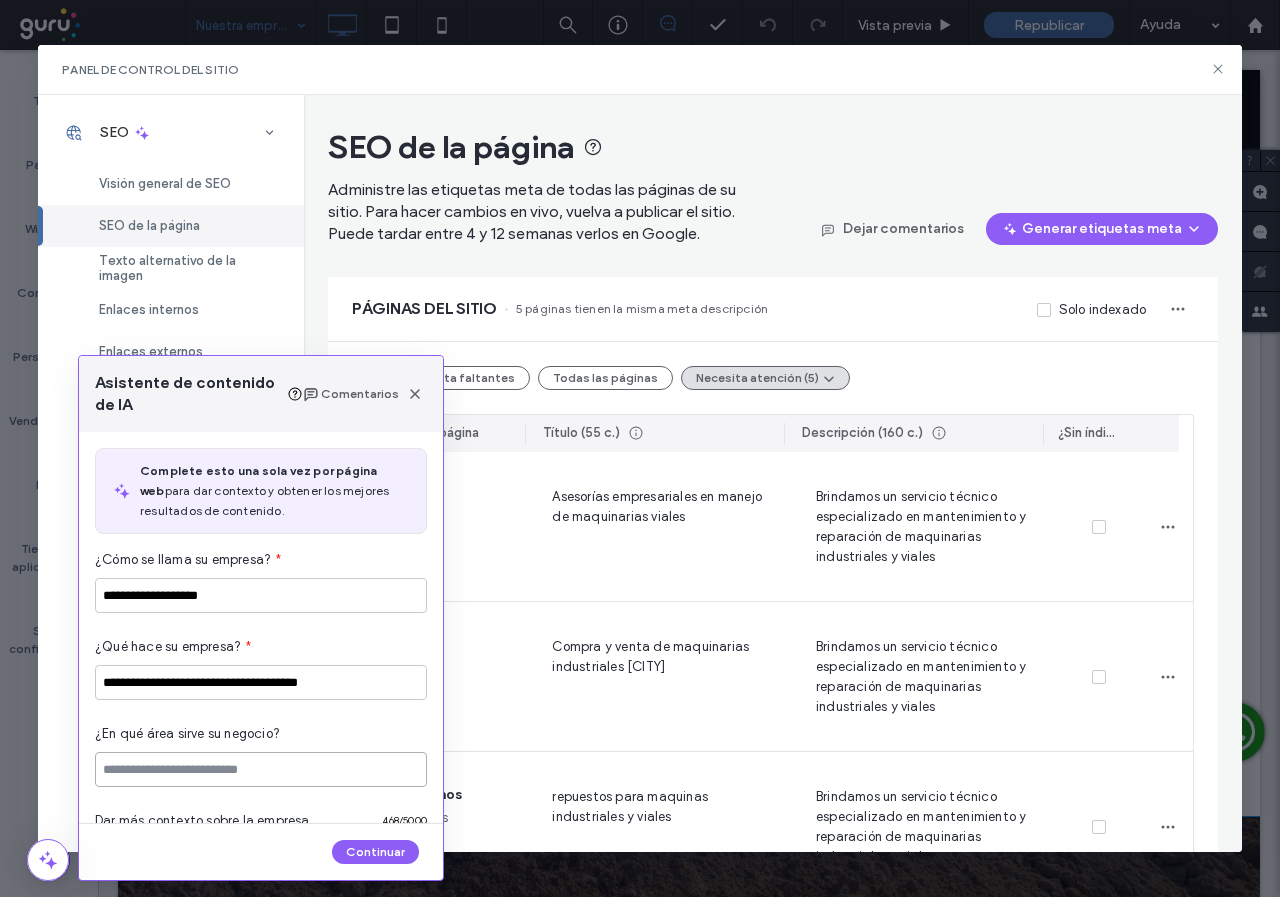 click at bounding box center (261, 769) 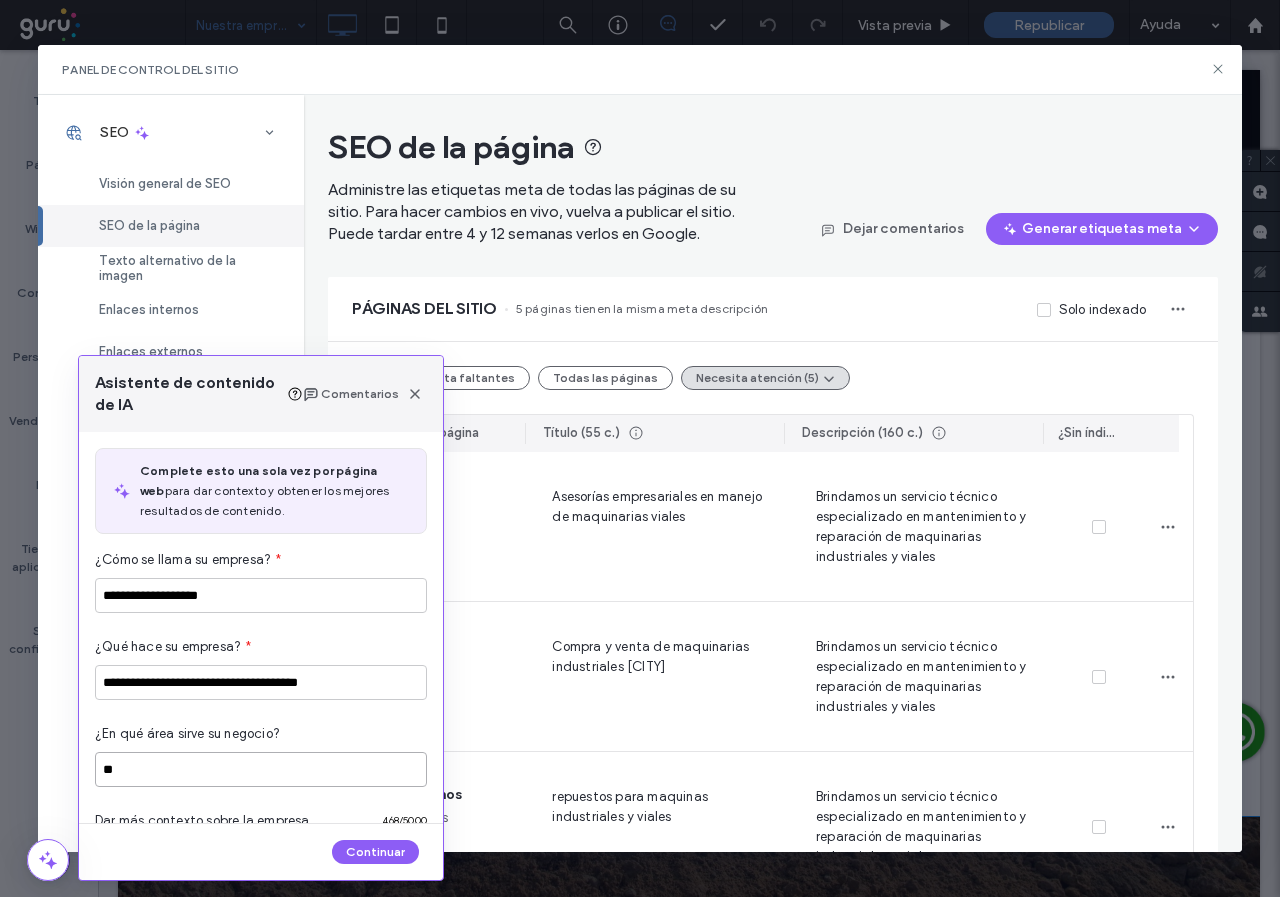 type on "*" 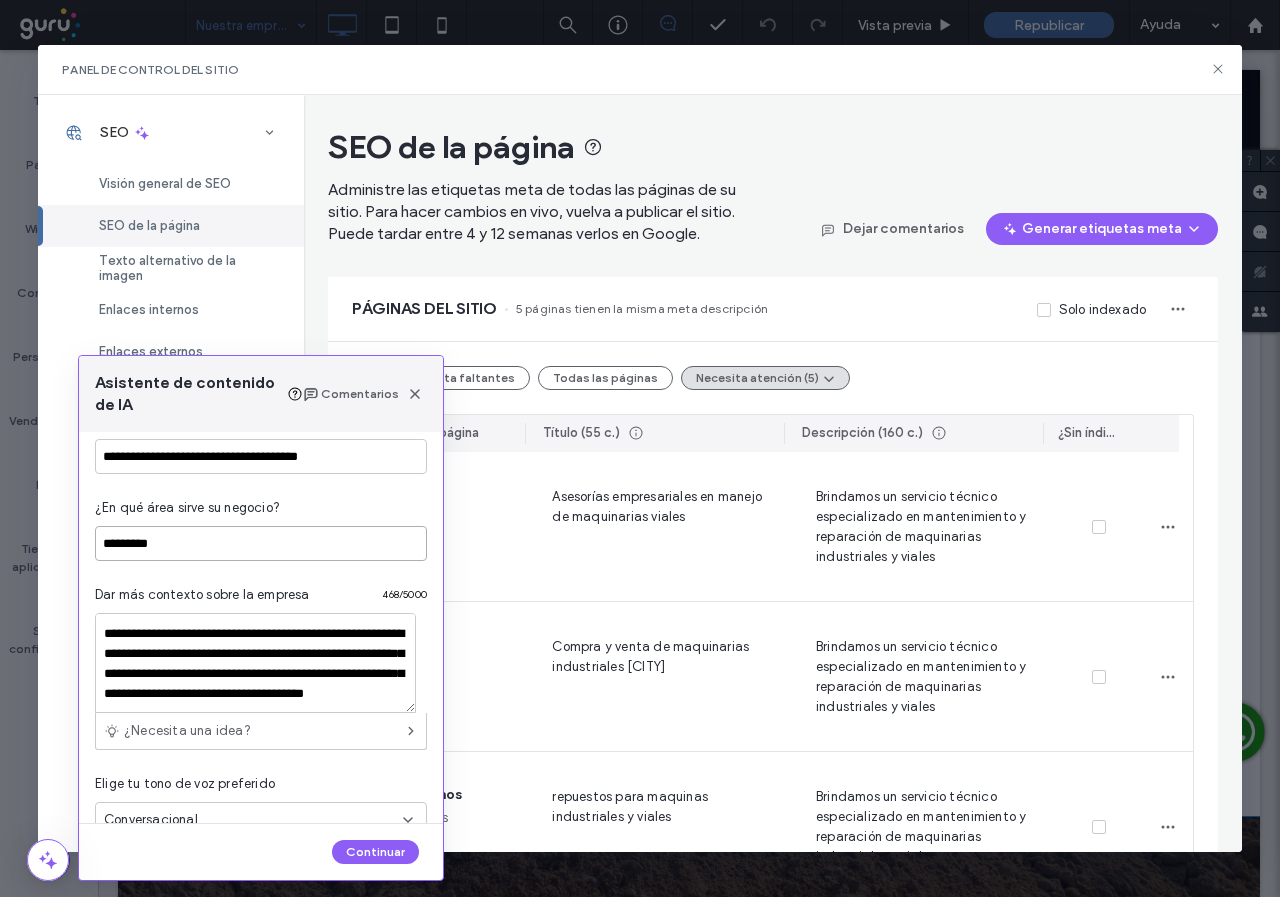 scroll, scrollTop: 264, scrollLeft: 0, axis: vertical 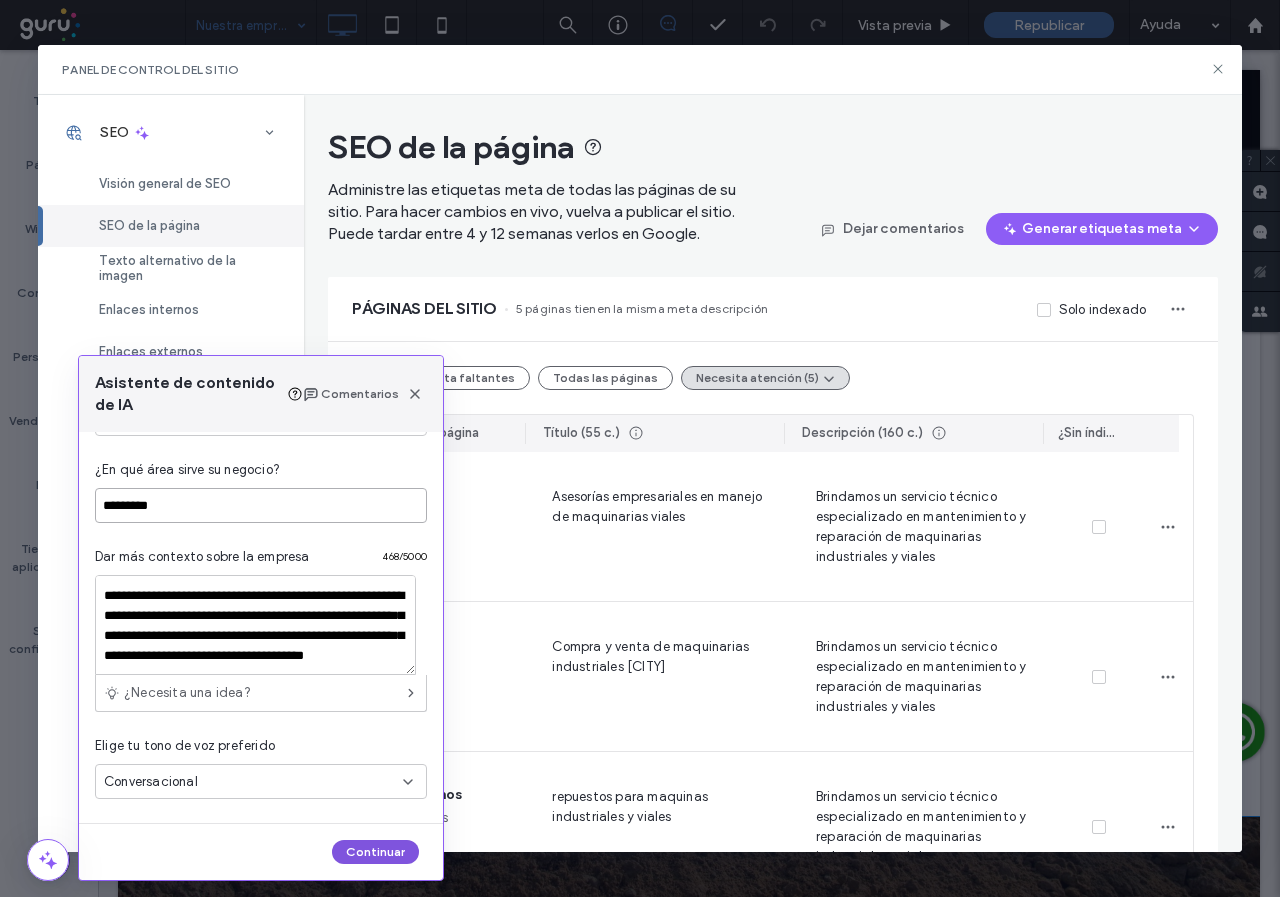 type on "*********" 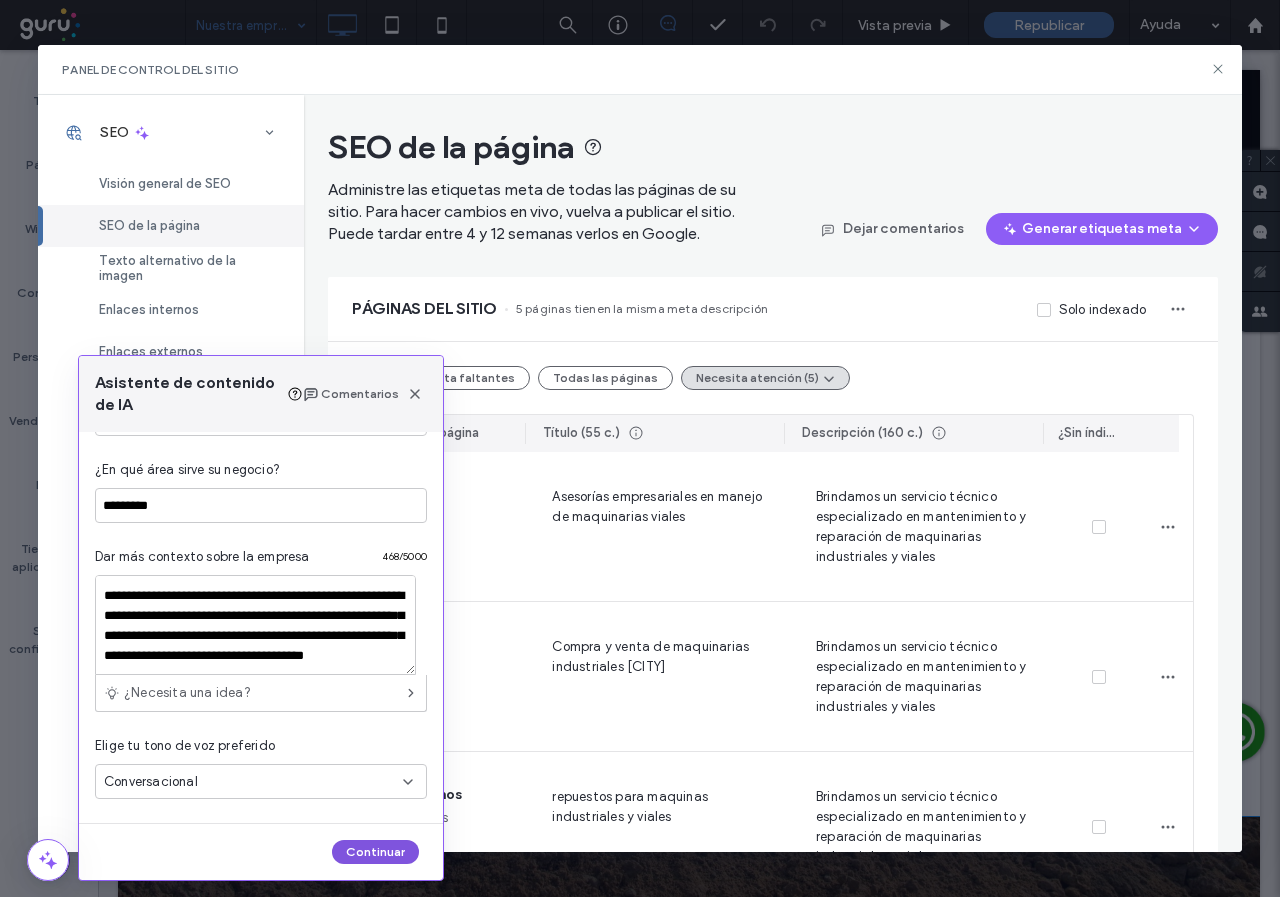click on "Continuar" at bounding box center (375, 852) 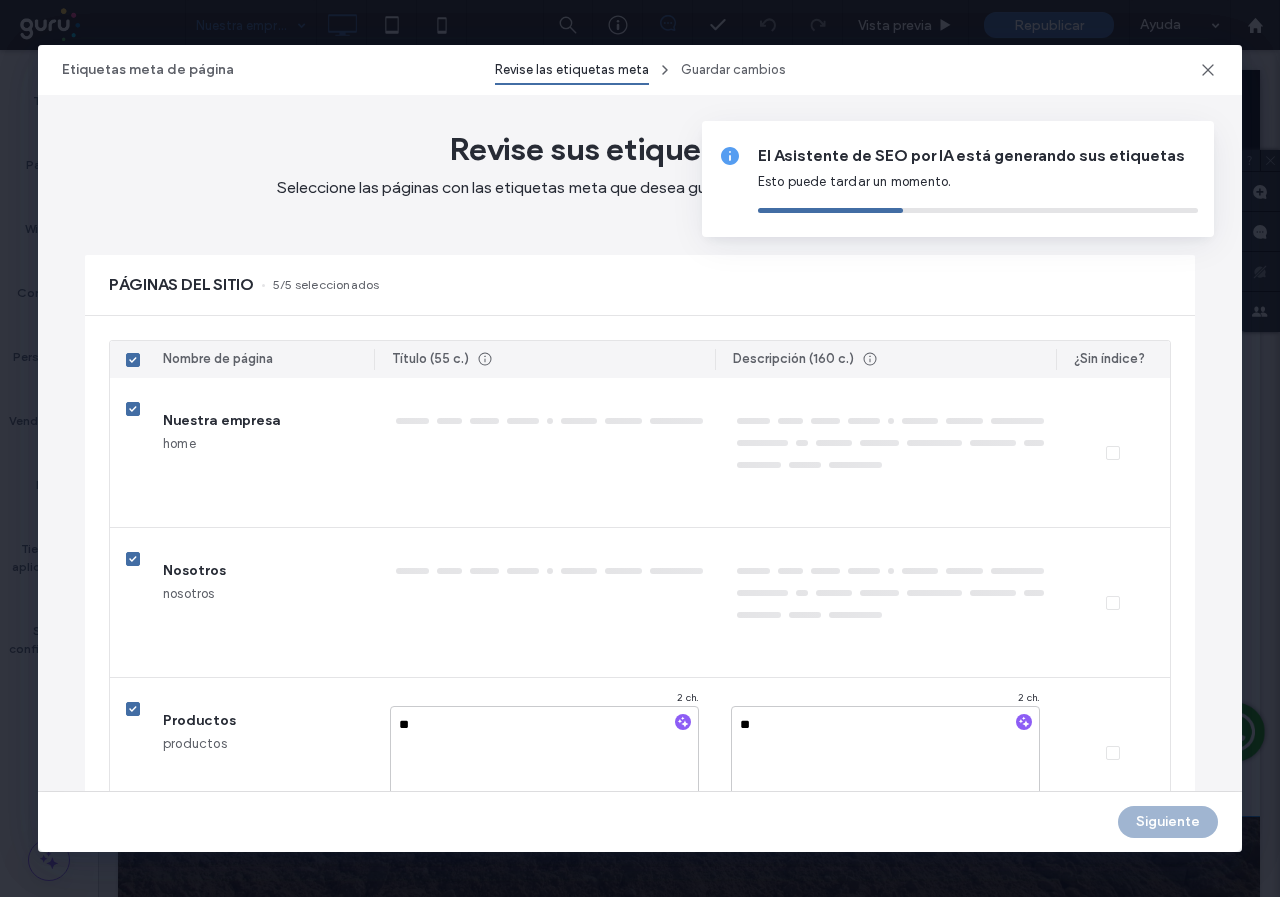 type on "***" 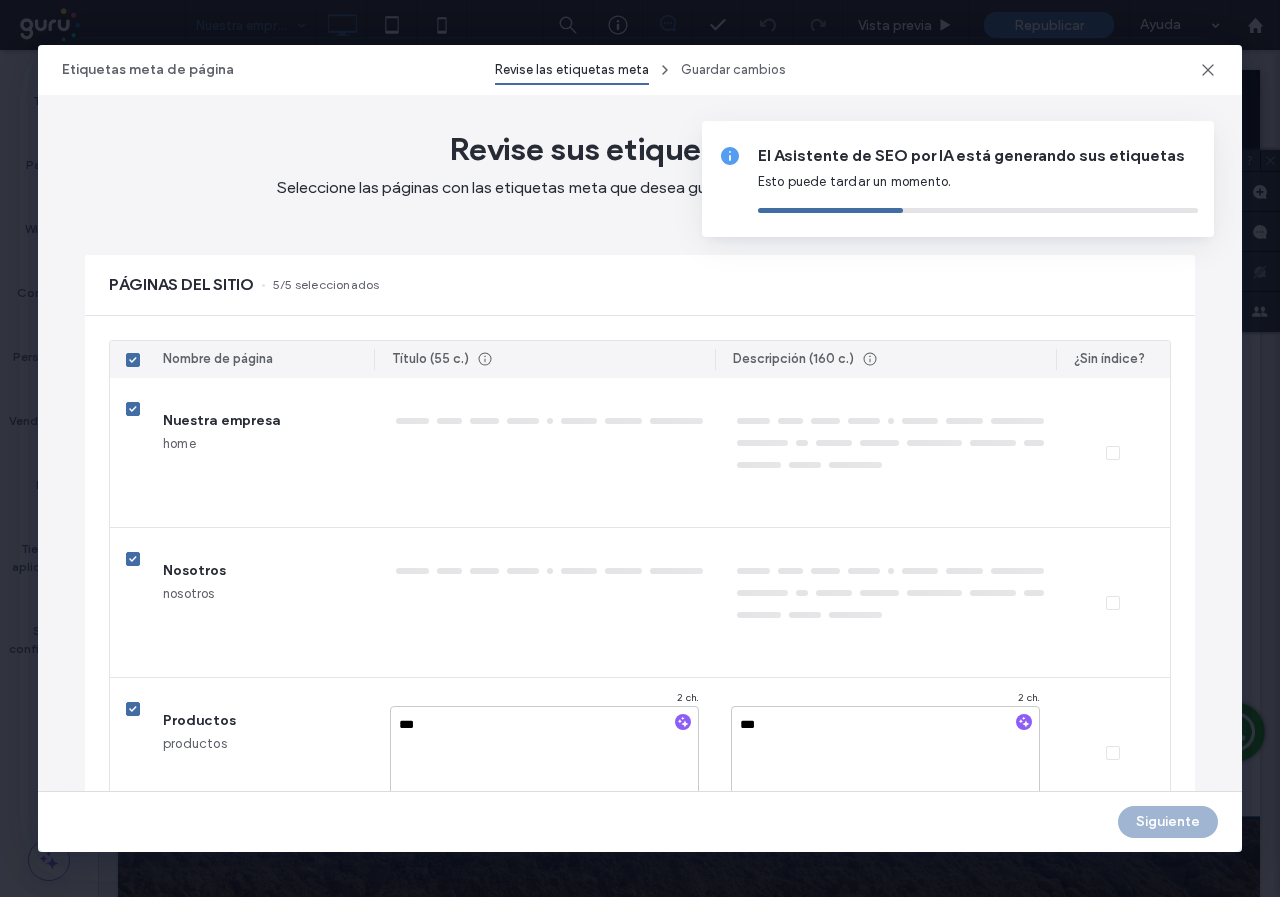 type on "****" 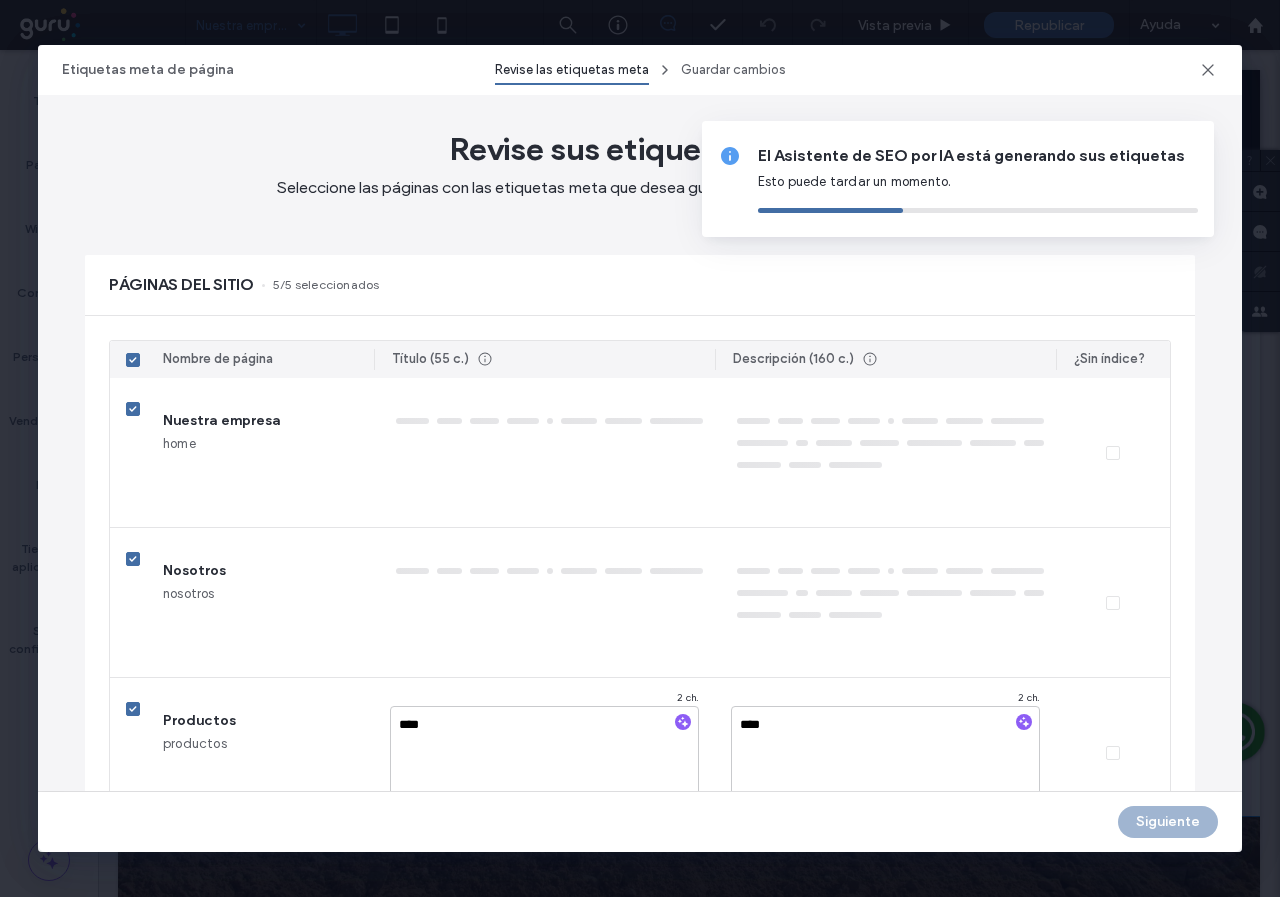 type on "*****" 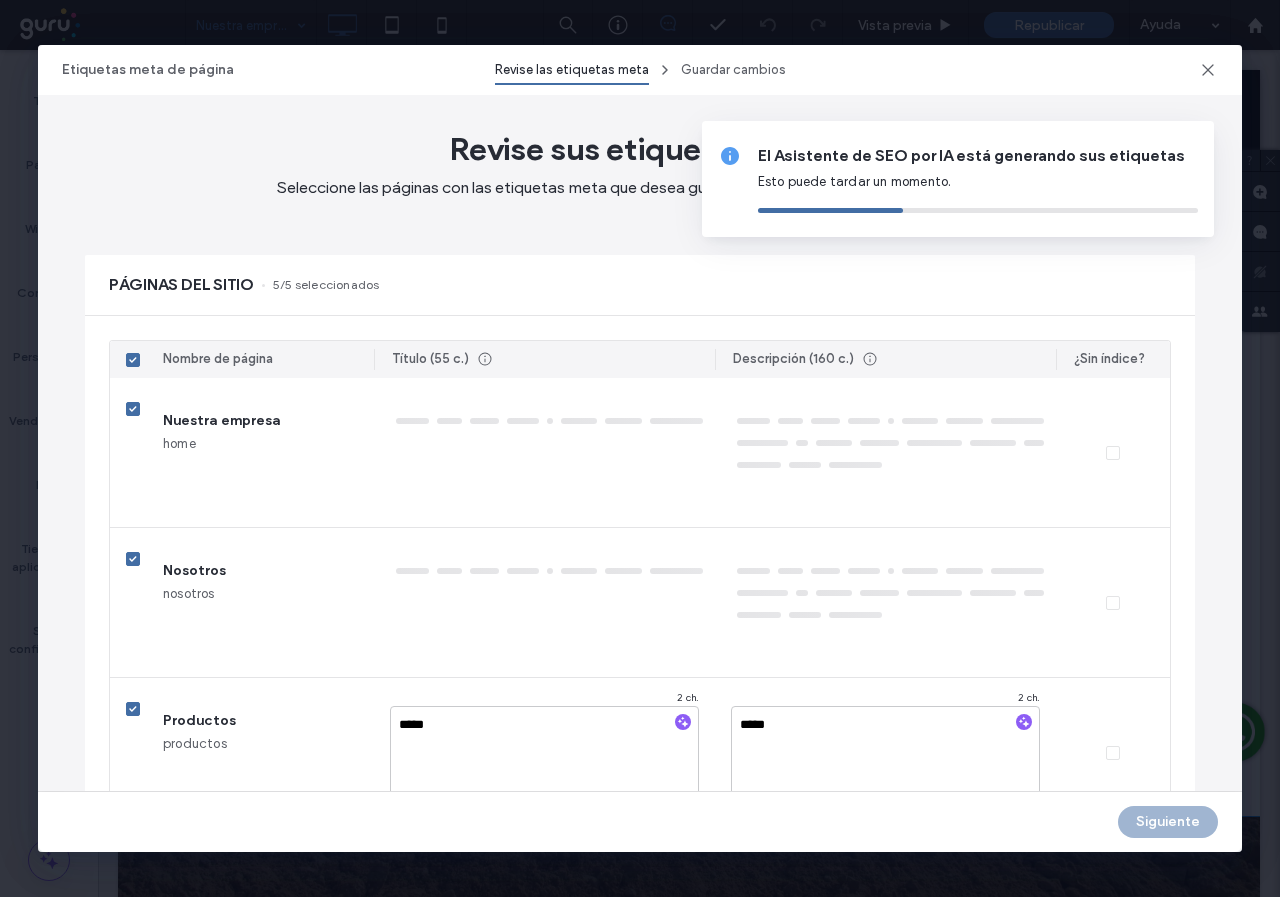 type on "******" 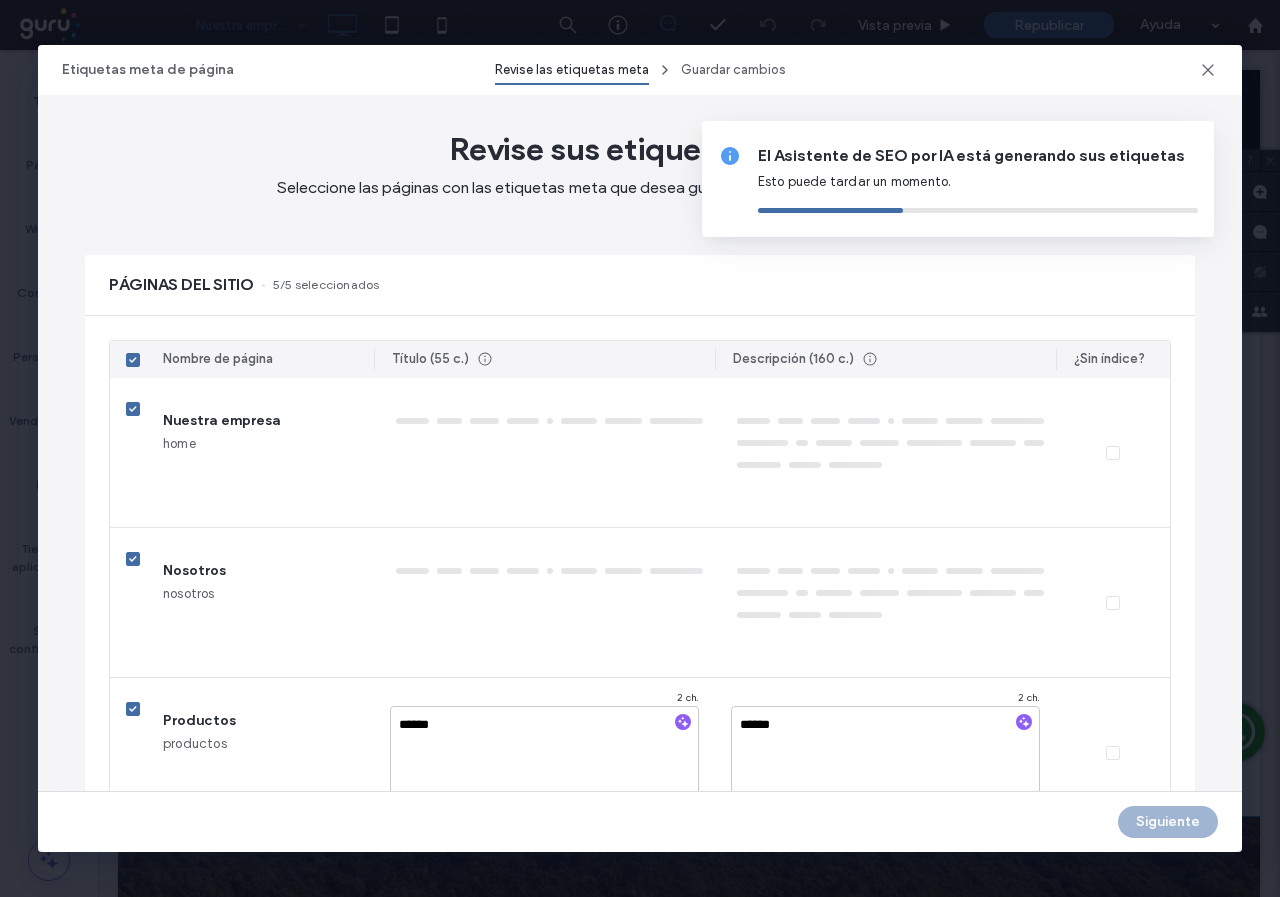 type on "******" 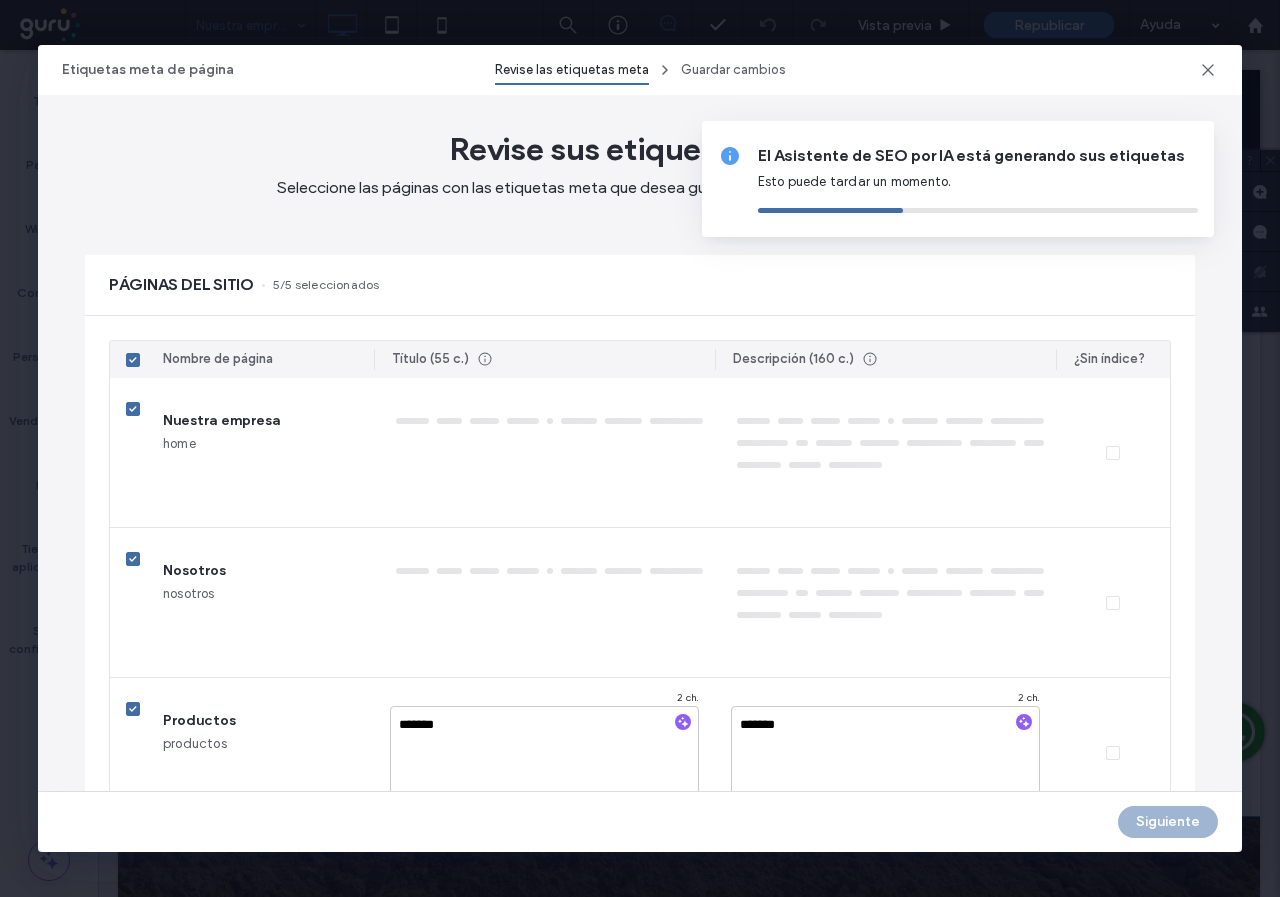 type on "********" 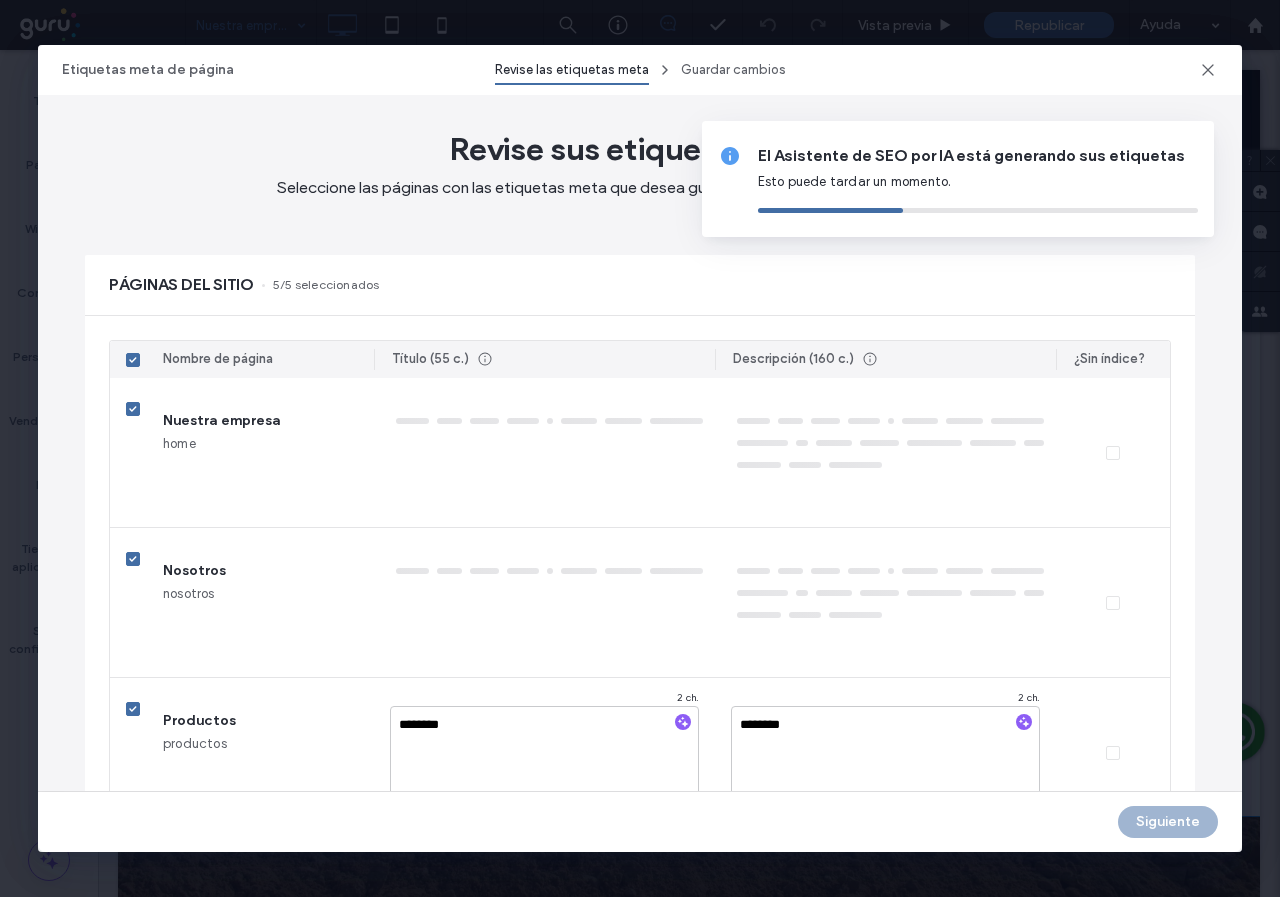 type on "********" 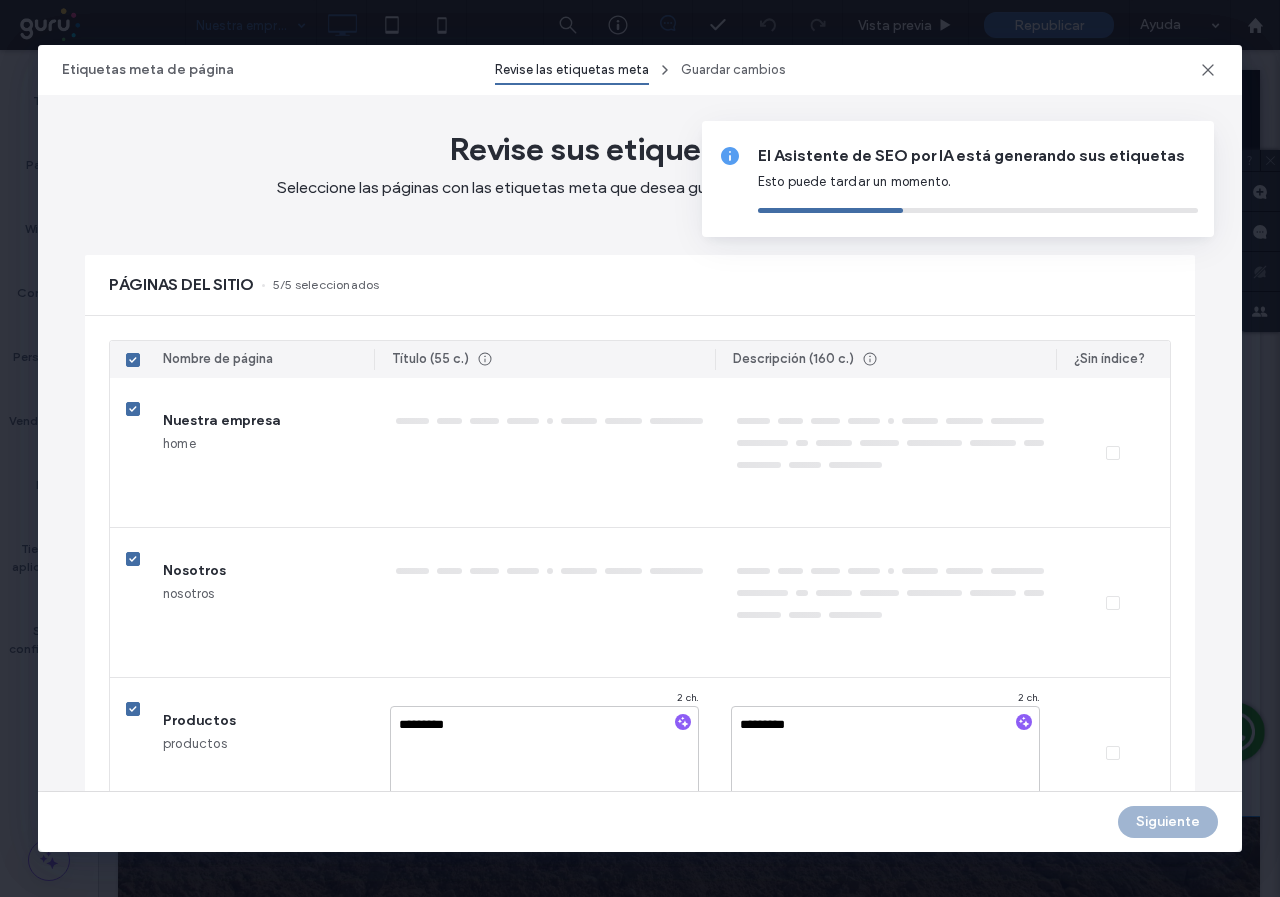 type on "**********" 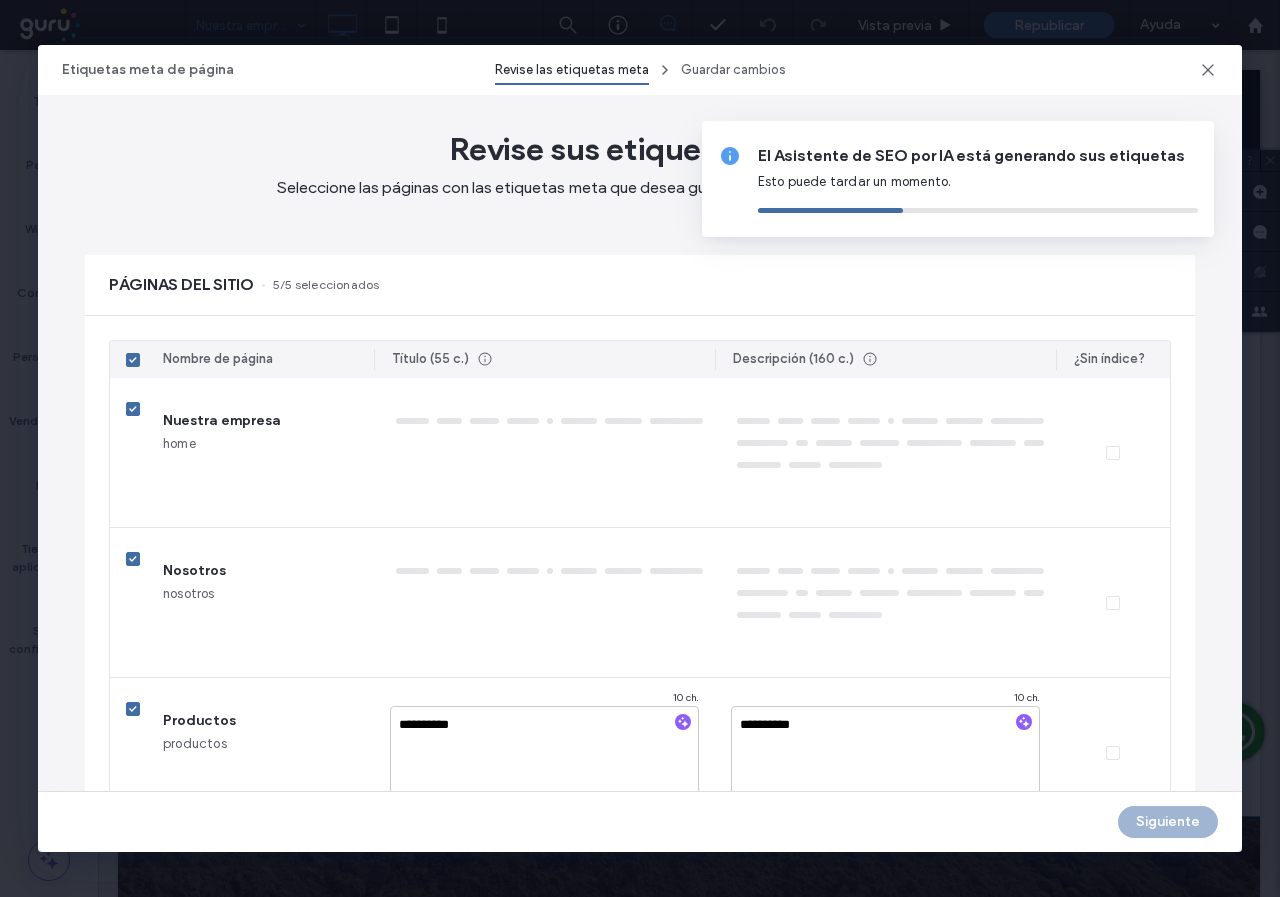 type on "**********" 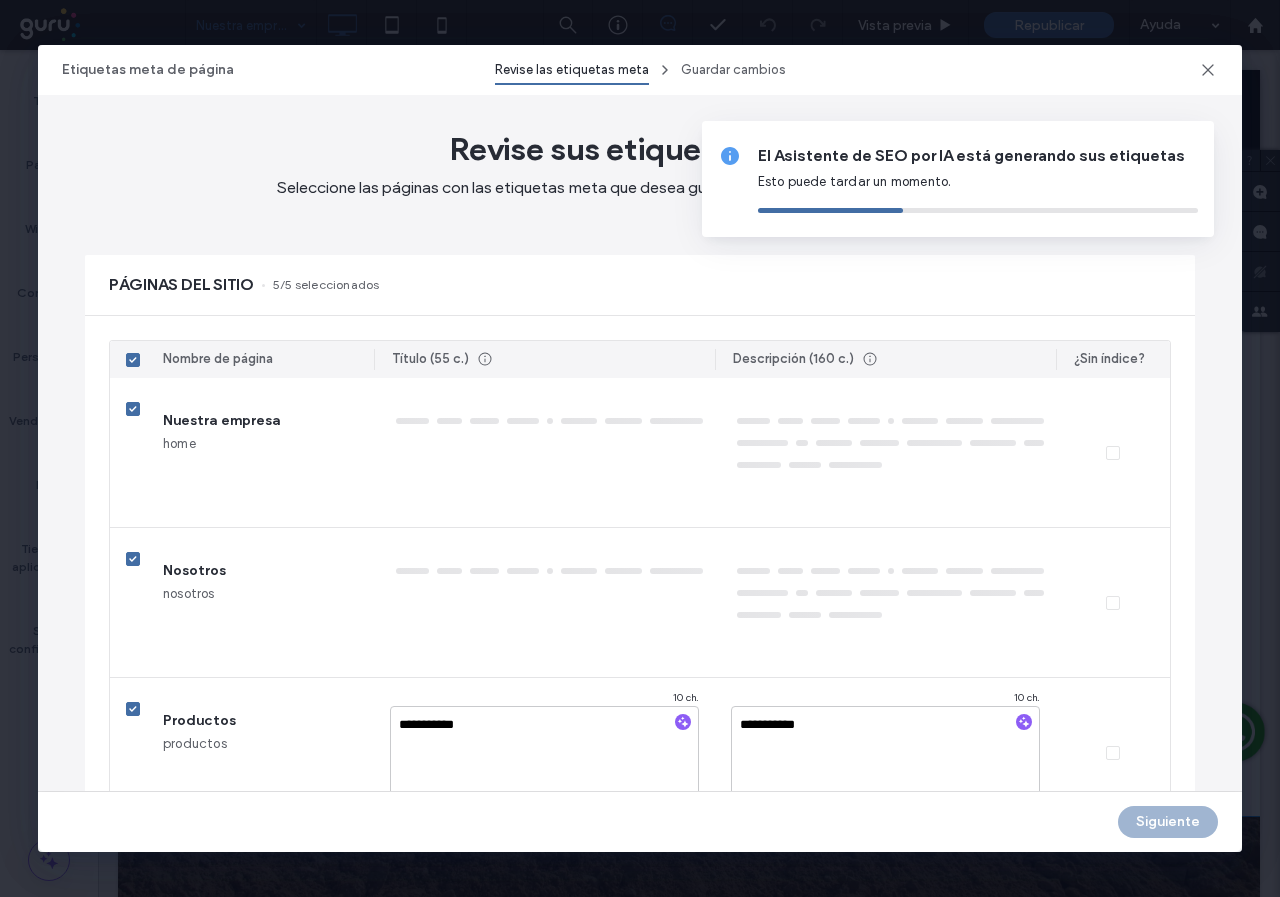 type on "**********" 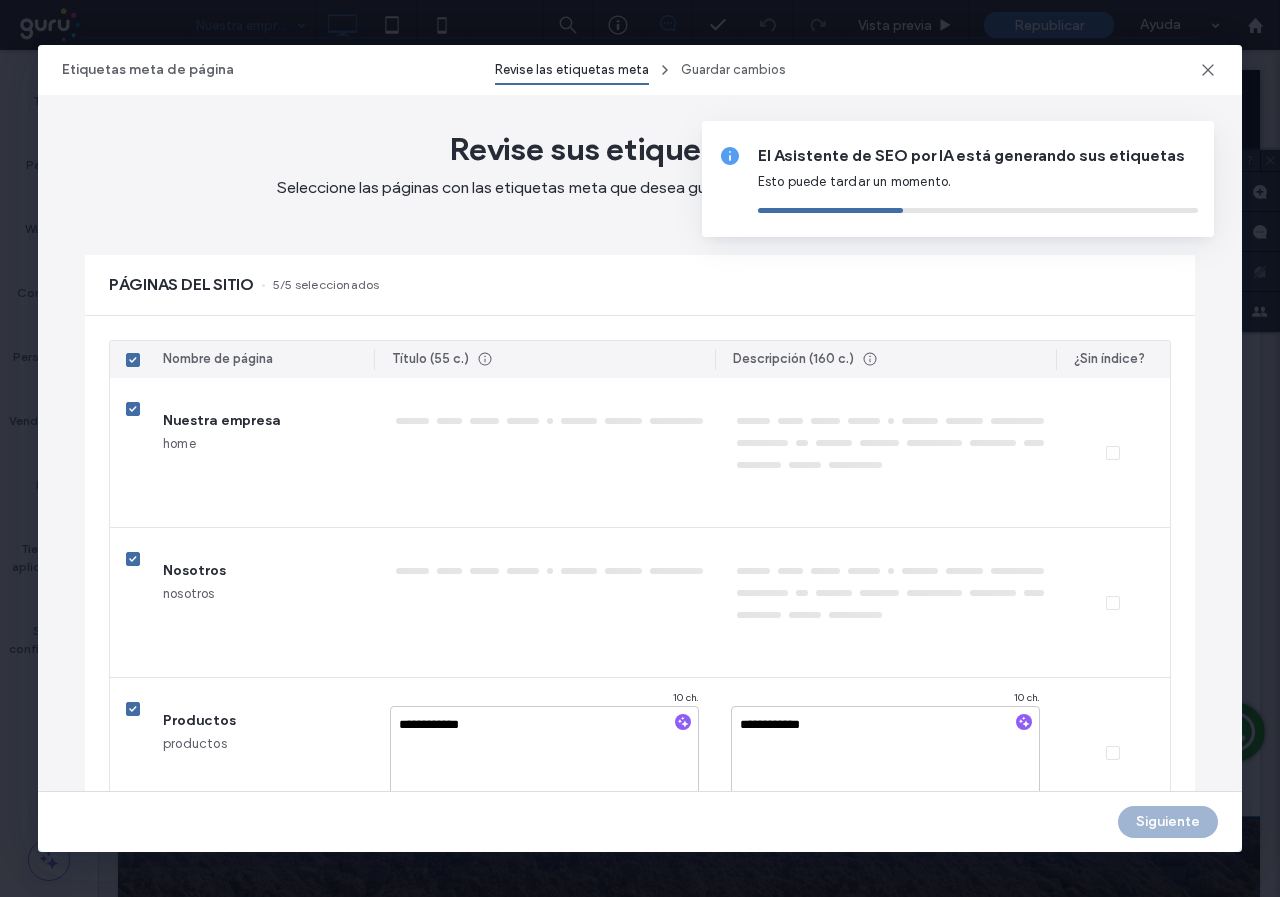 type on "**********" 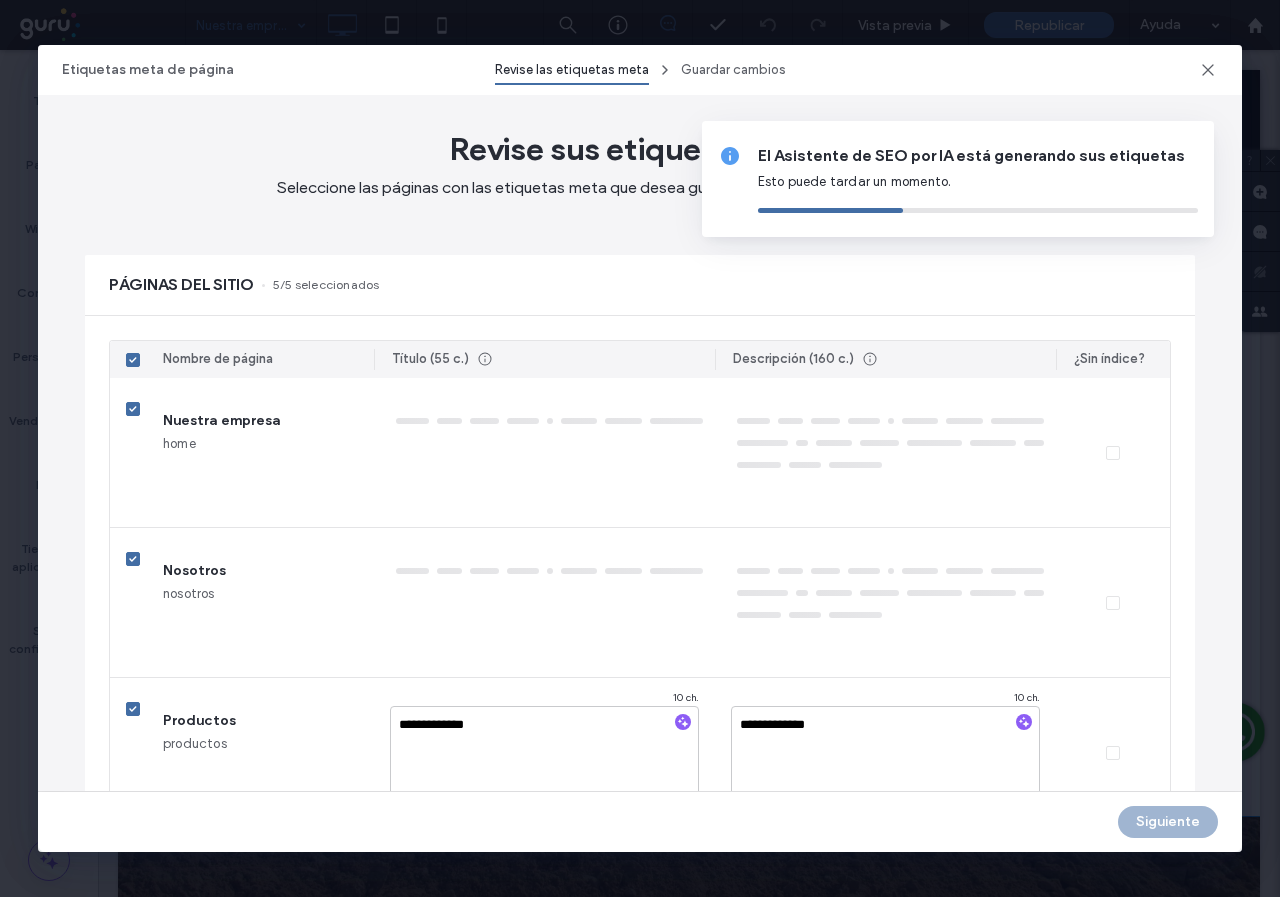 type on "**********" 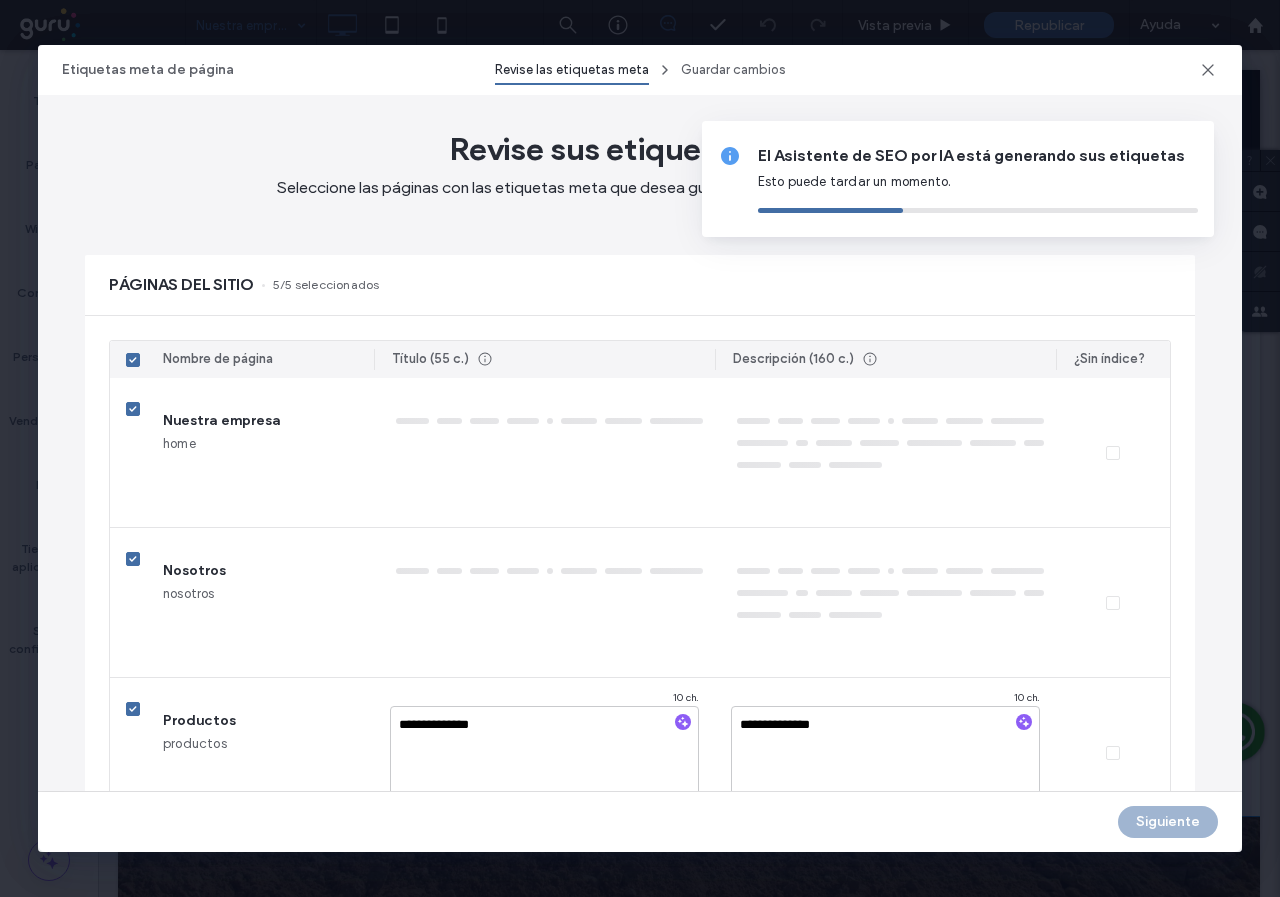 type on "**********" 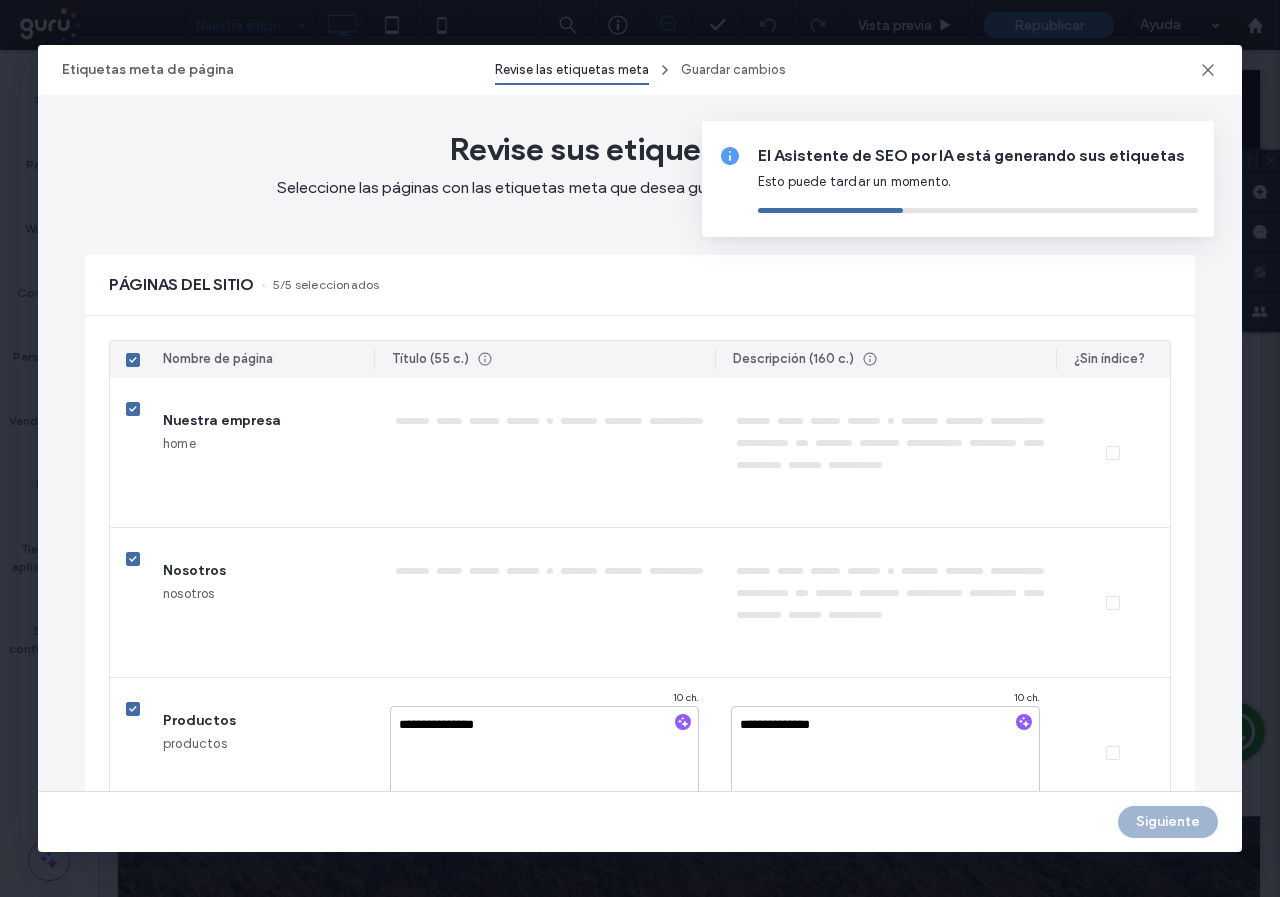 type on "**********" 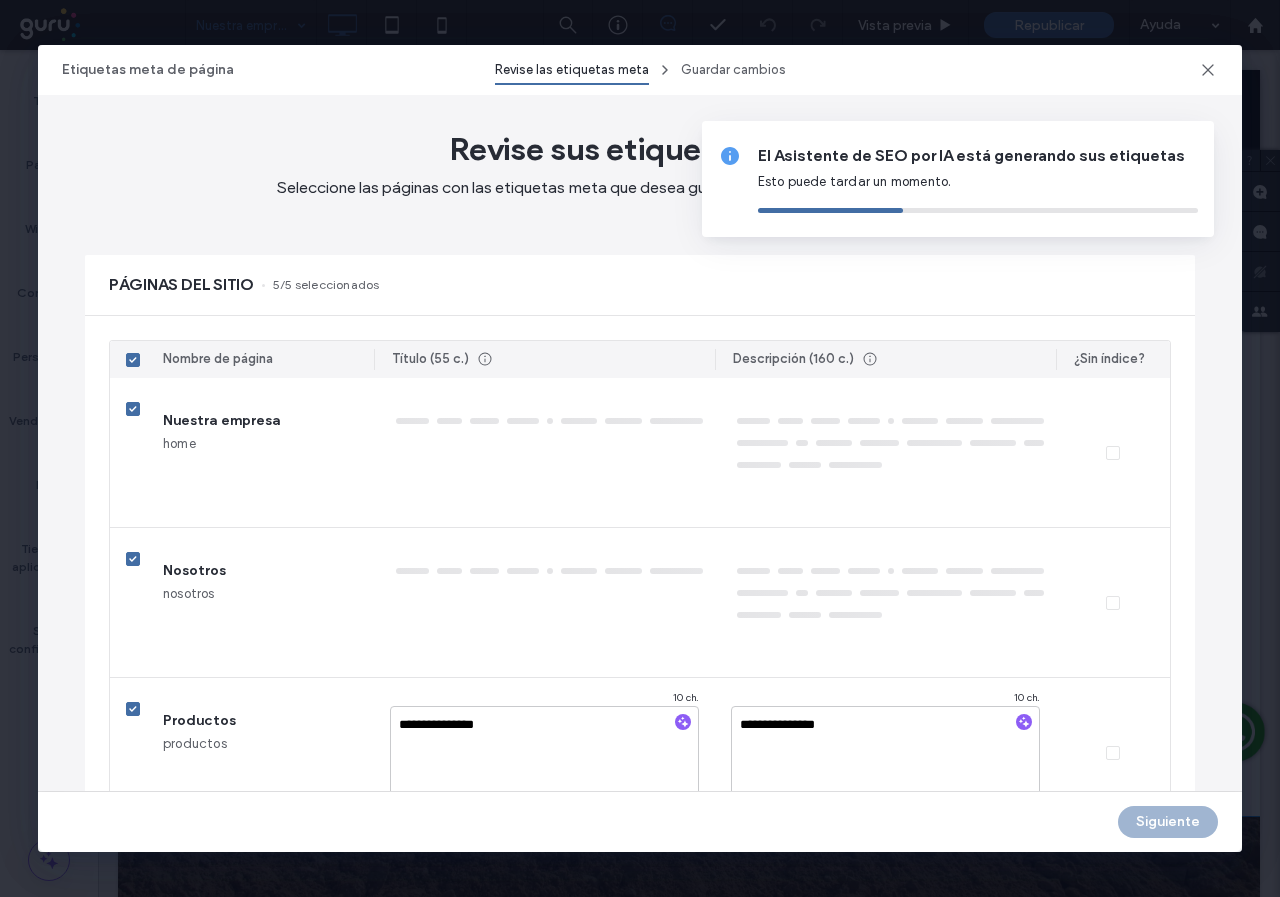 type on "**********" 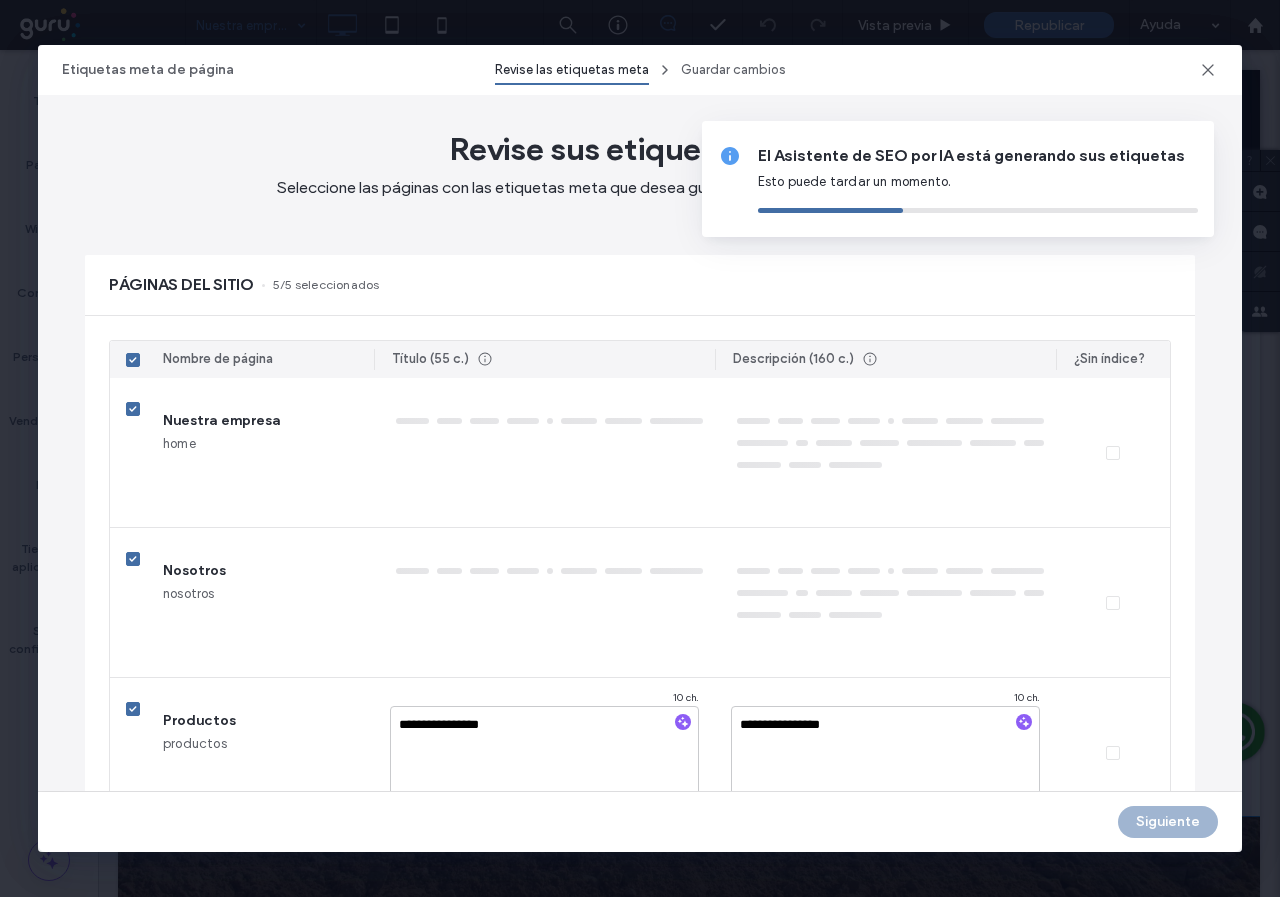 type on "**********" 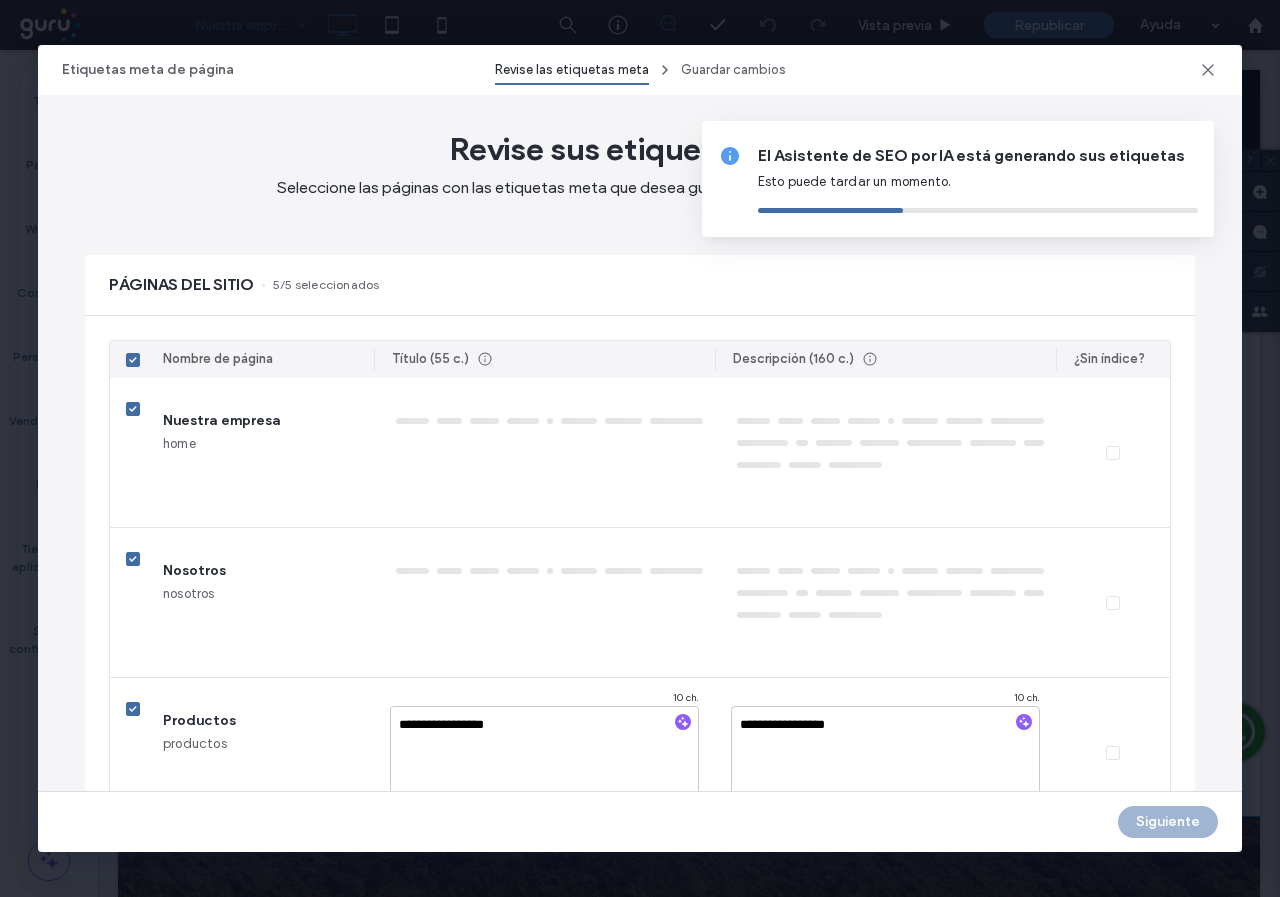 type on "**********" 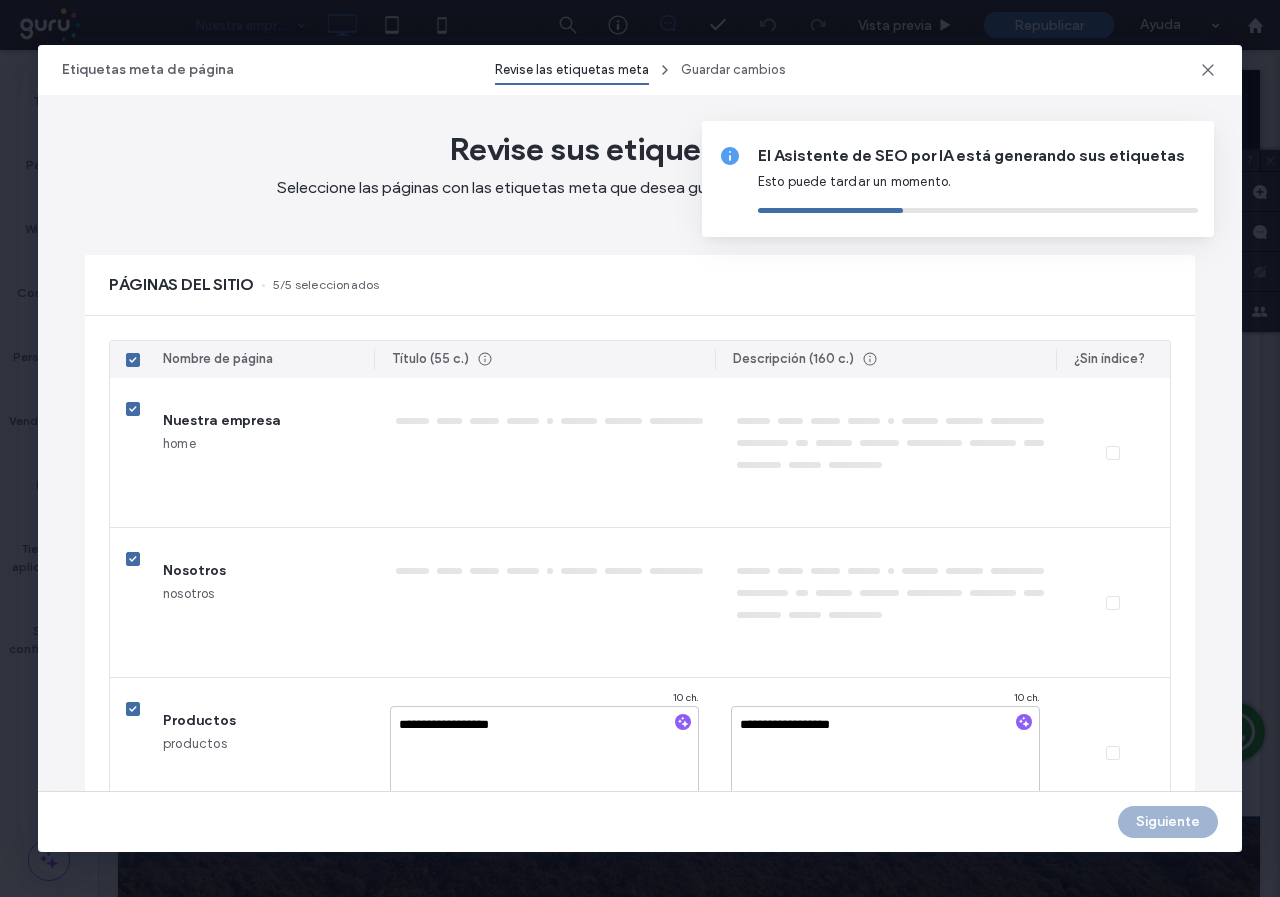 type on "**********" 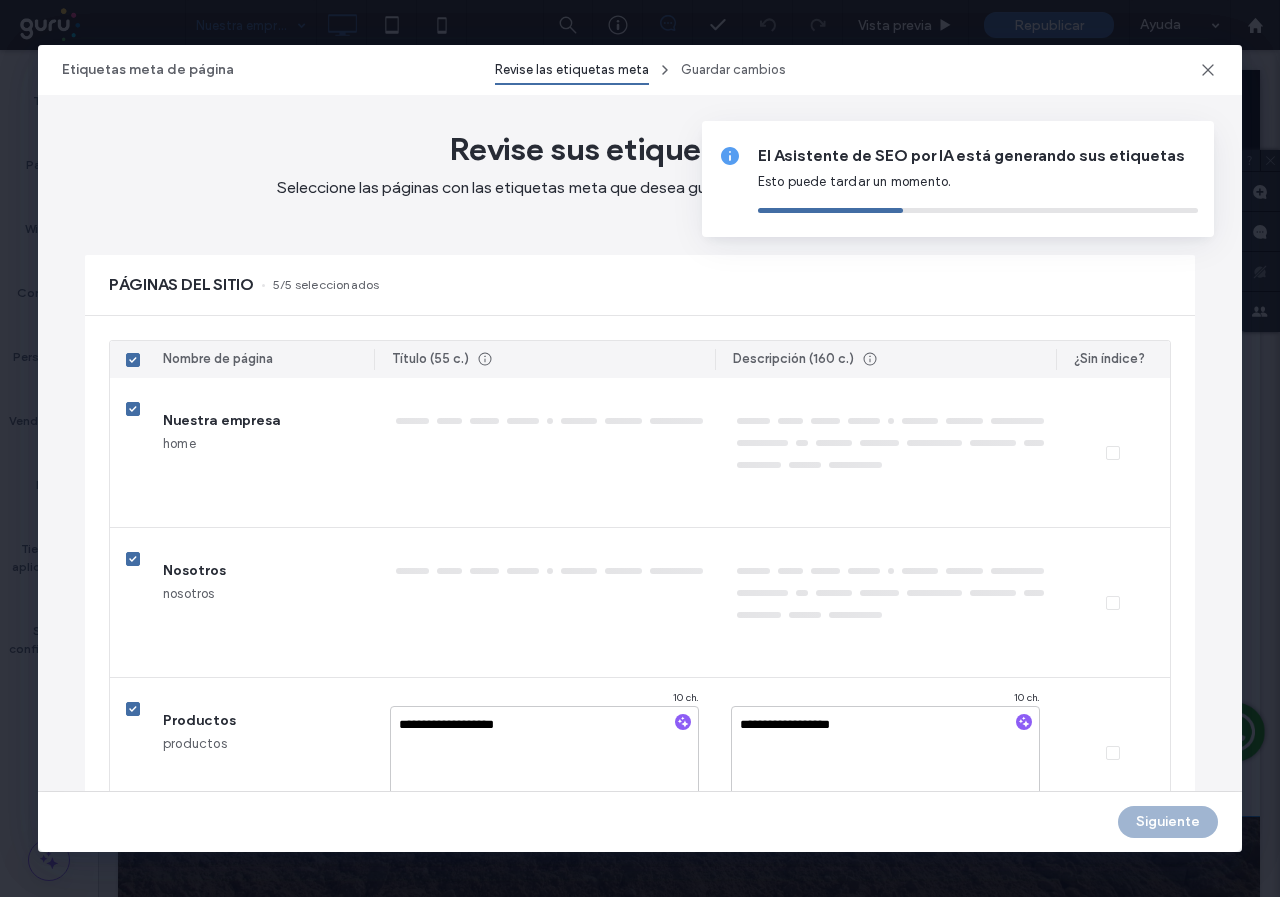type on "**********" 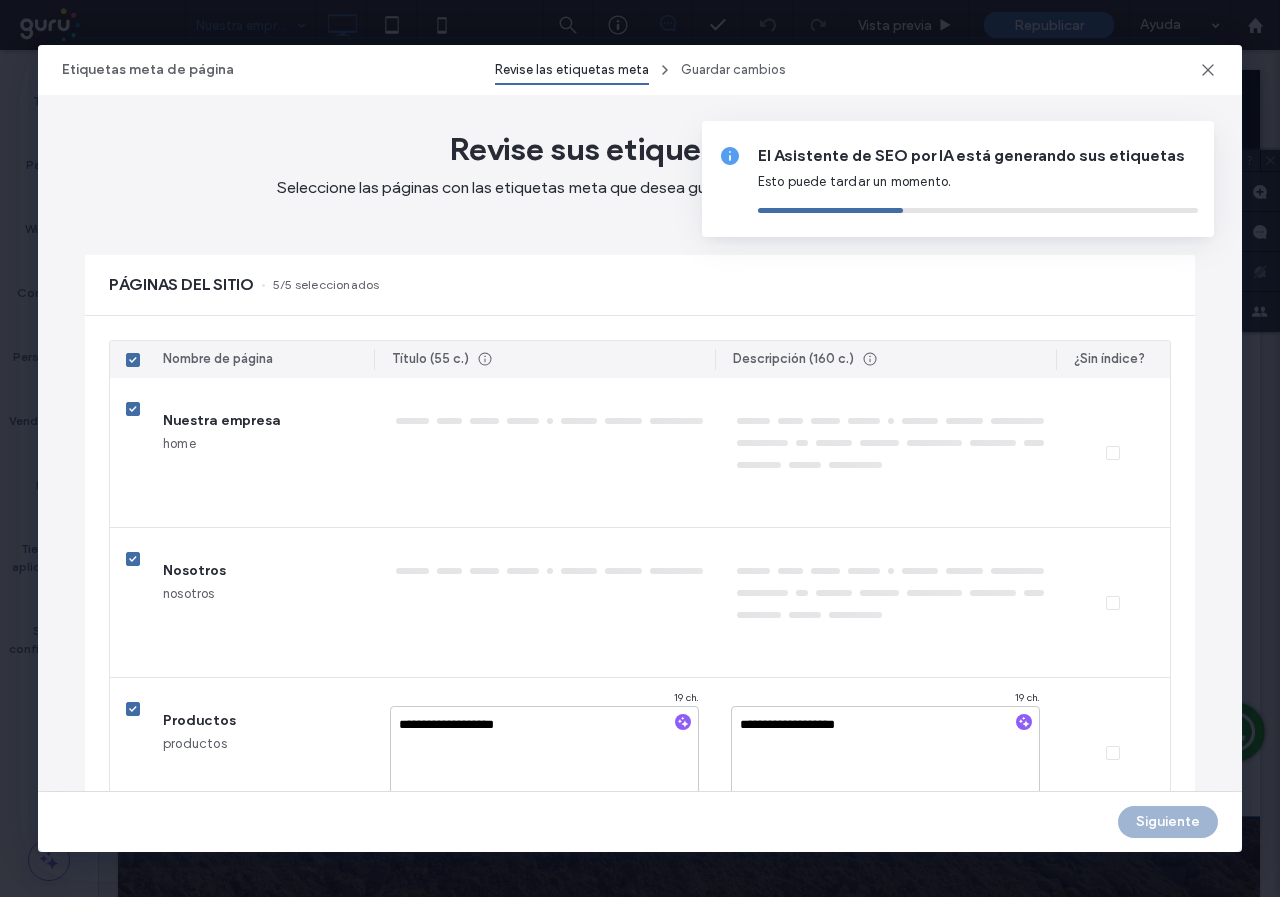 type on "**********" 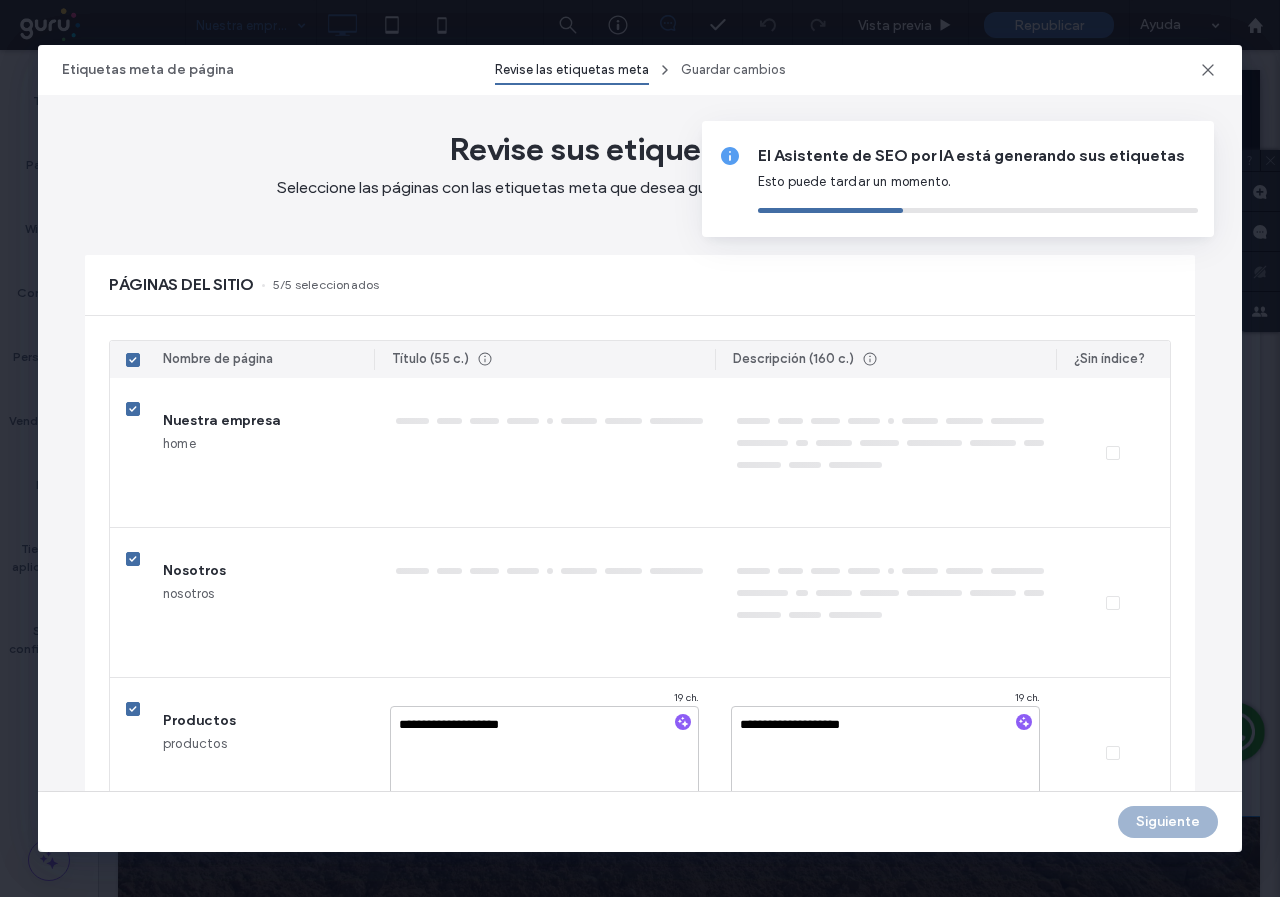 type on "**********" 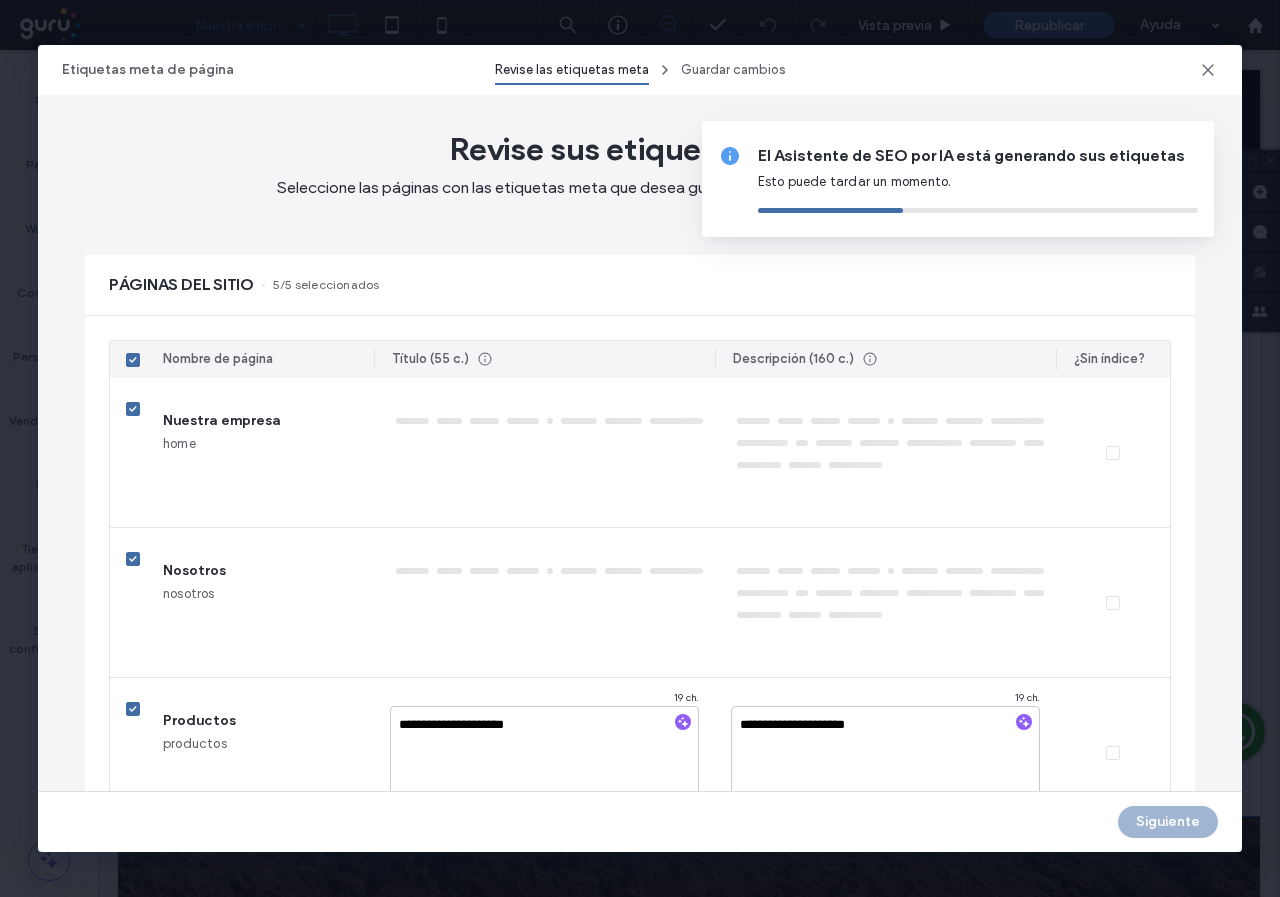type on "**********" 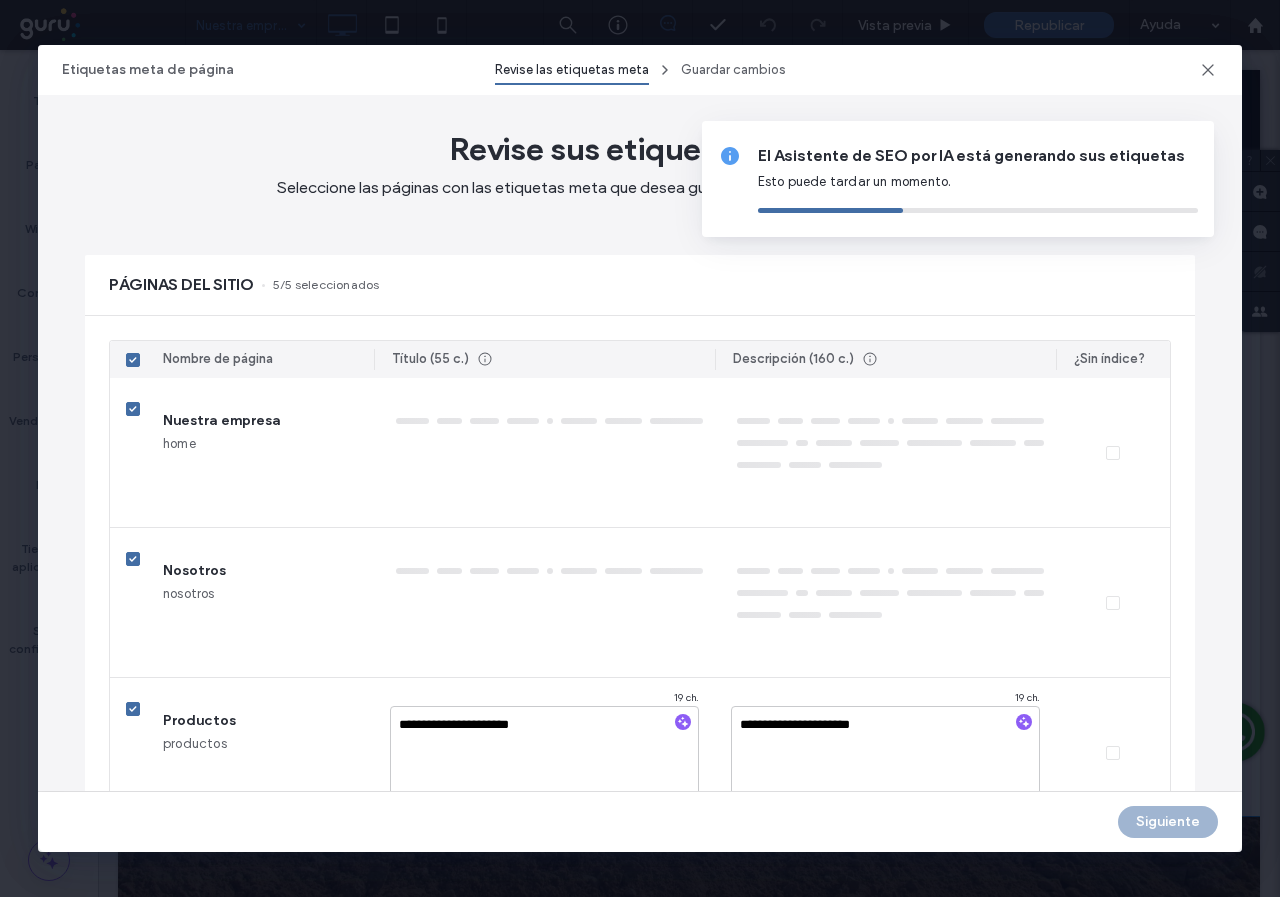 type on "**********" 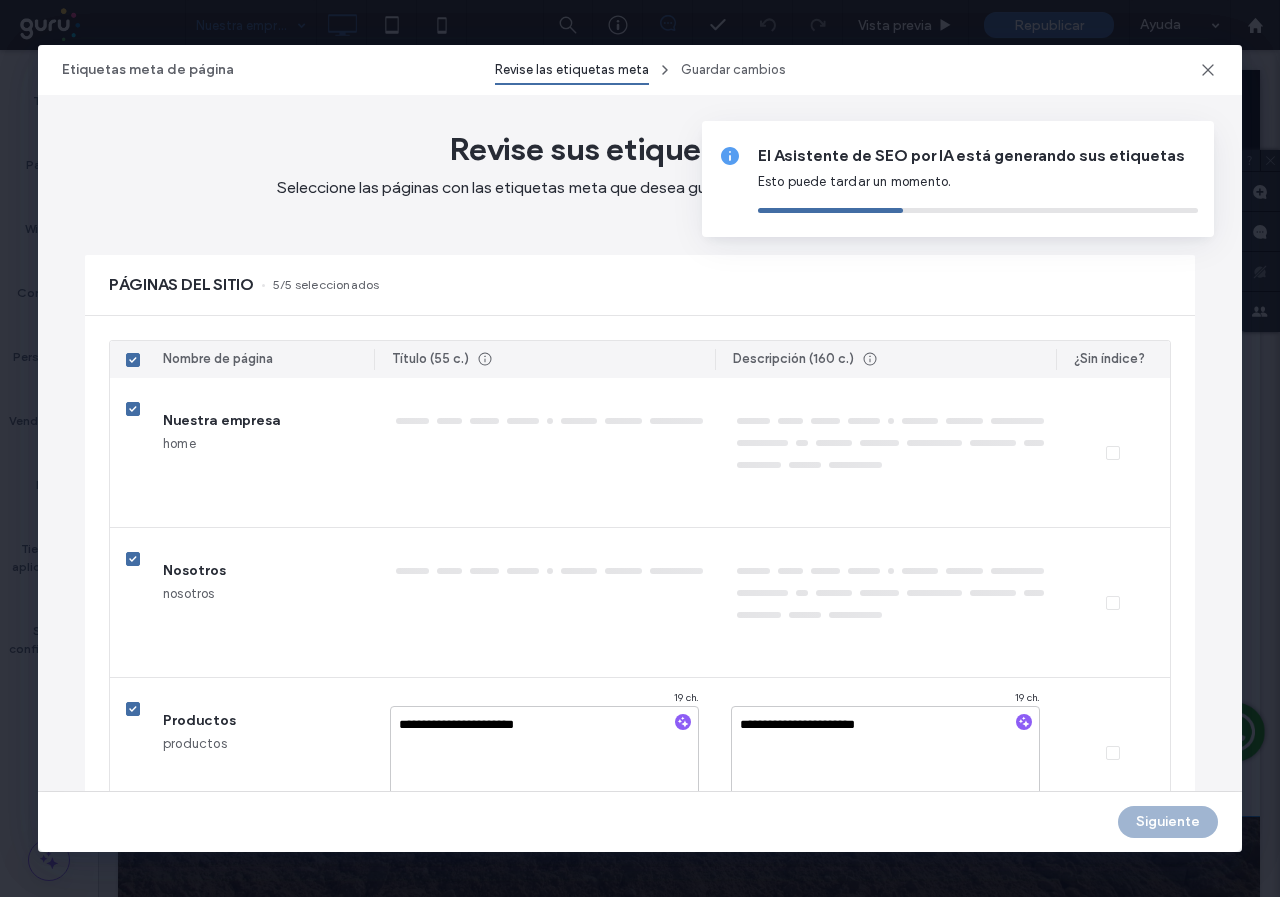 type on "**********" 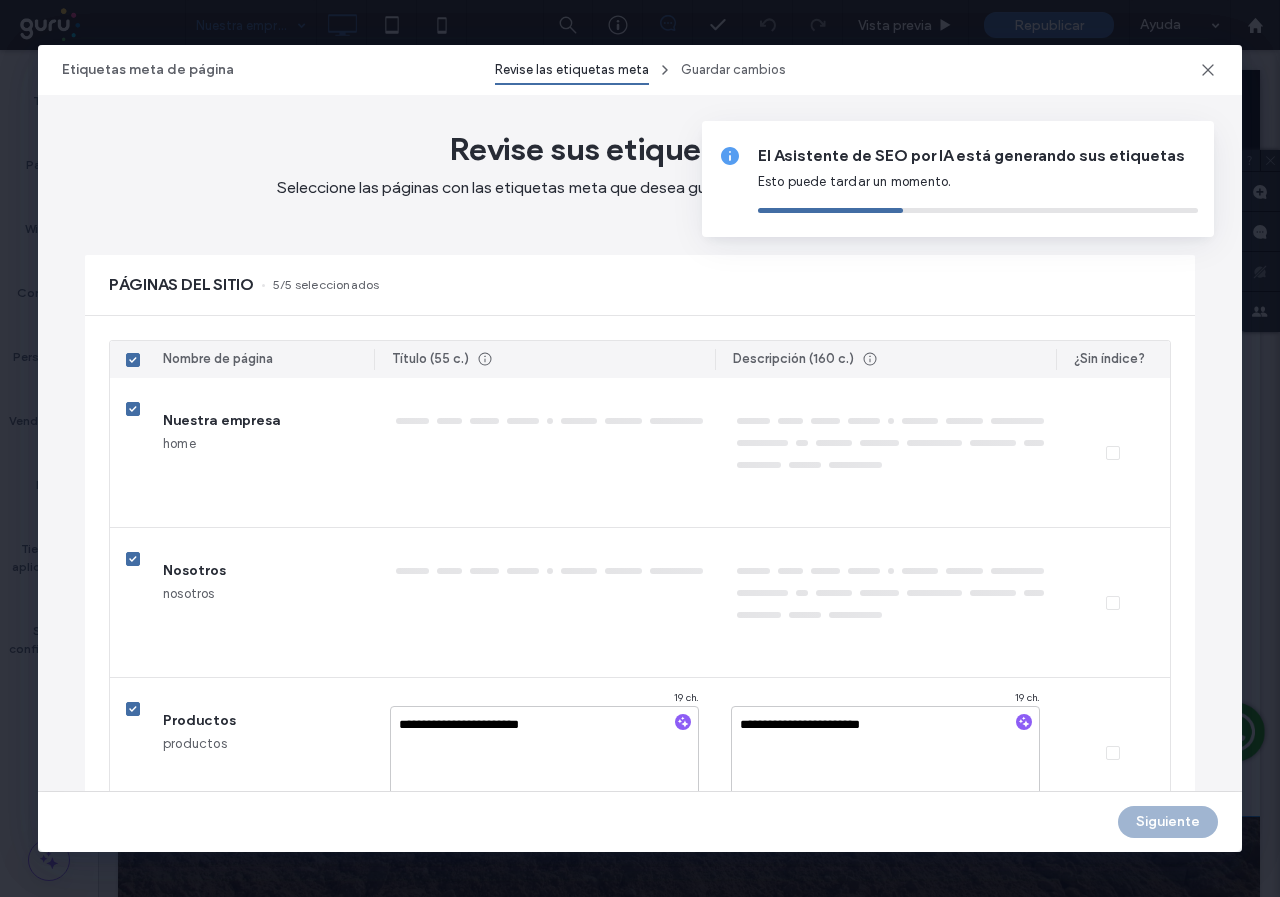 type on "**********" 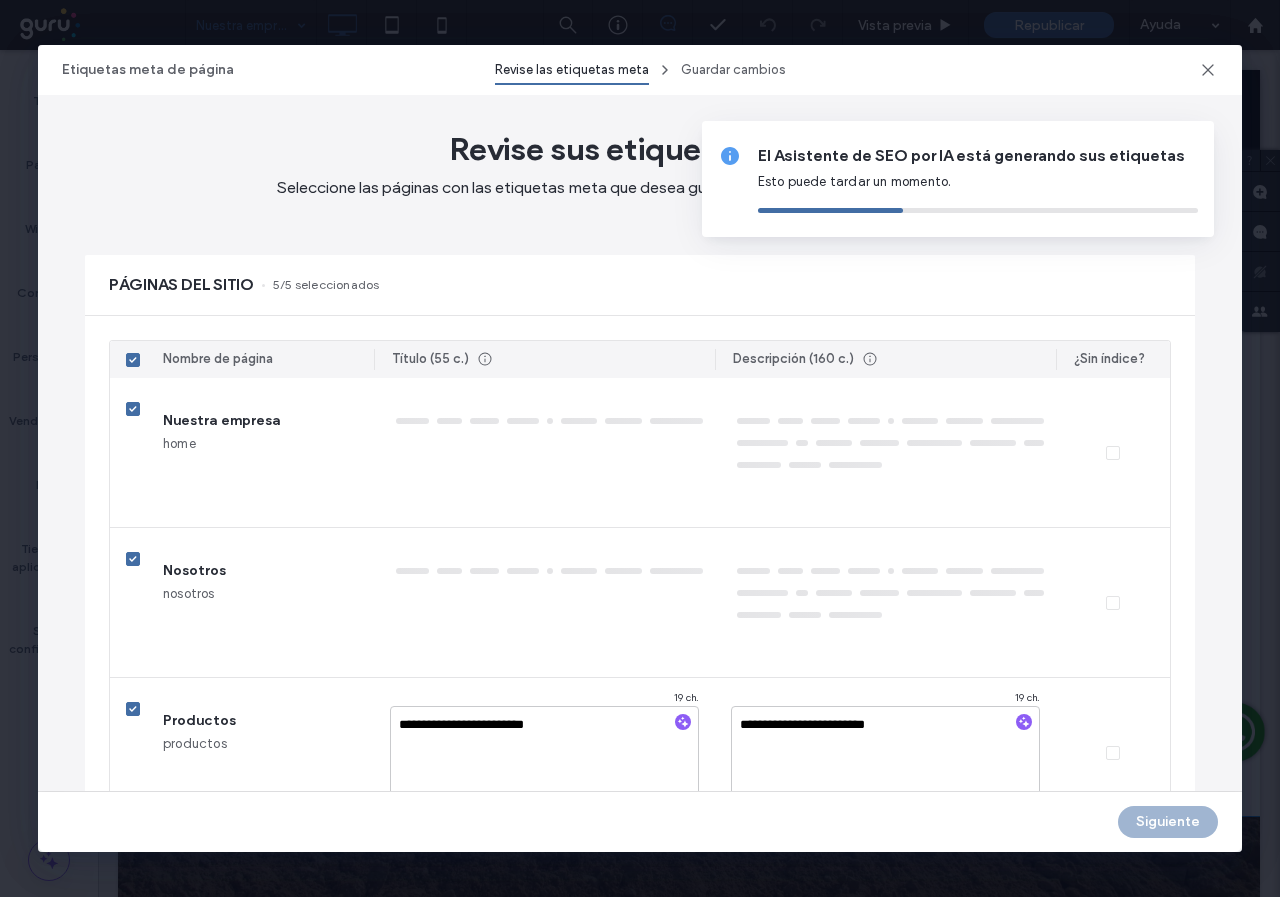 type on "**********" 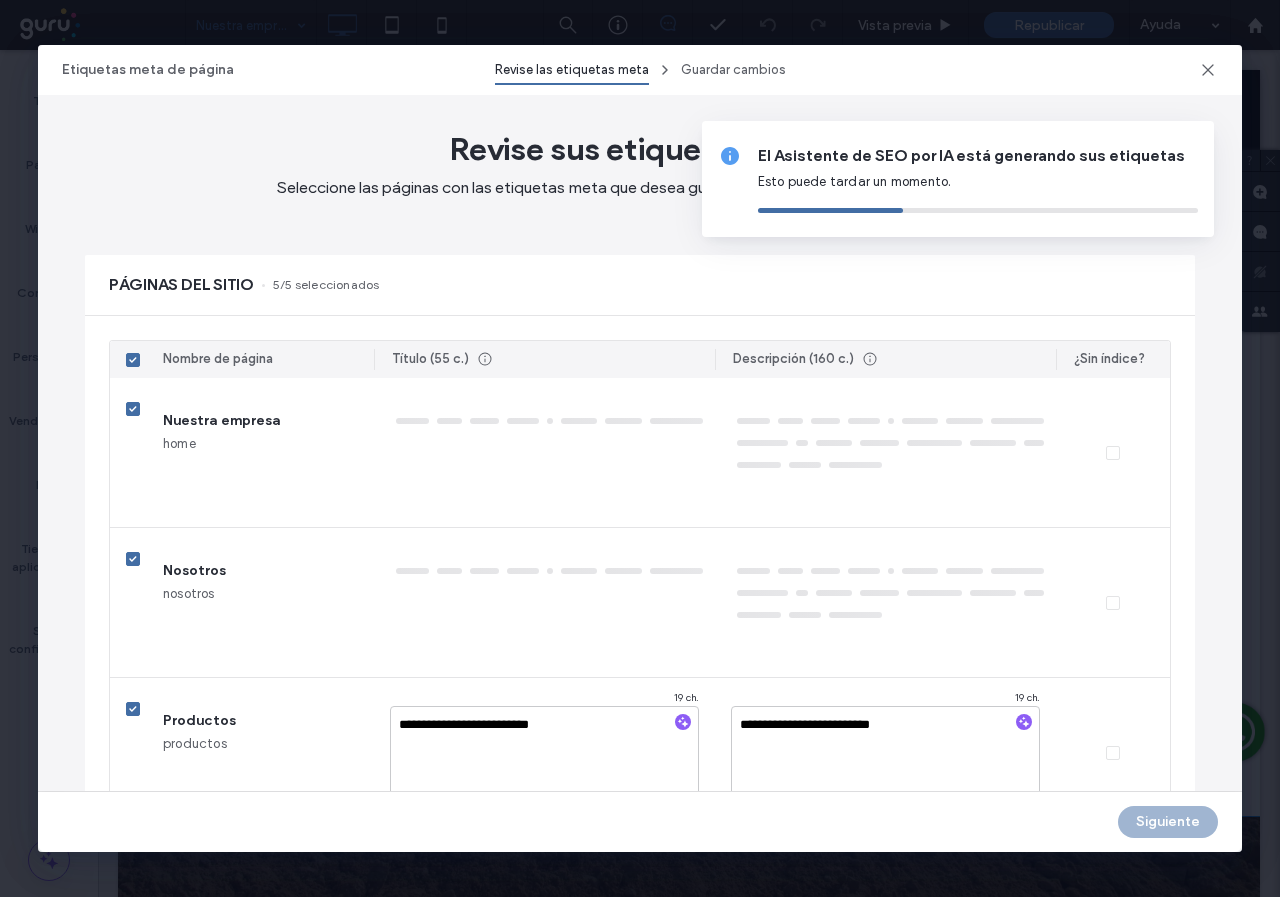 type on "**********" 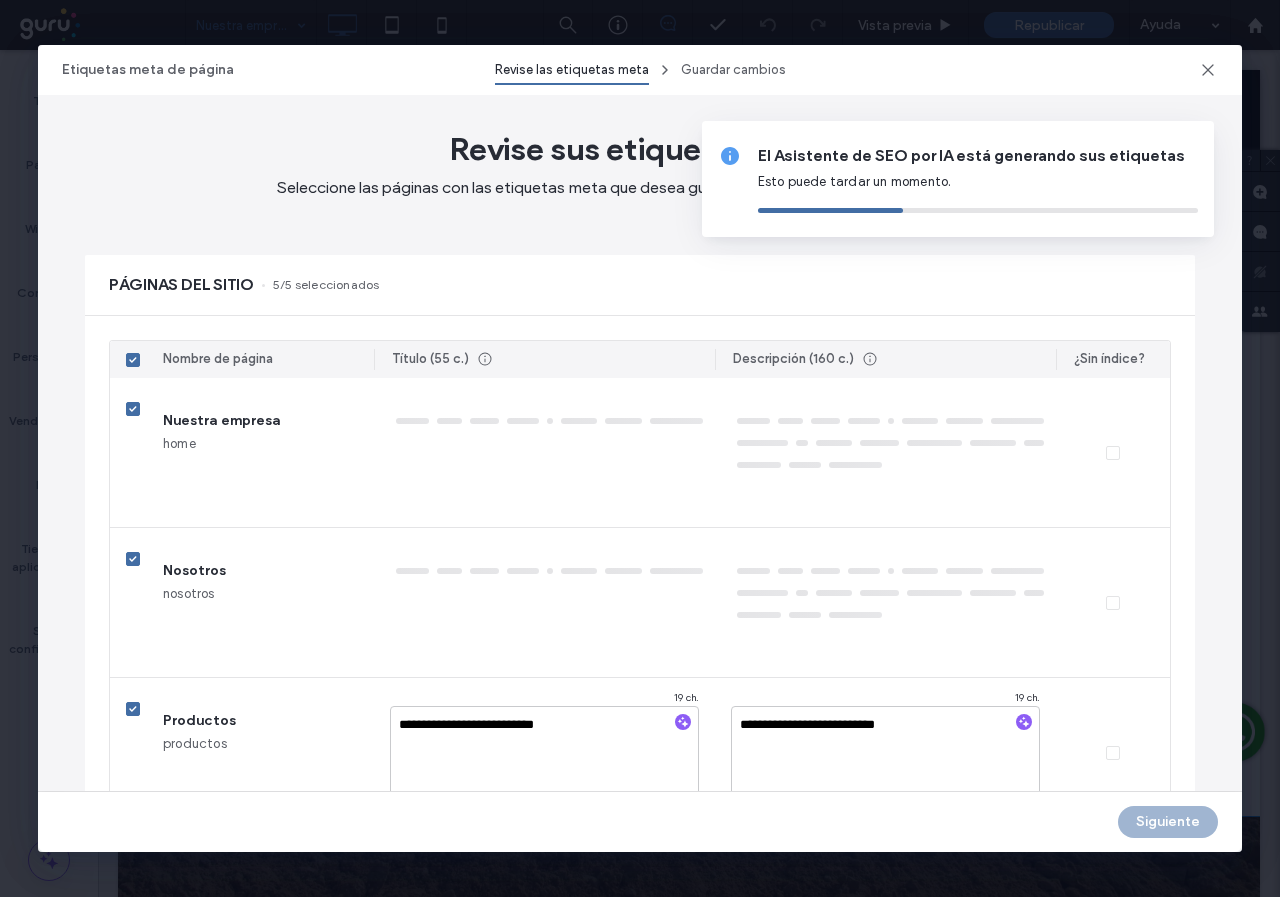 type on "**********" 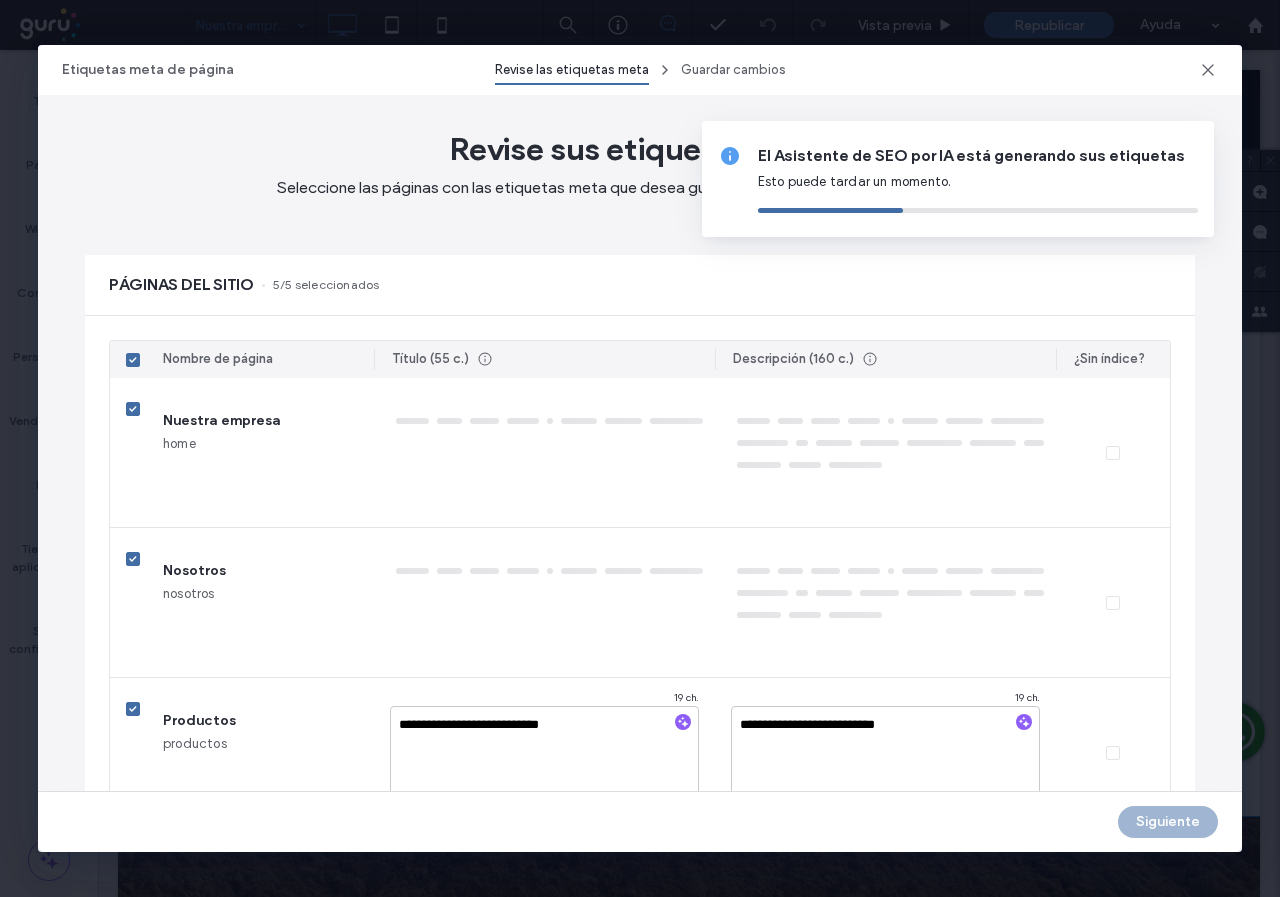 type on "**********" 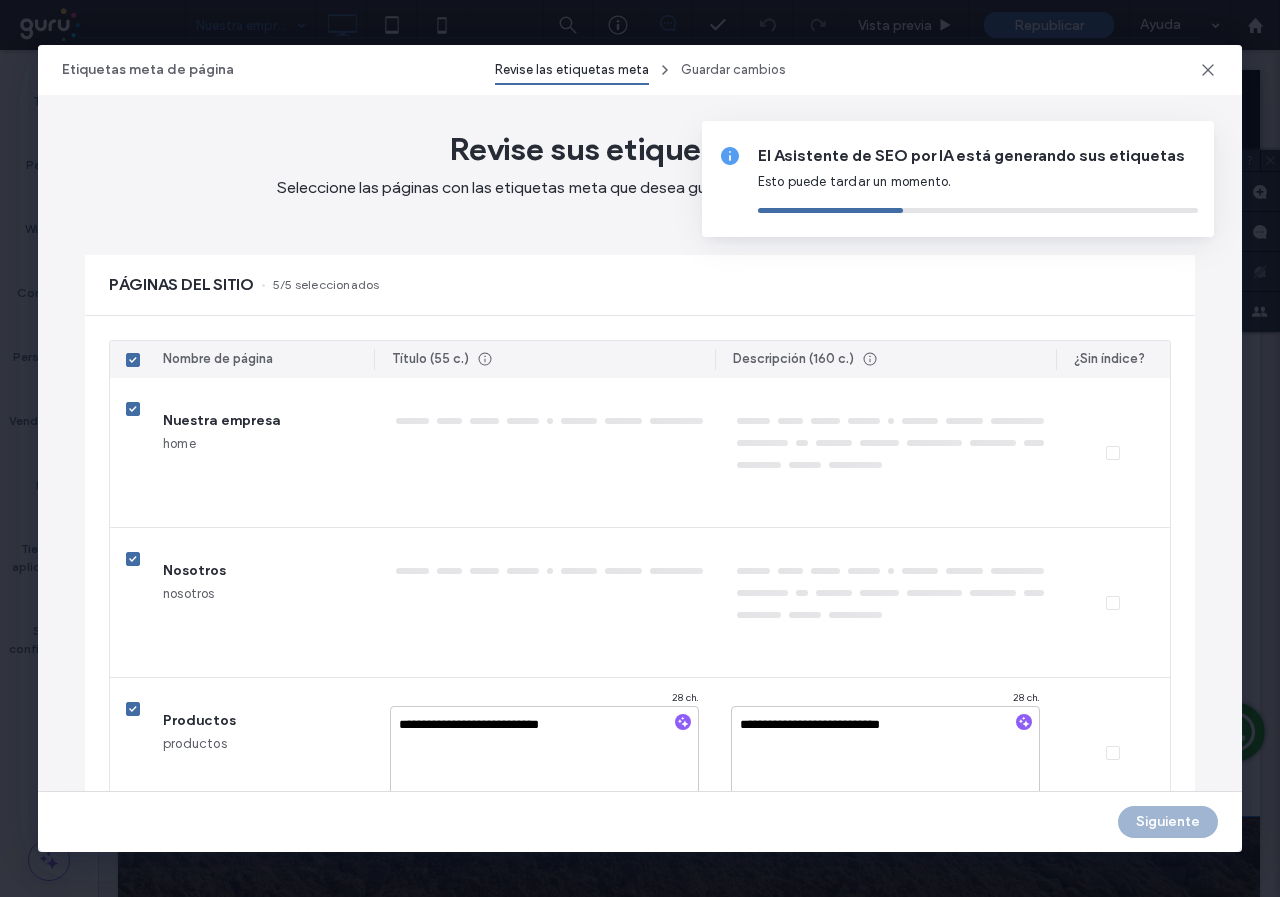 type on "**********" 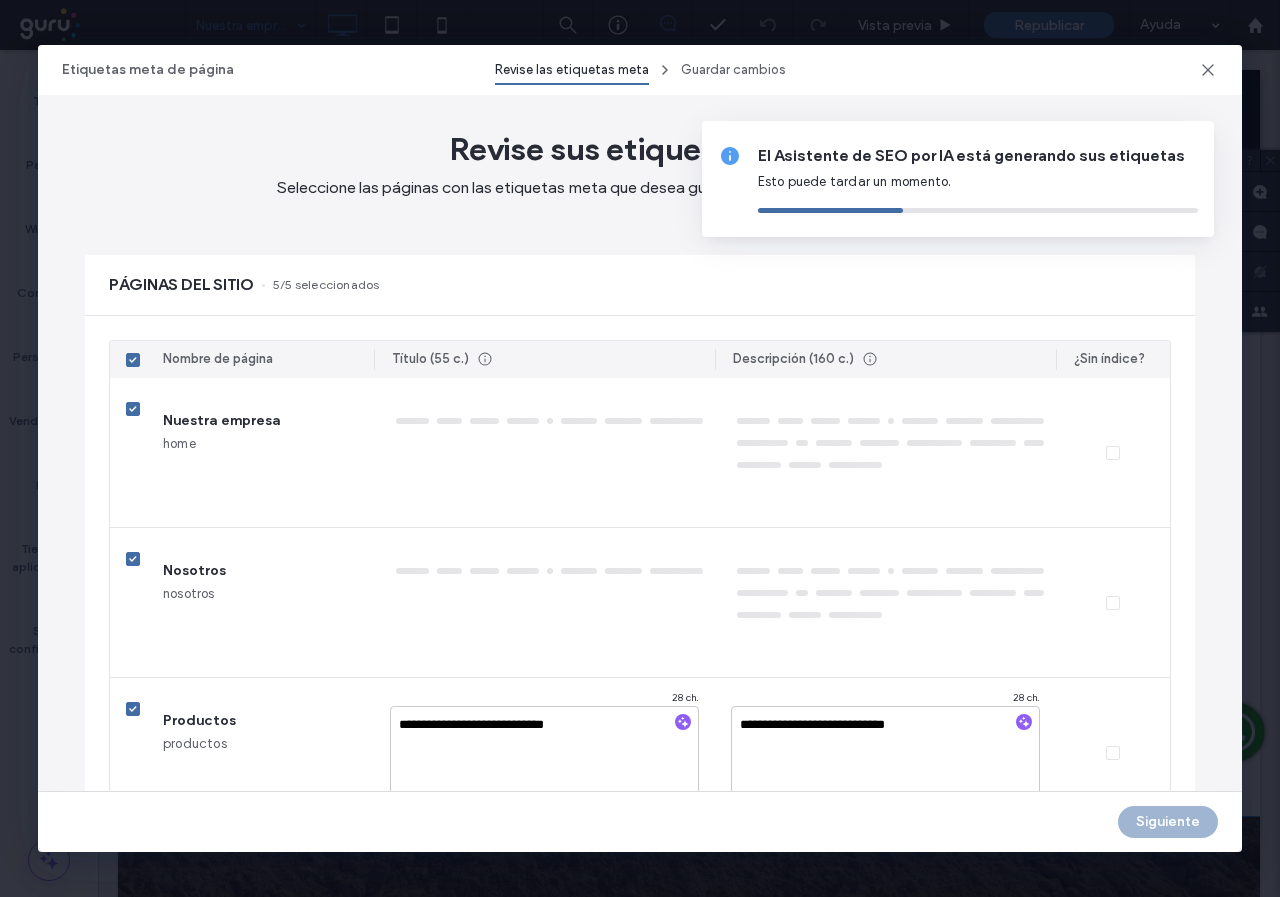 type on "**********" 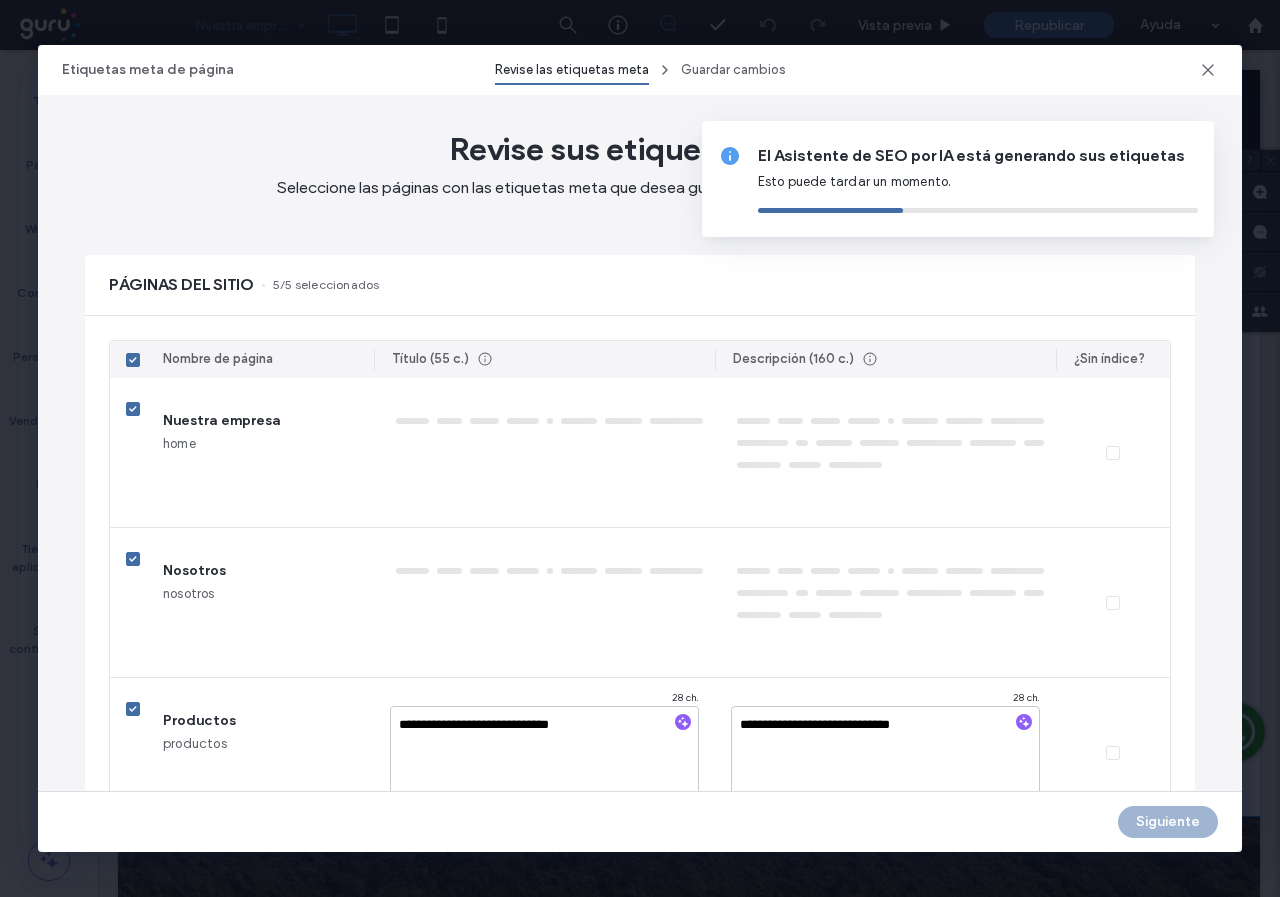 type on "**********" 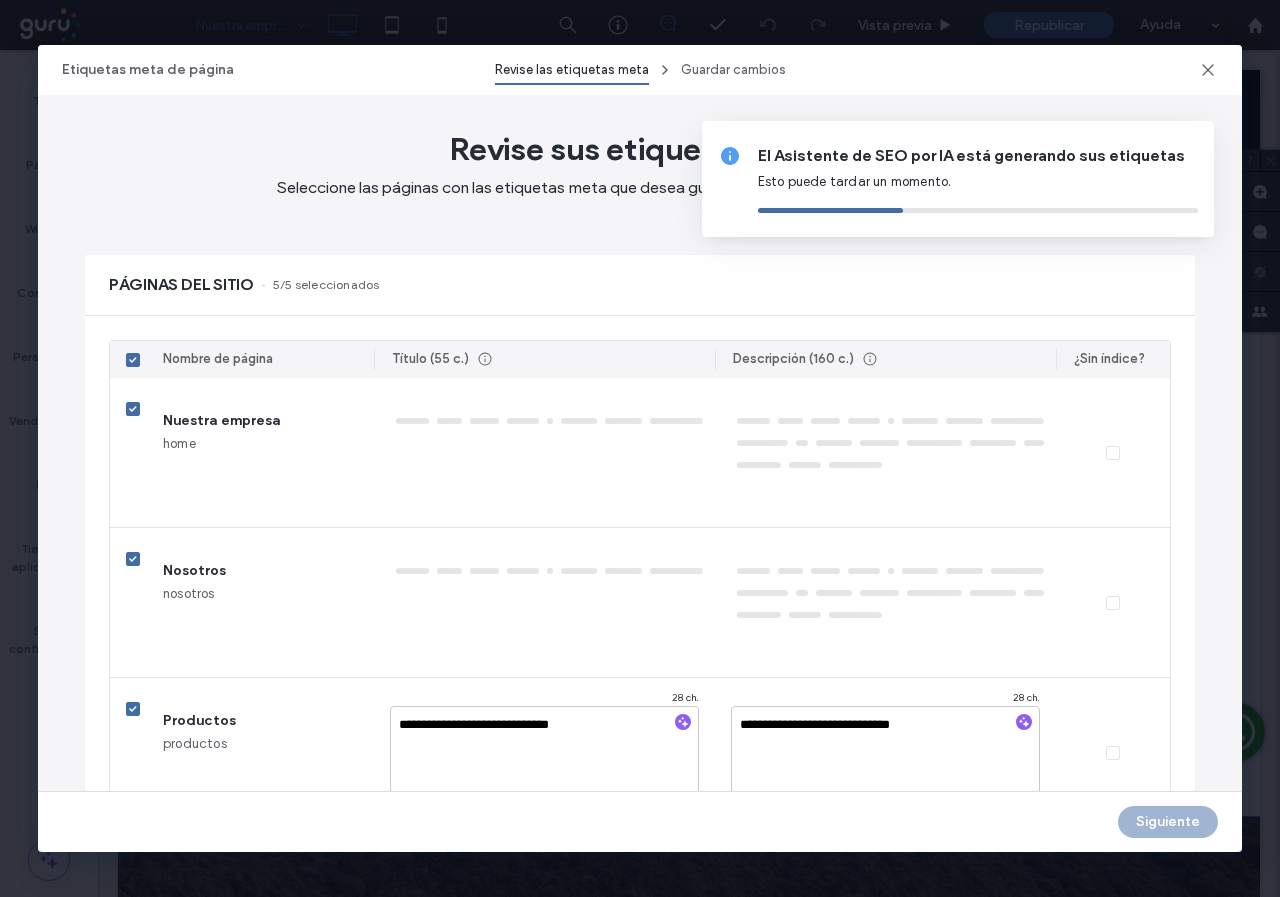 type on "**********" 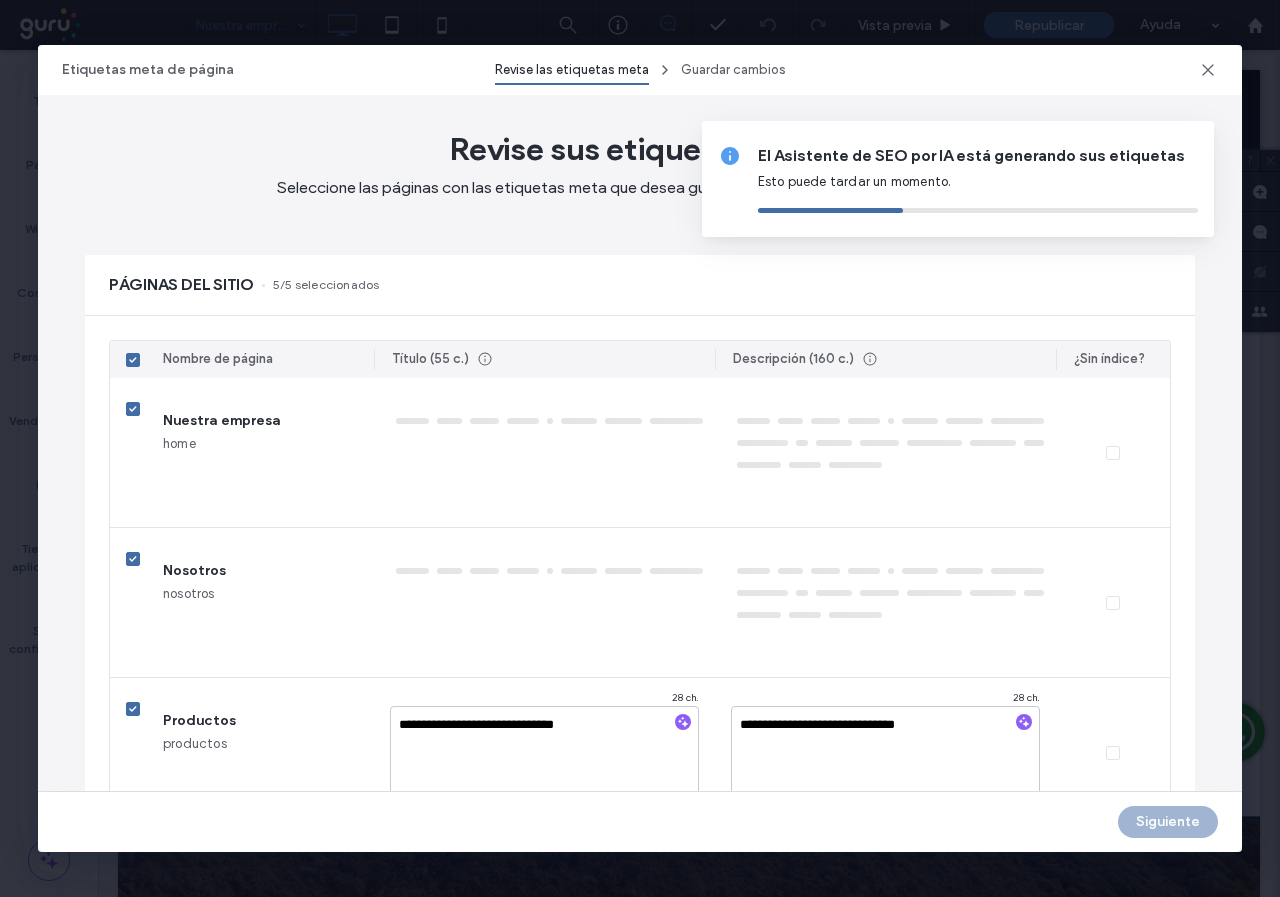 type on "**********" 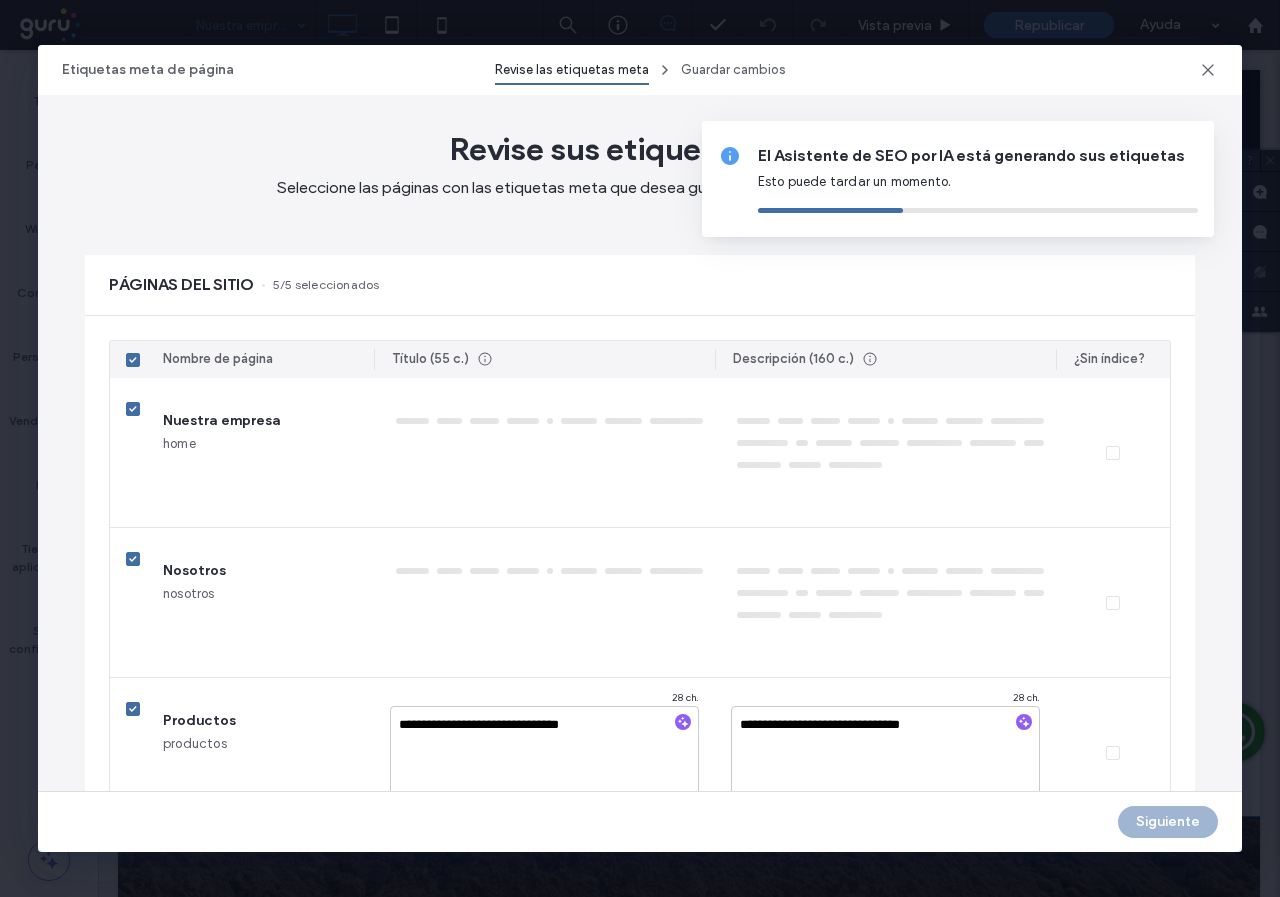 type on "**********" 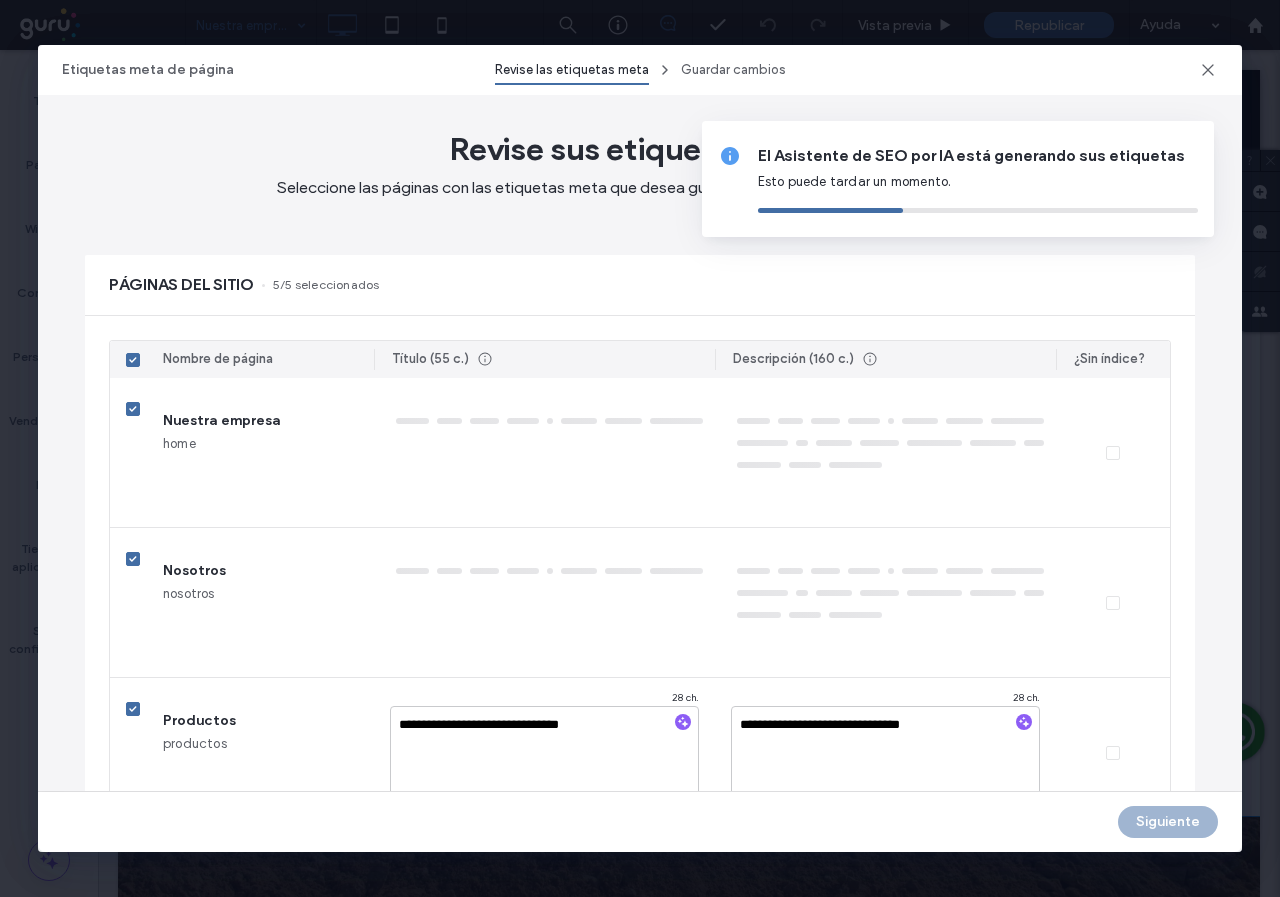 type on "**********" 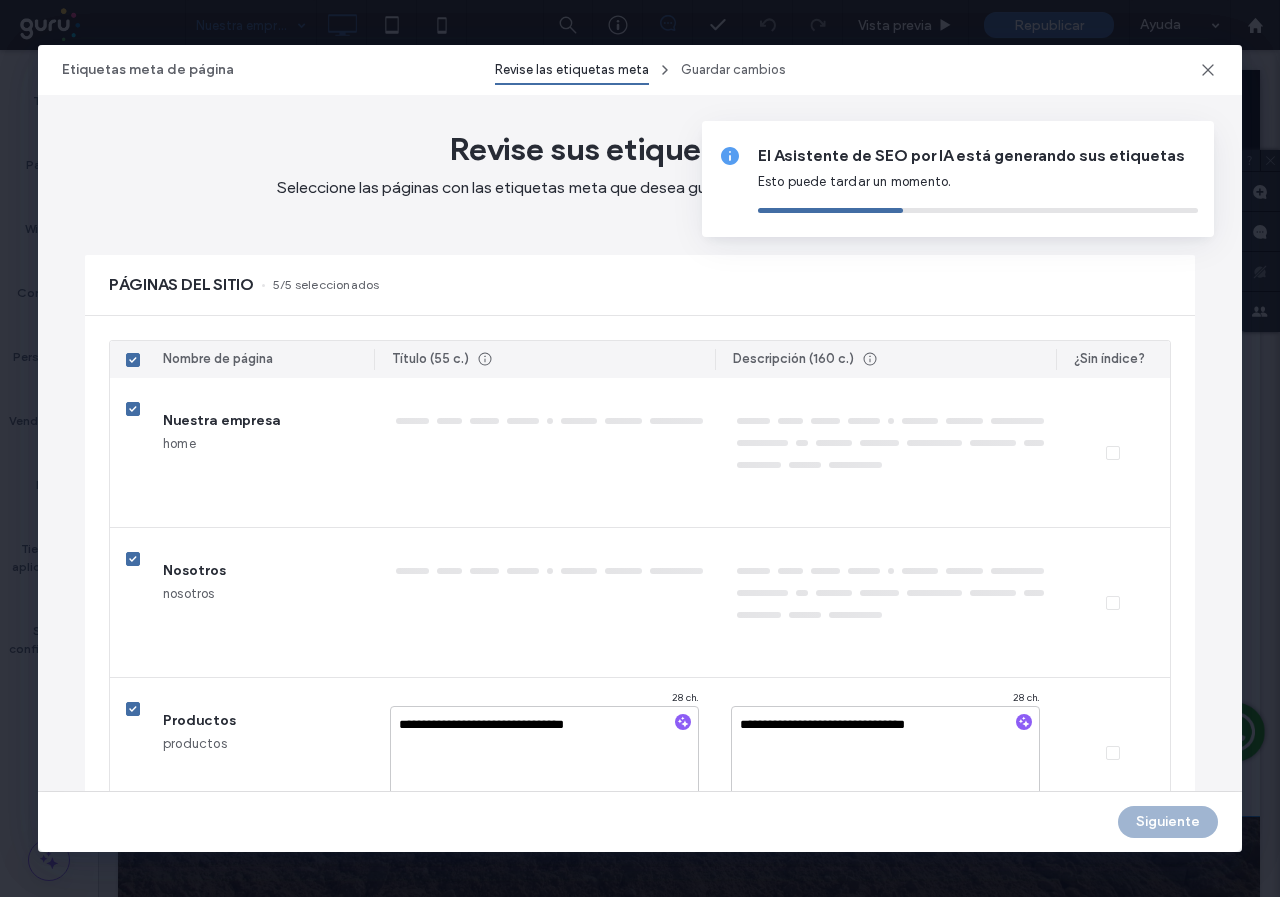 type on "**********" 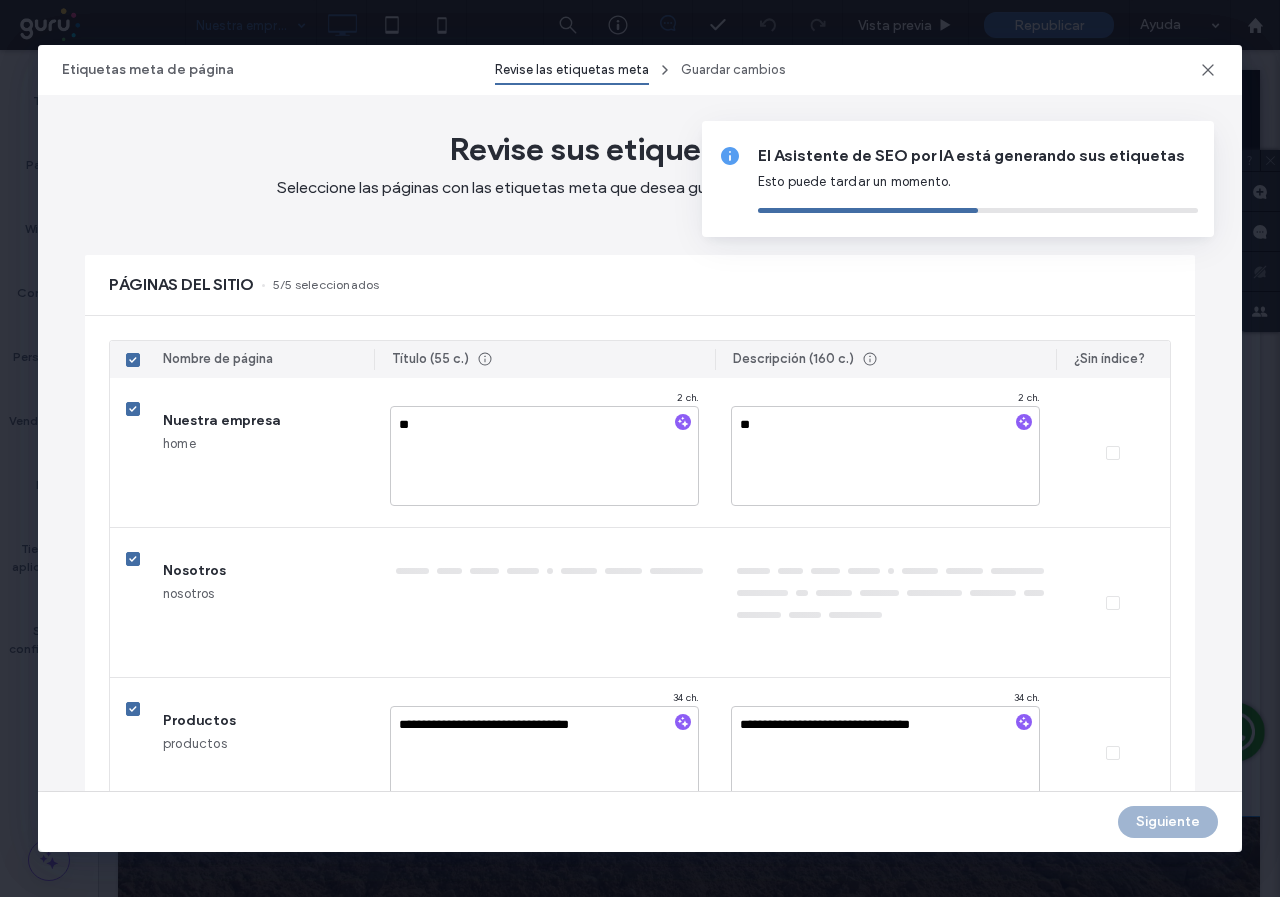 type on "**********" 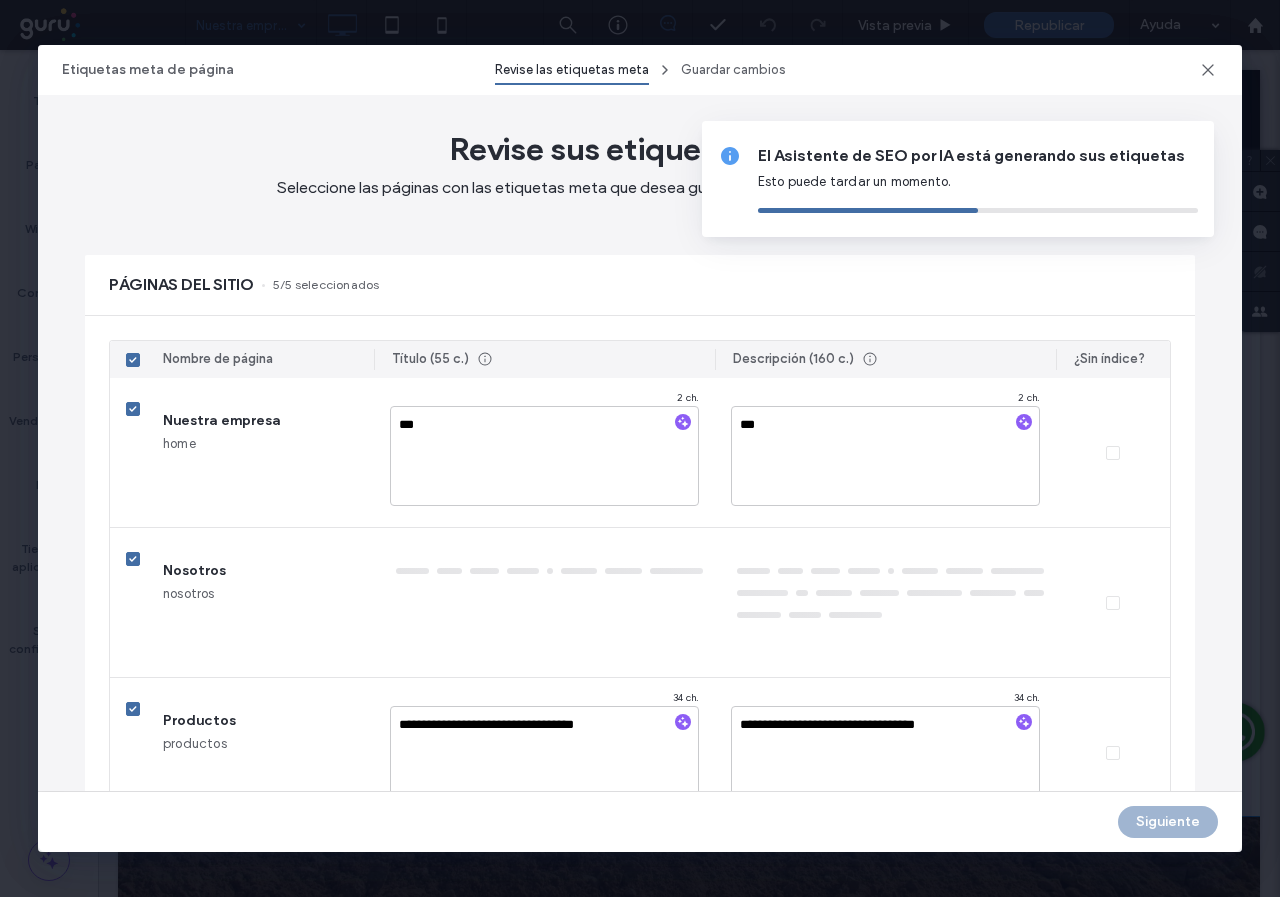 type on "**********" 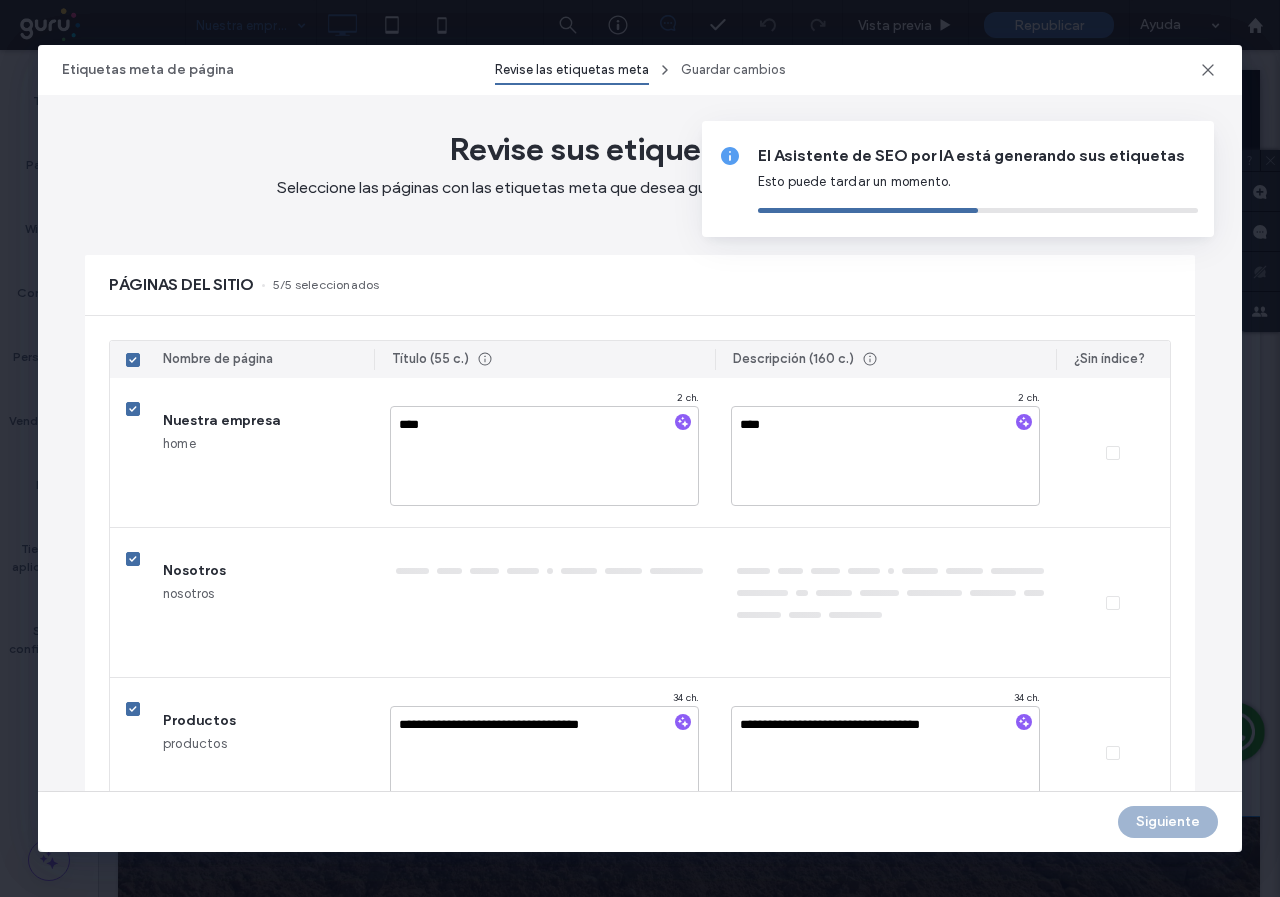 type on "**********" 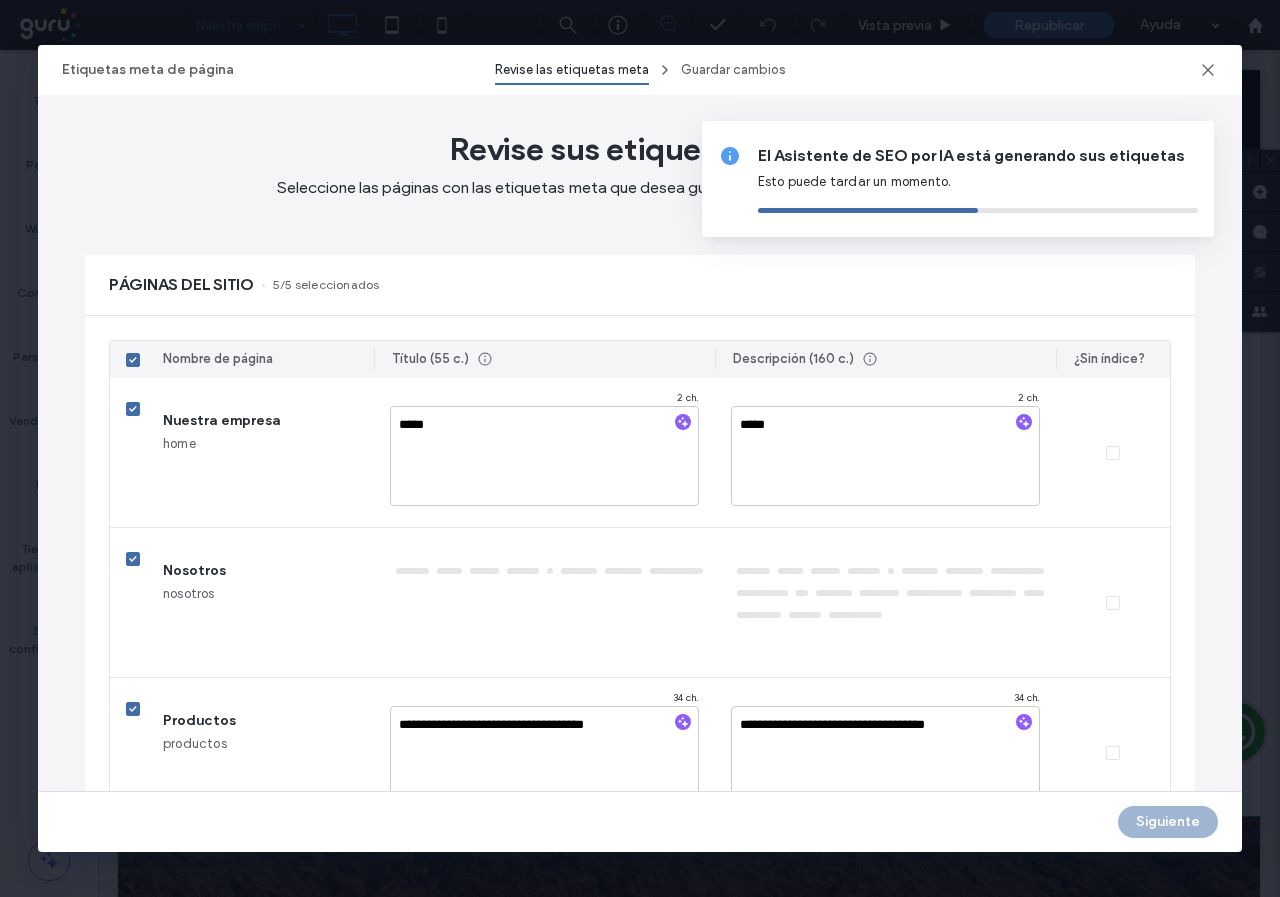 type on "**********" 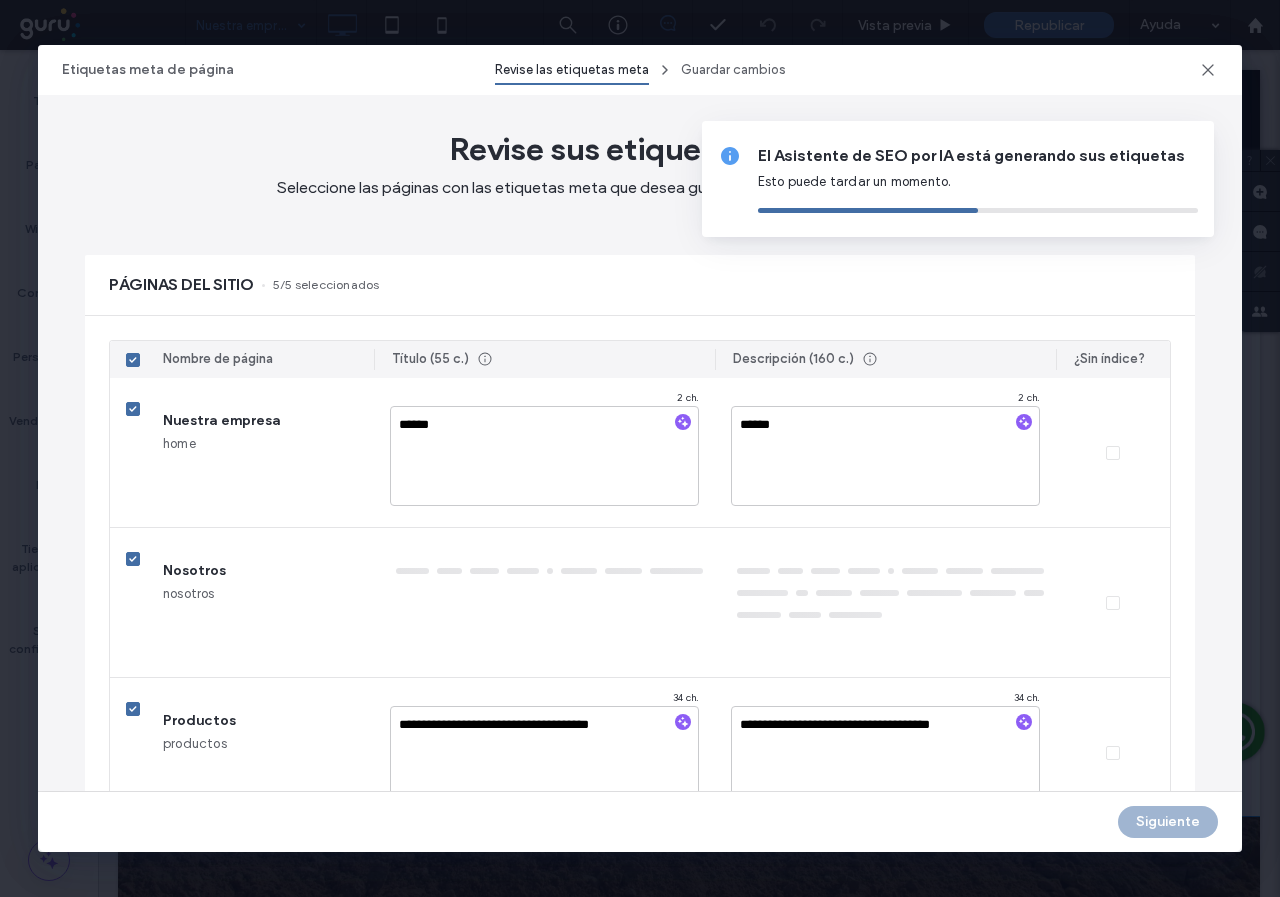 type on "**********" 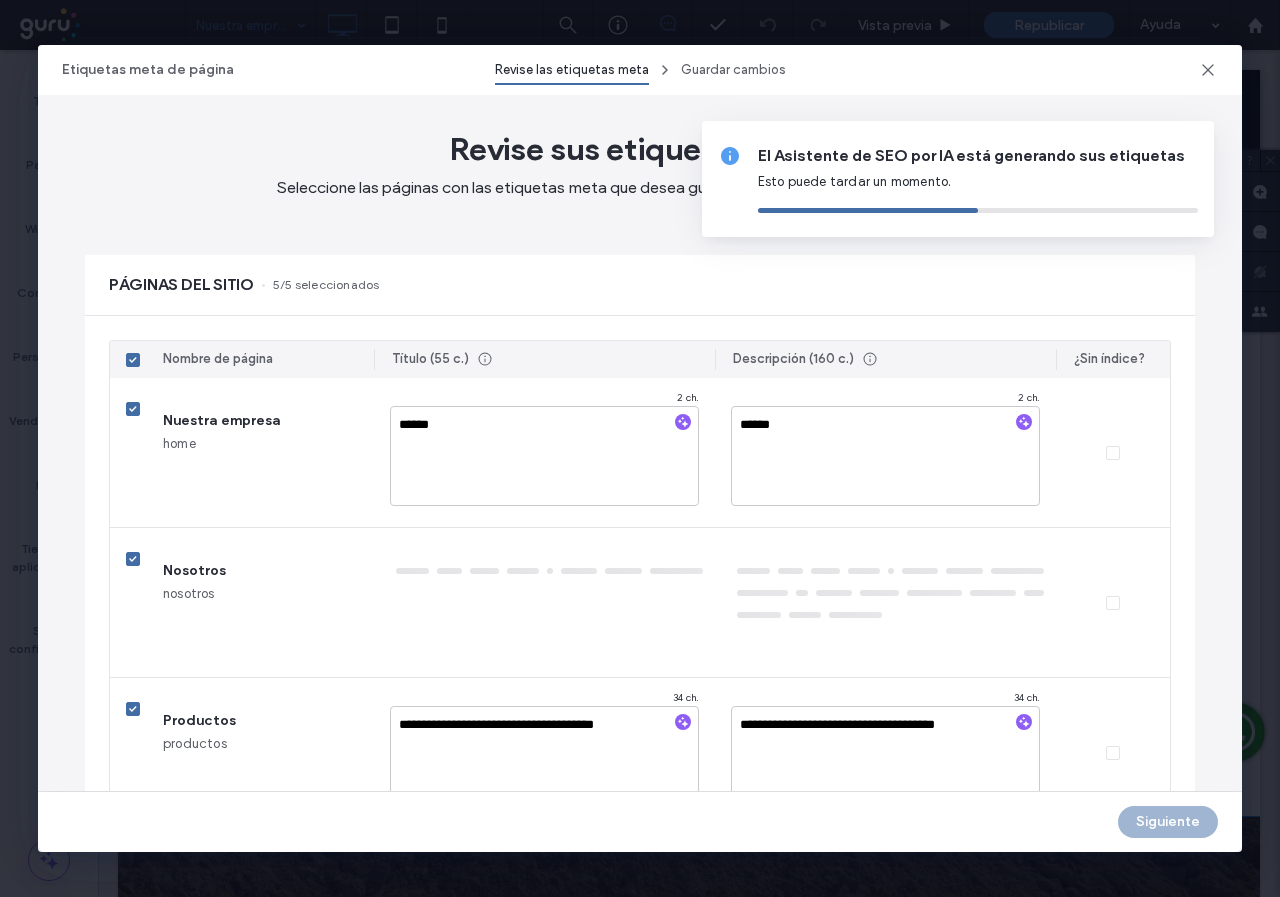 type on "*******" 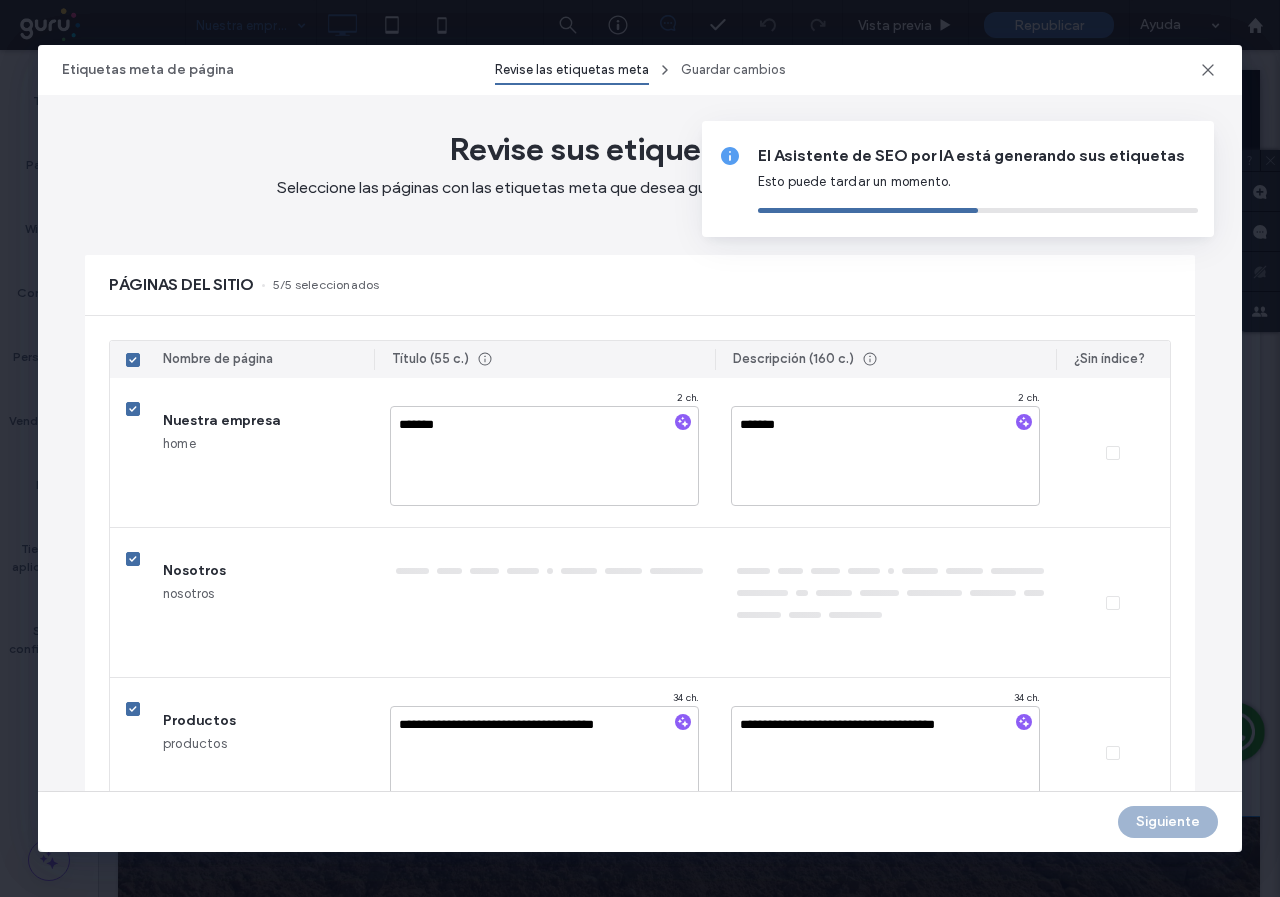 type on "**********" 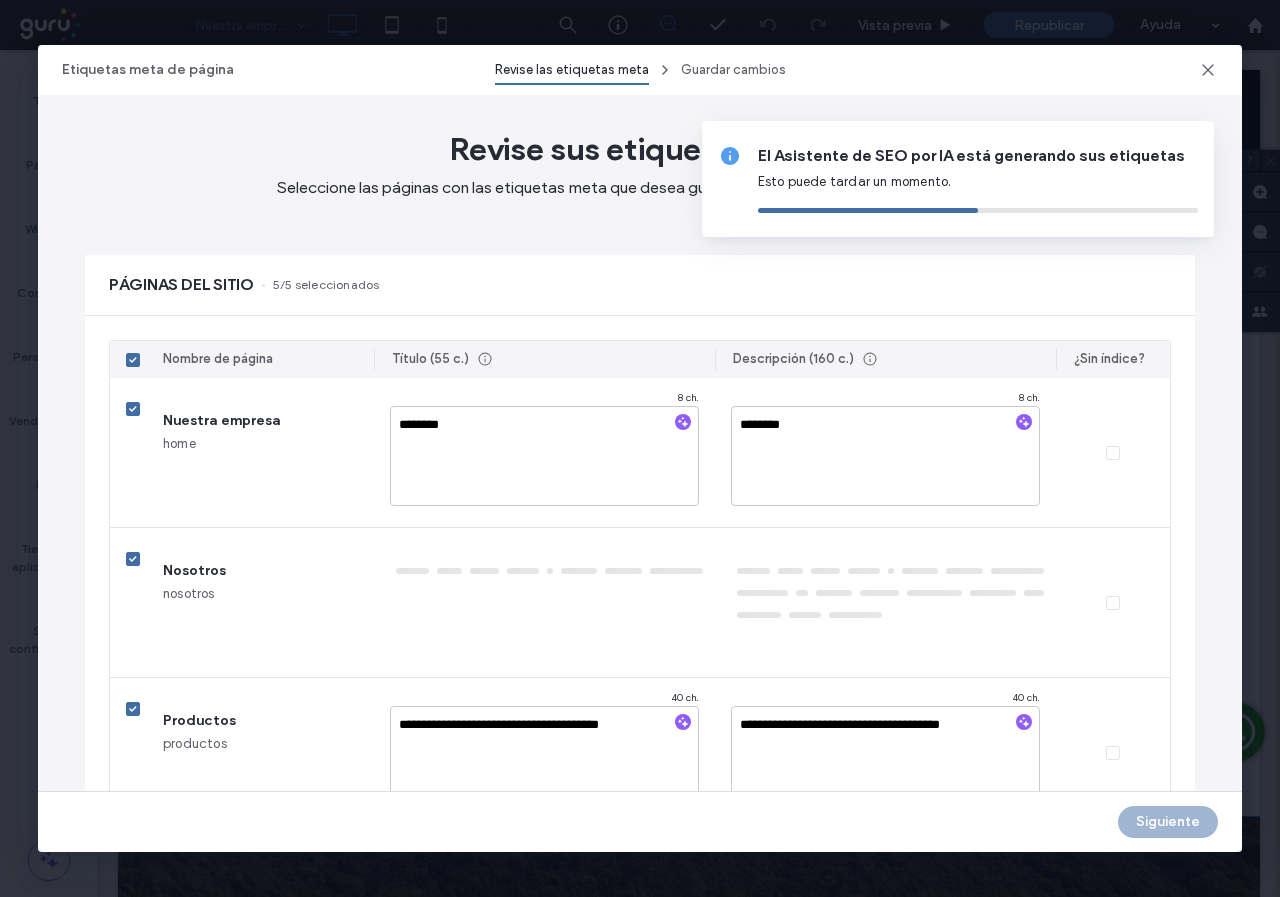 type on "**********" 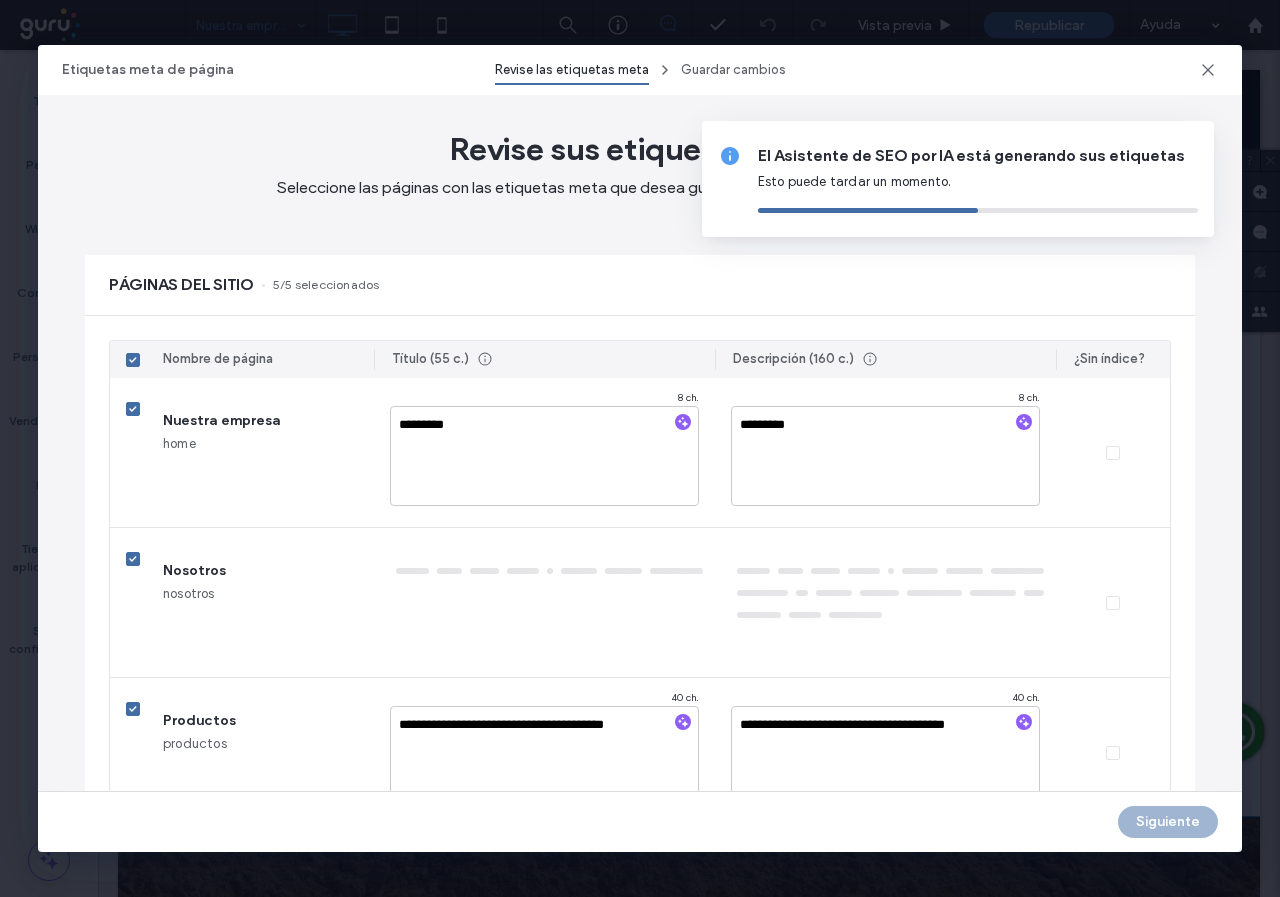 type on "**********" 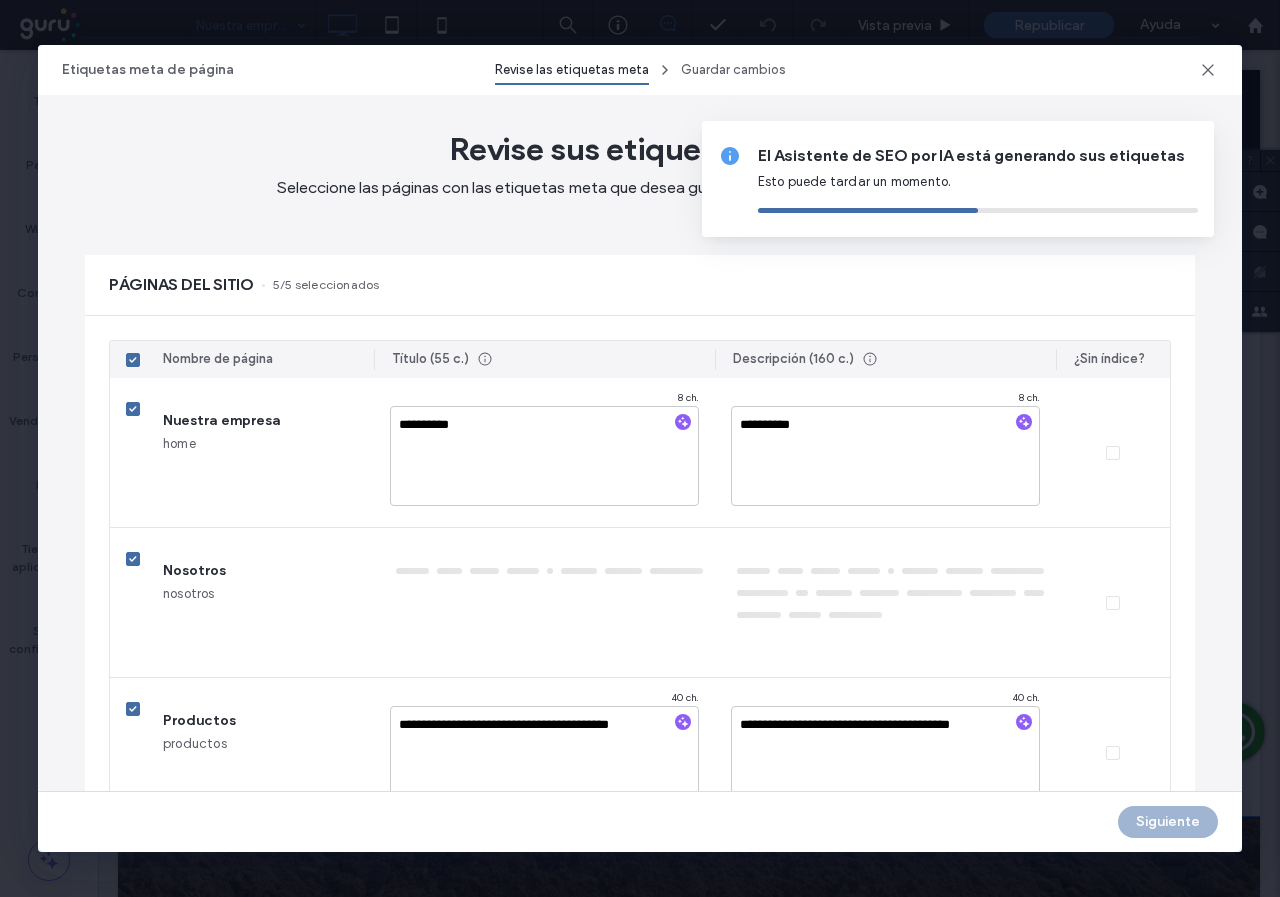 type on "**********" 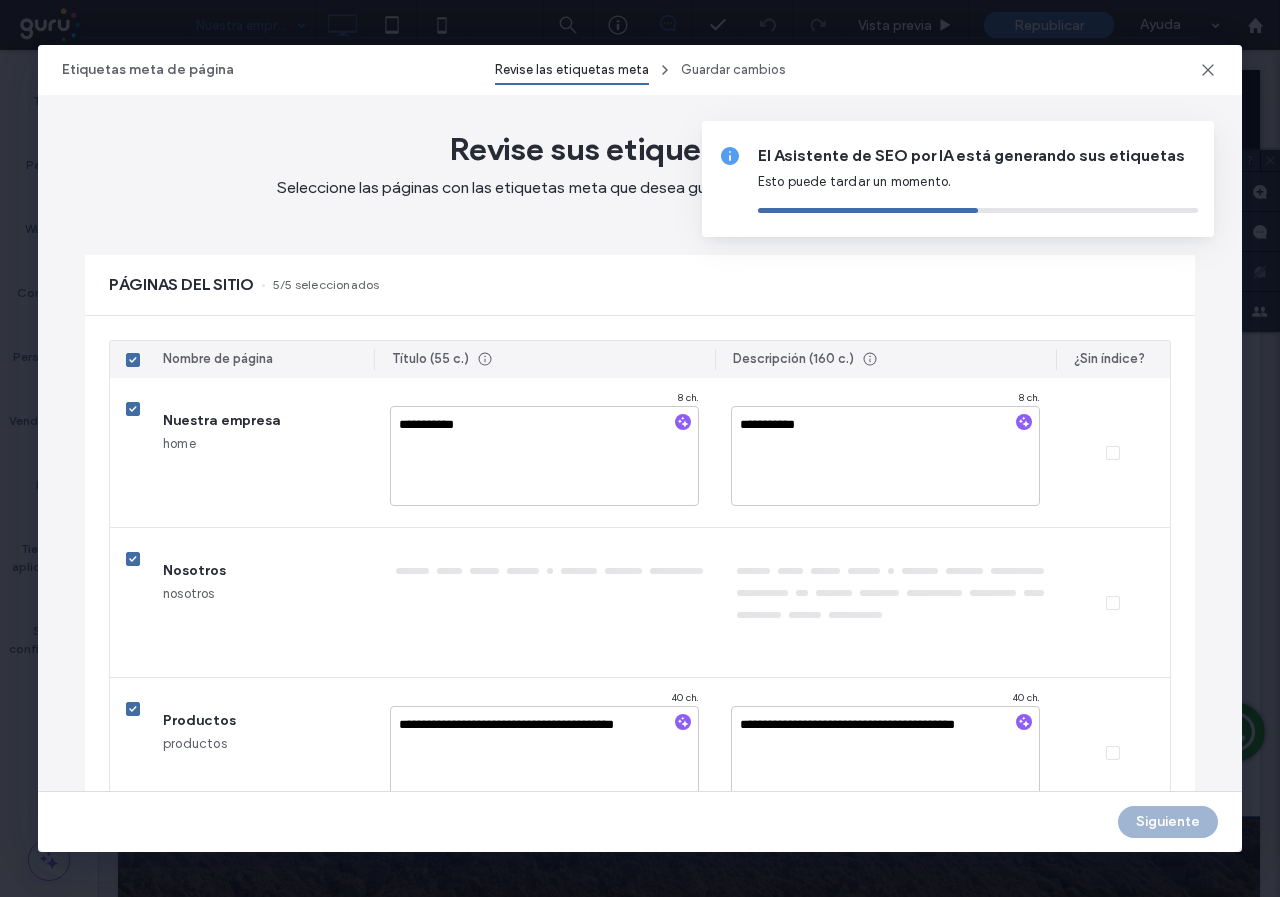 type on "**********" 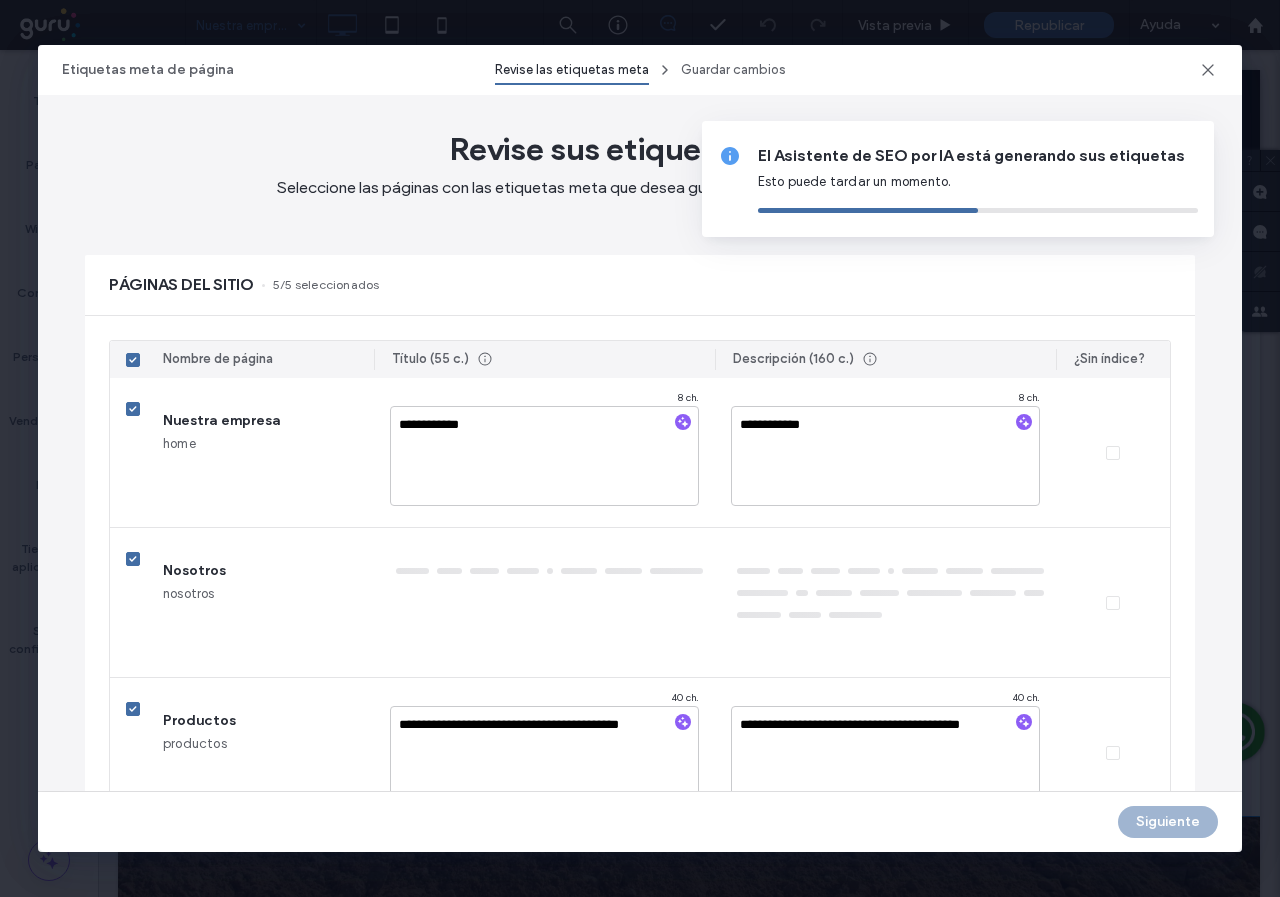 type on "**********" 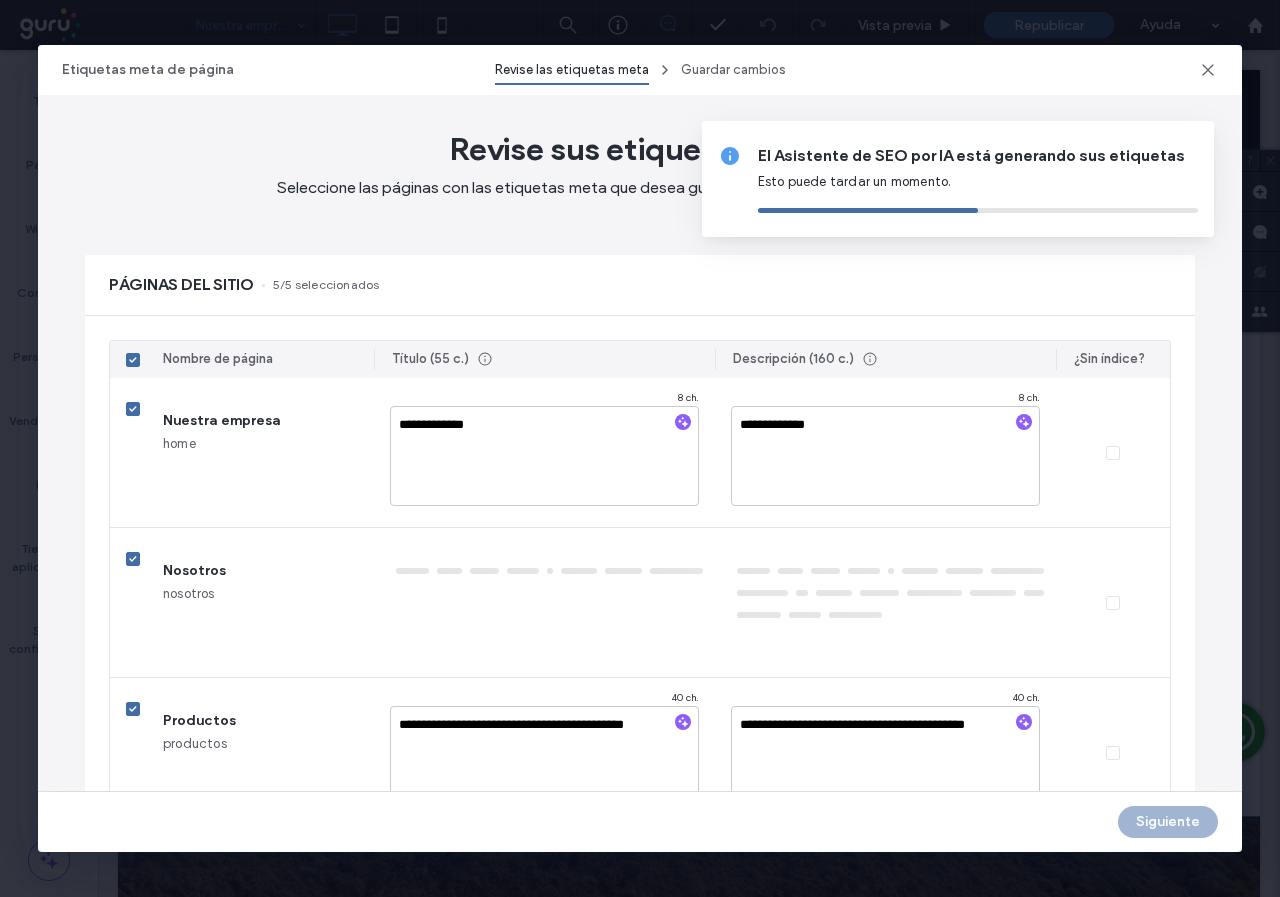 type on "**********" 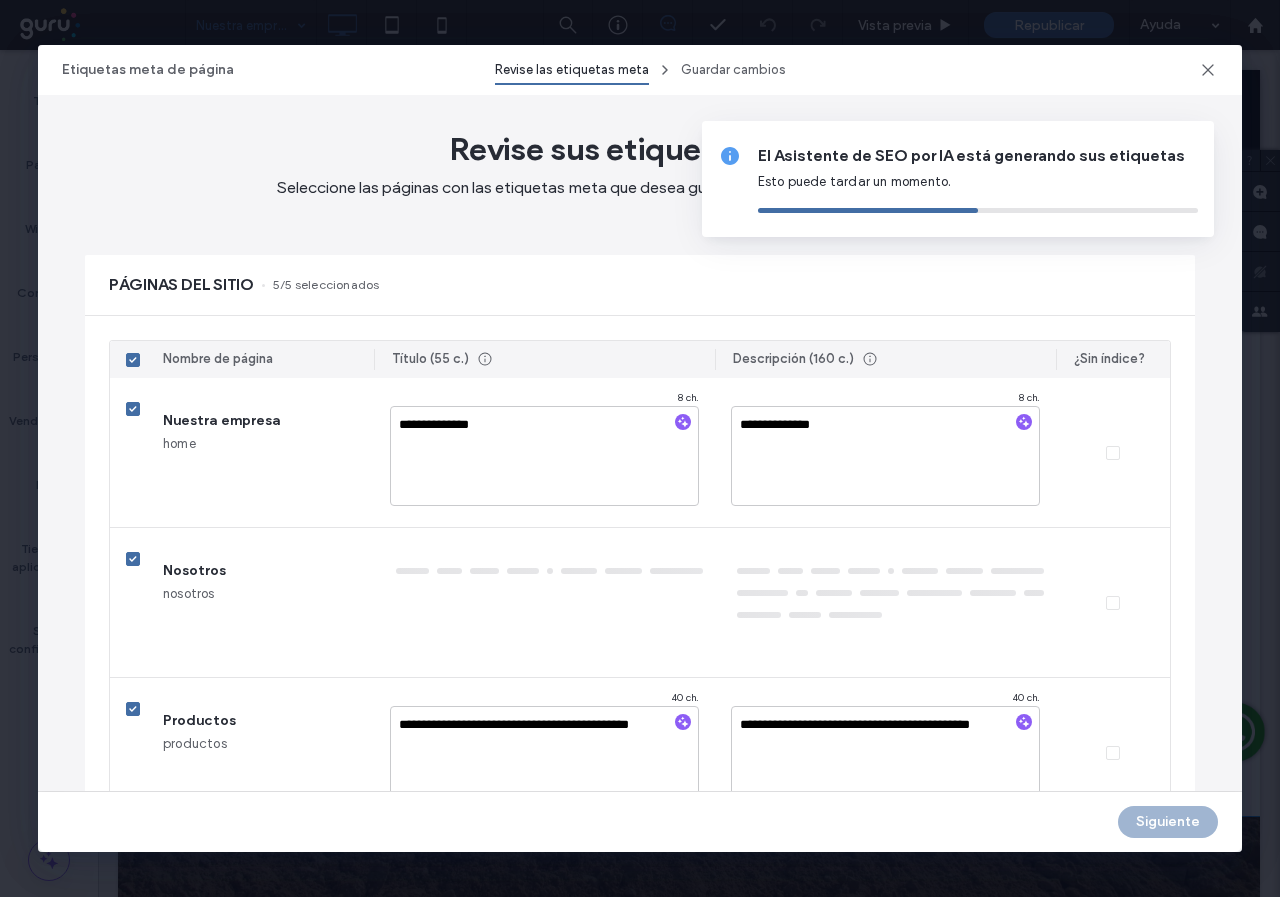 type on "**********" 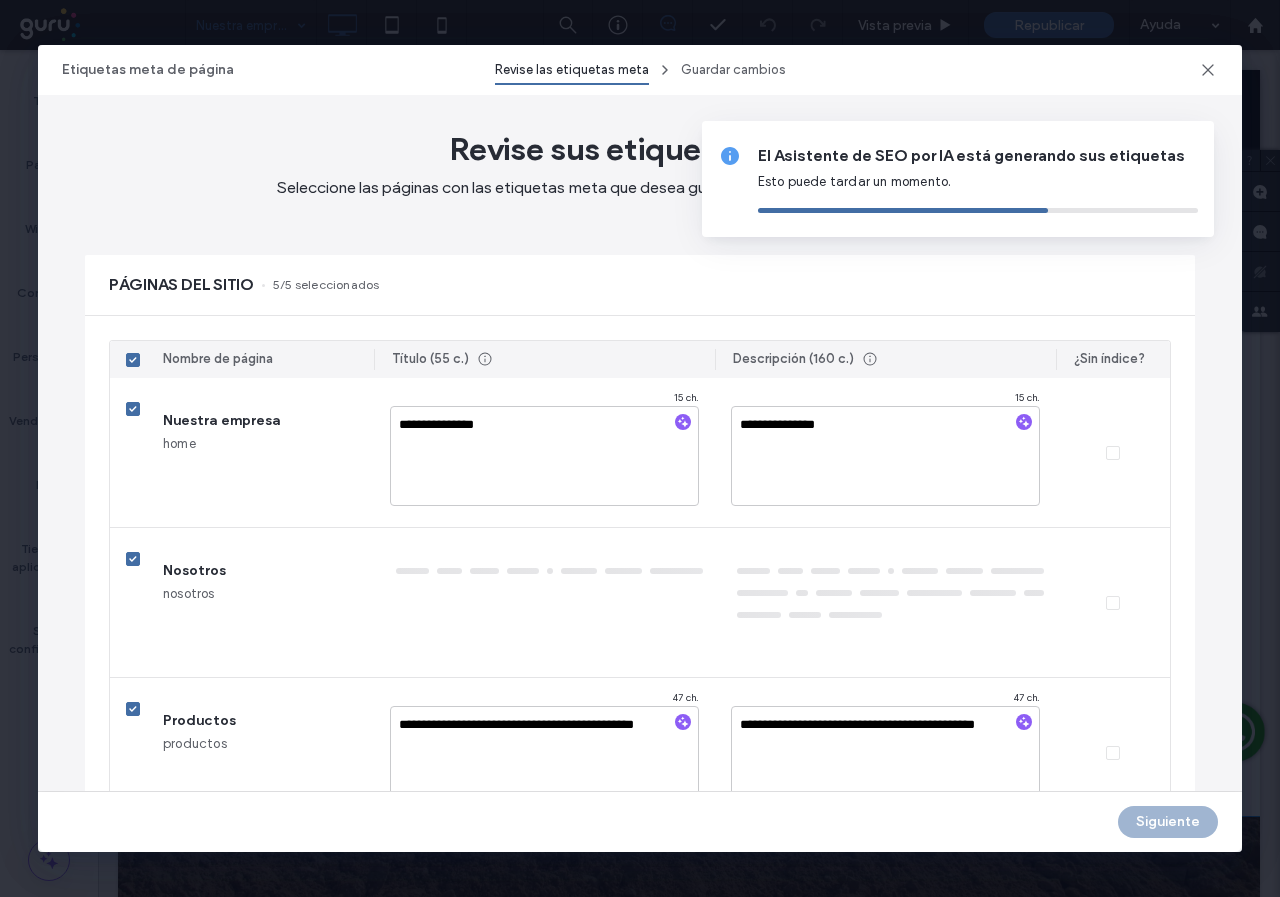 type on "****" 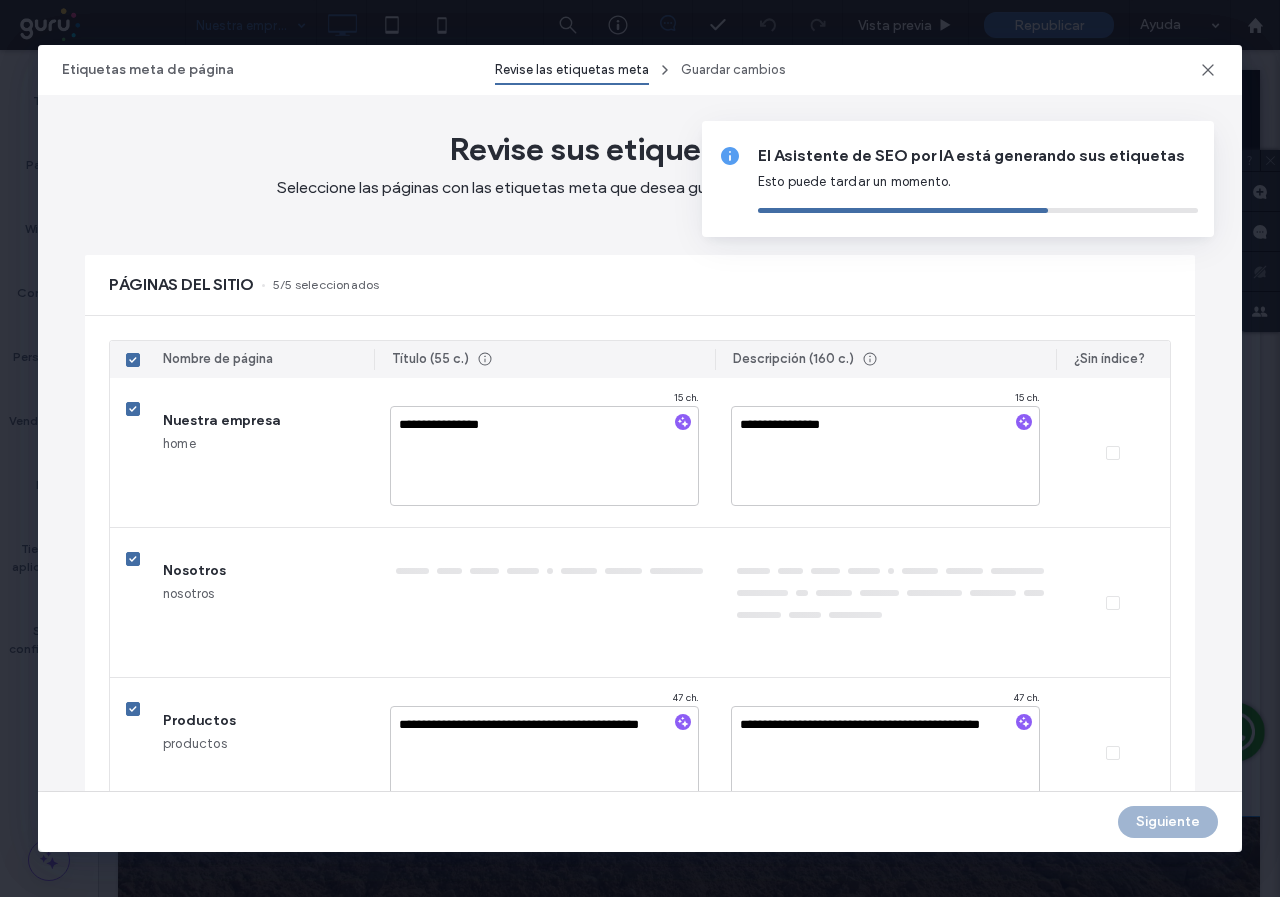 type on "*****" 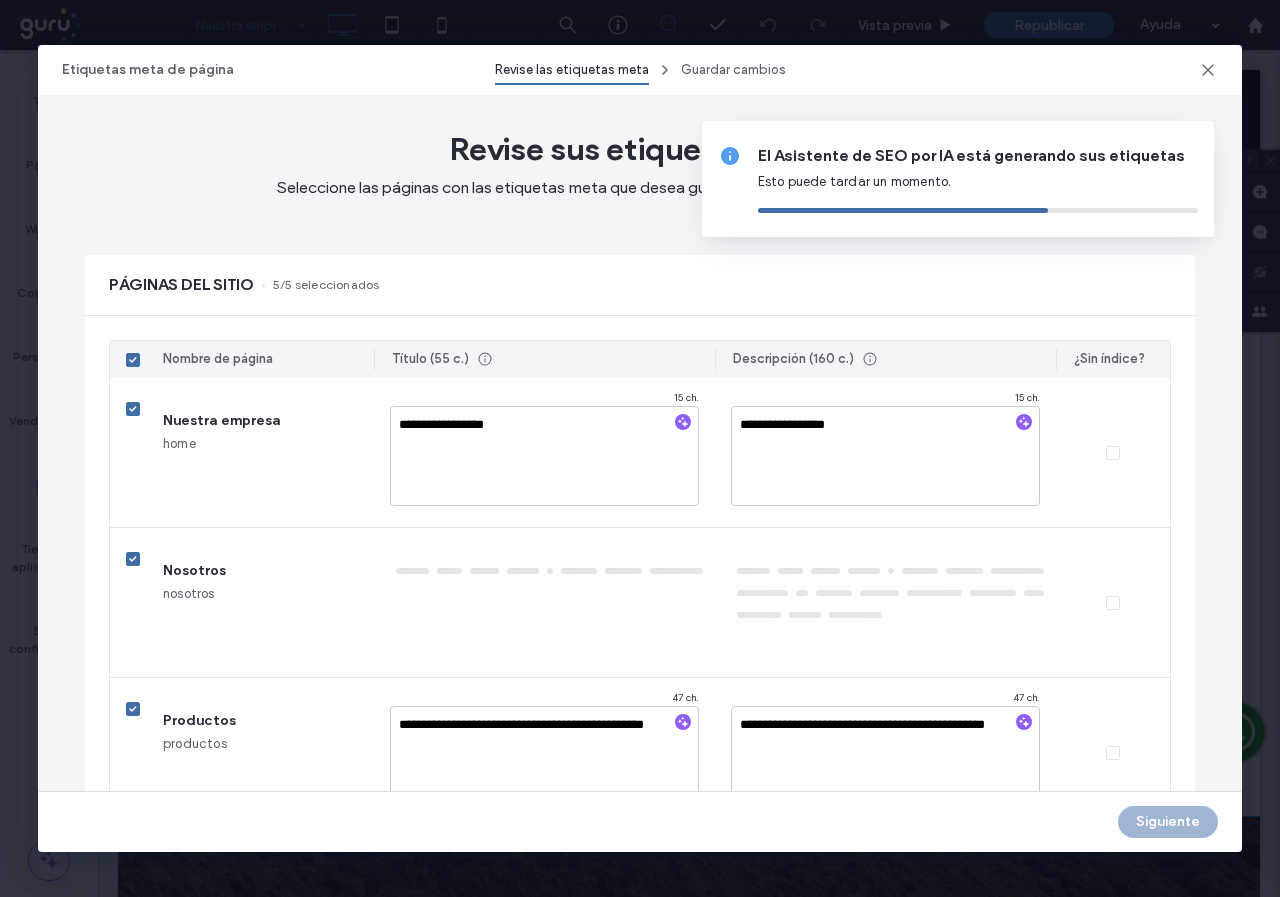 type on "******" 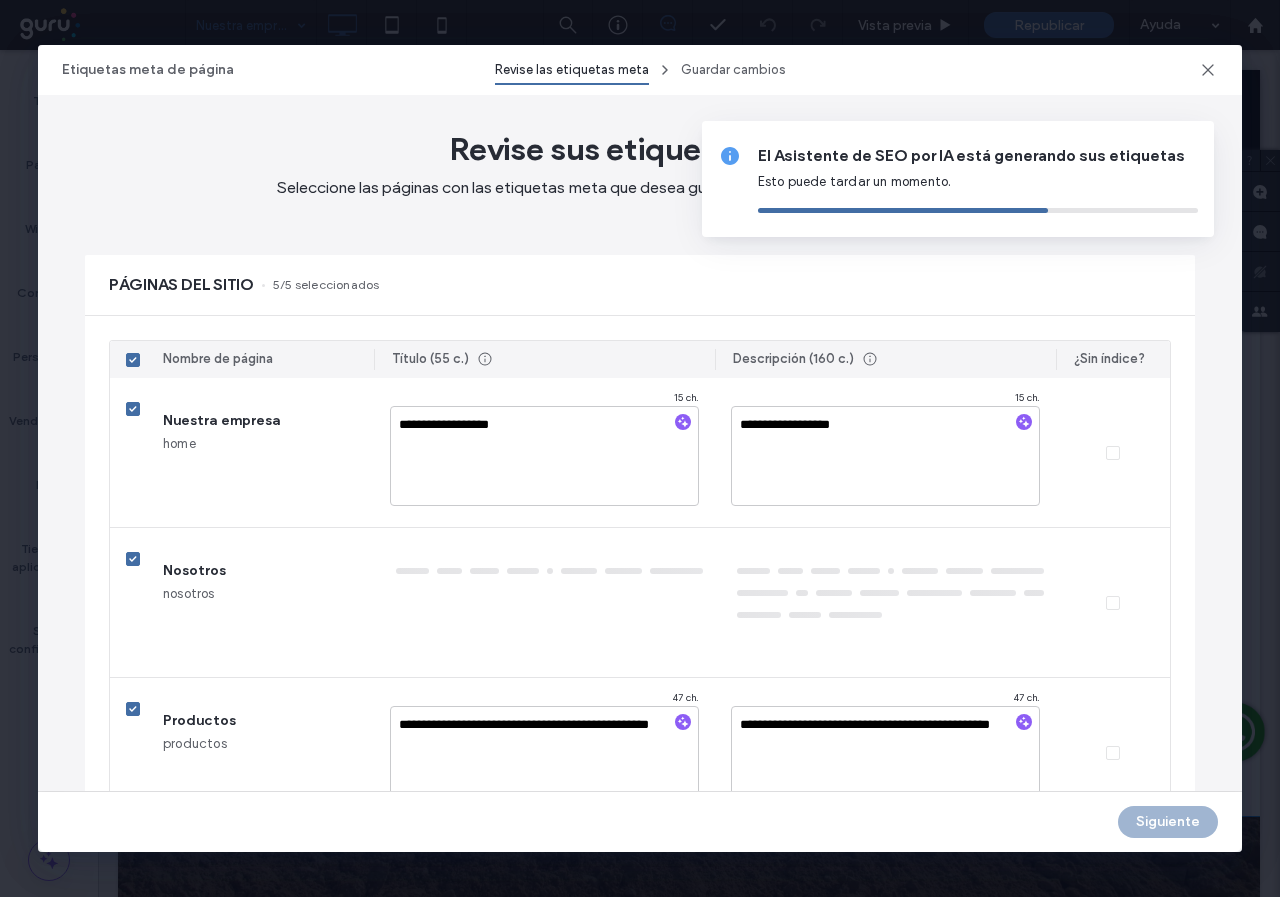 type on "******" 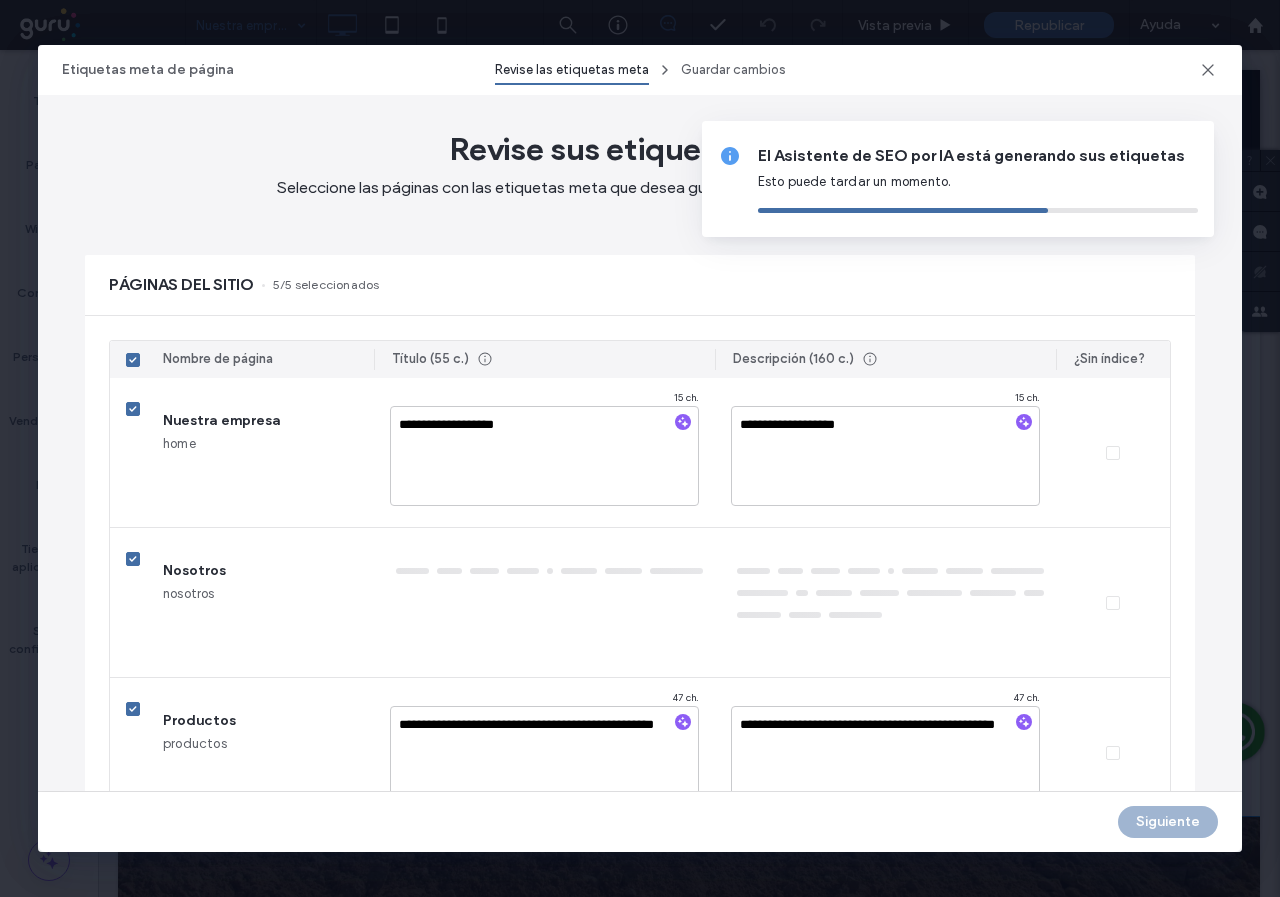 type on "********" 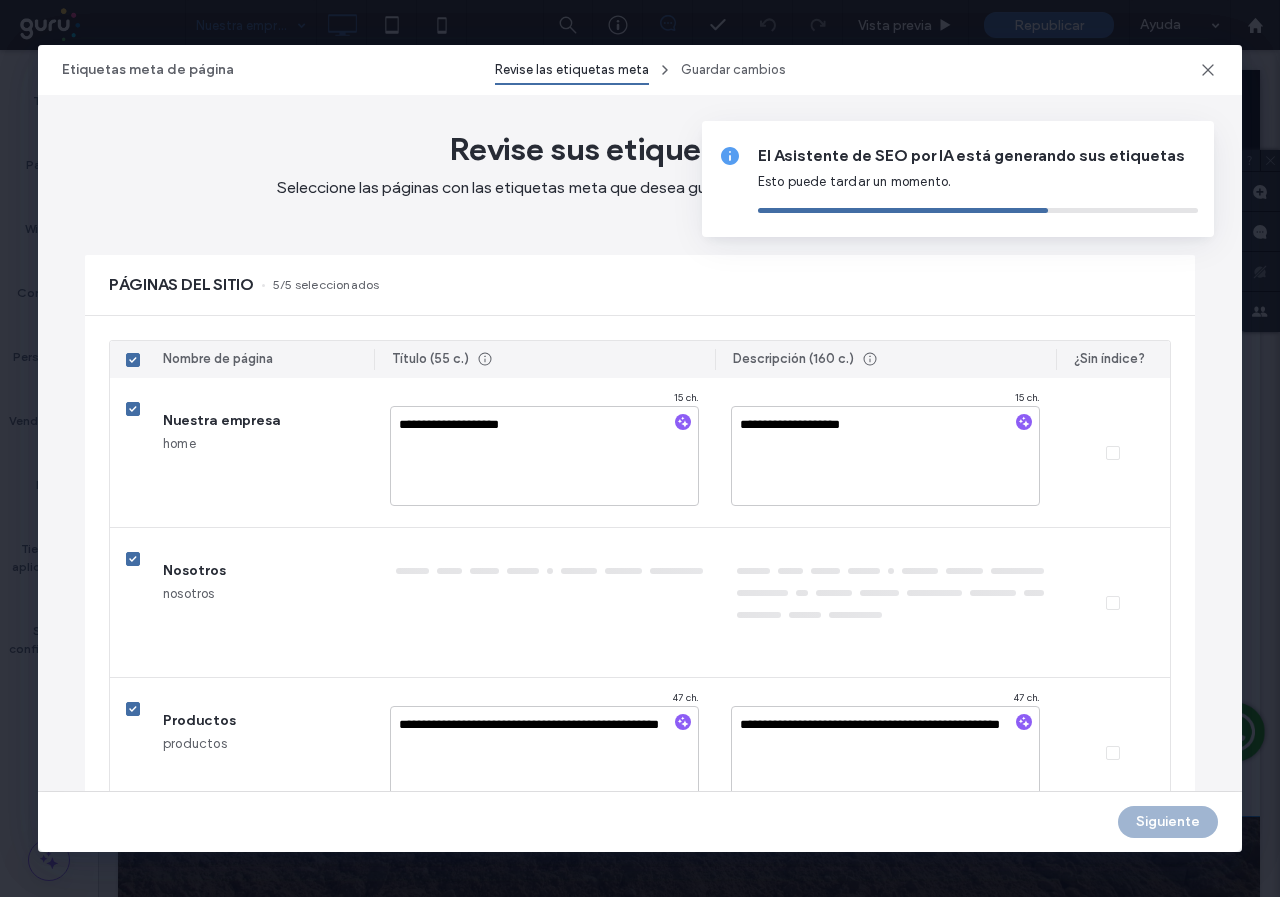 type on "********" 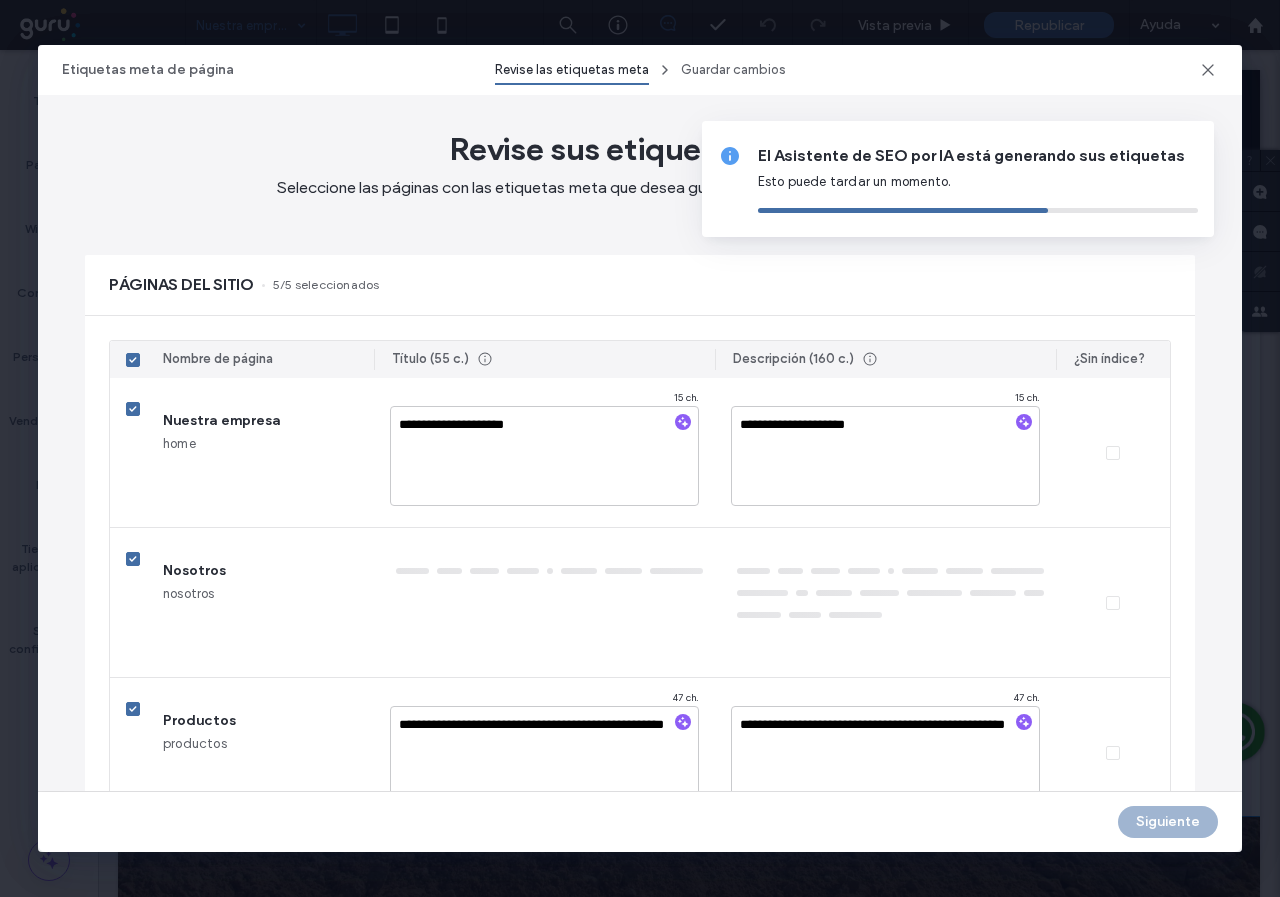 type on "**********" 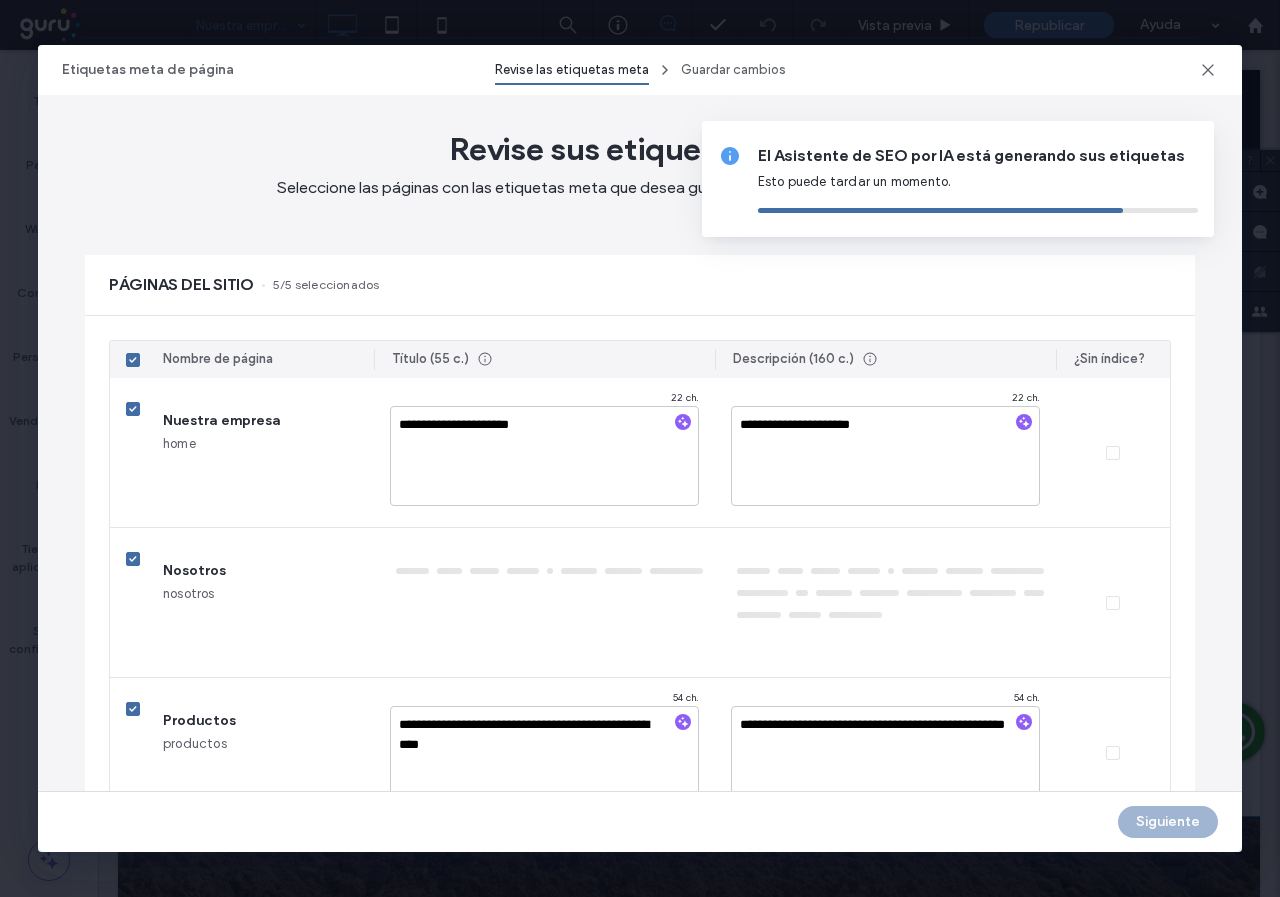 type on "**********" 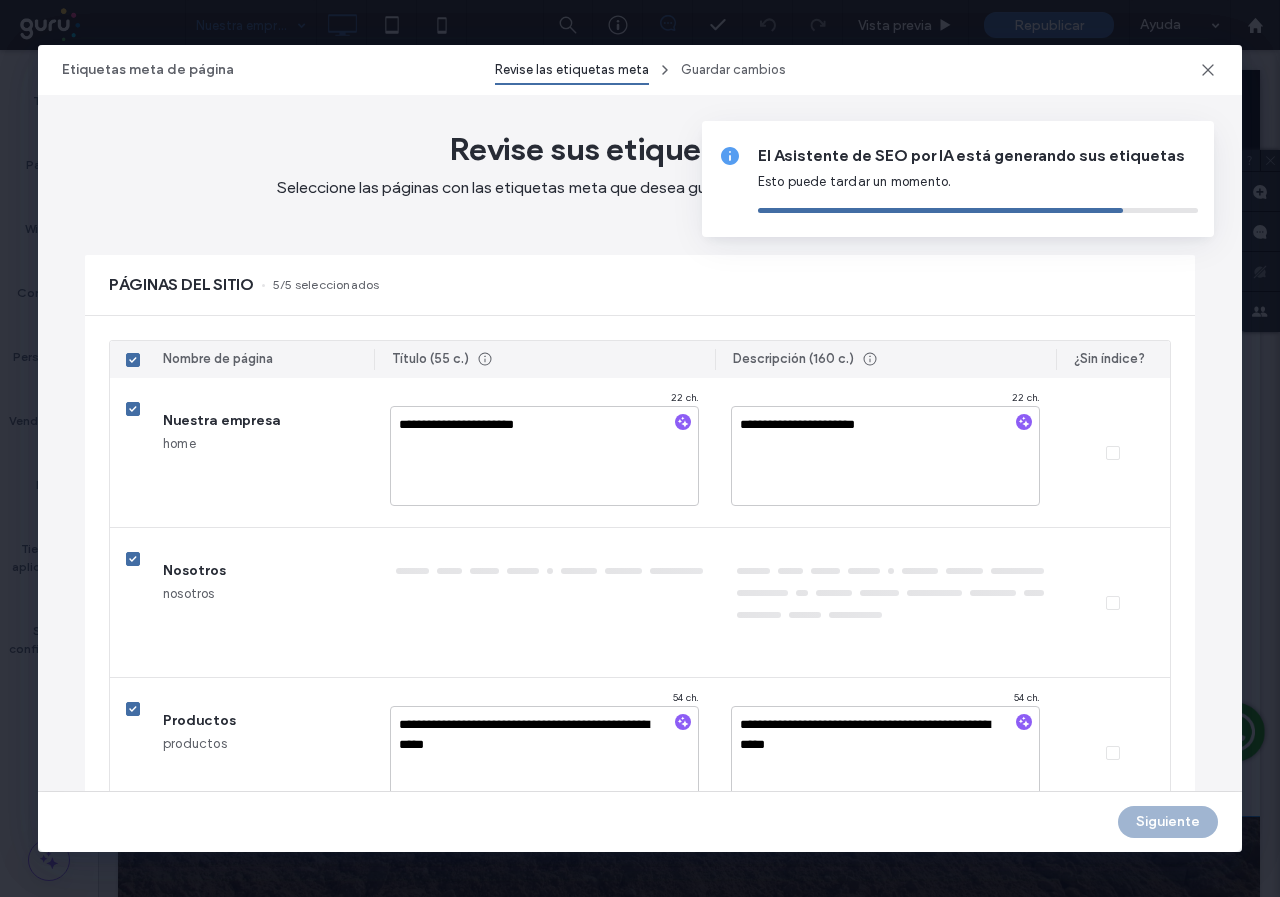 type on "**********" 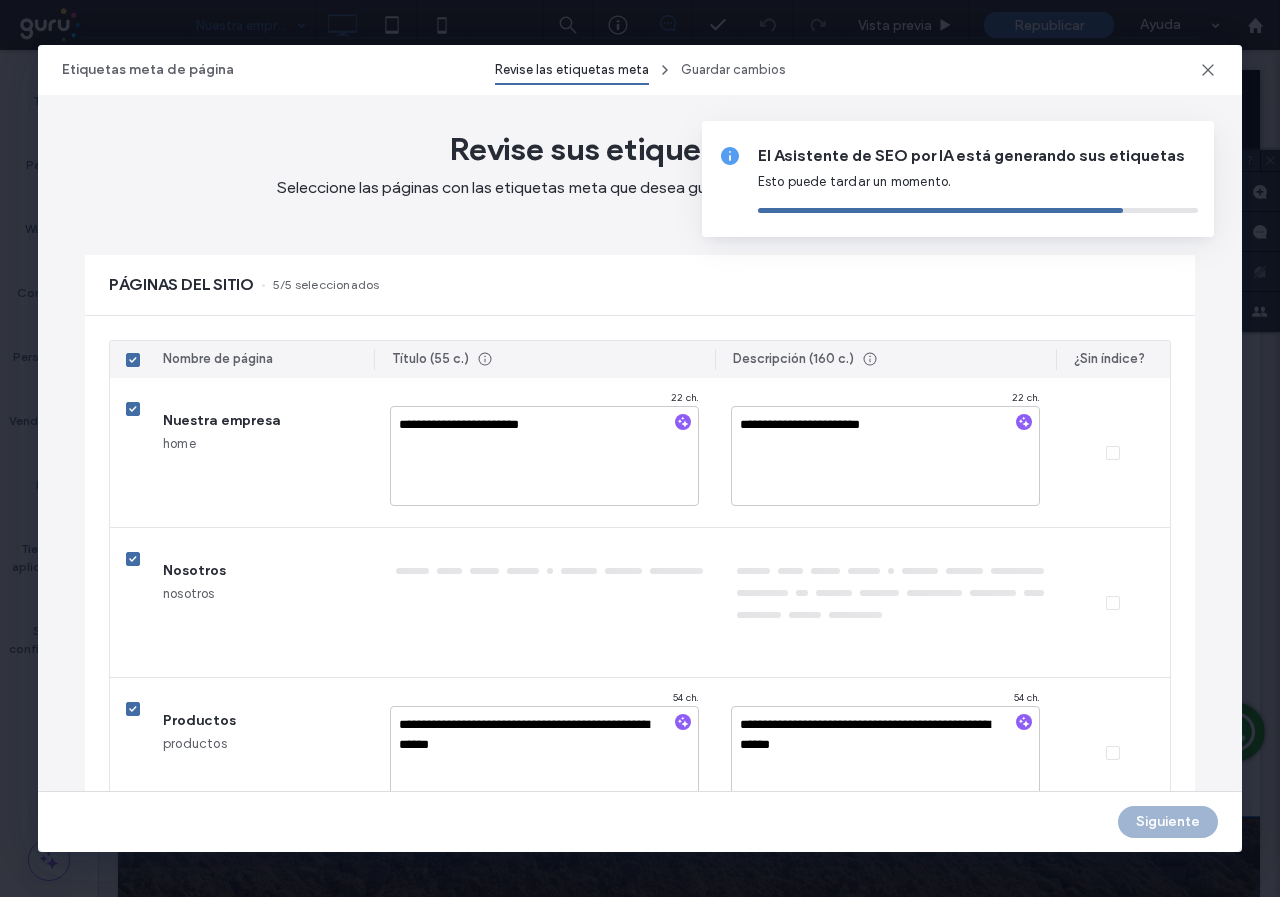 type on "**********" 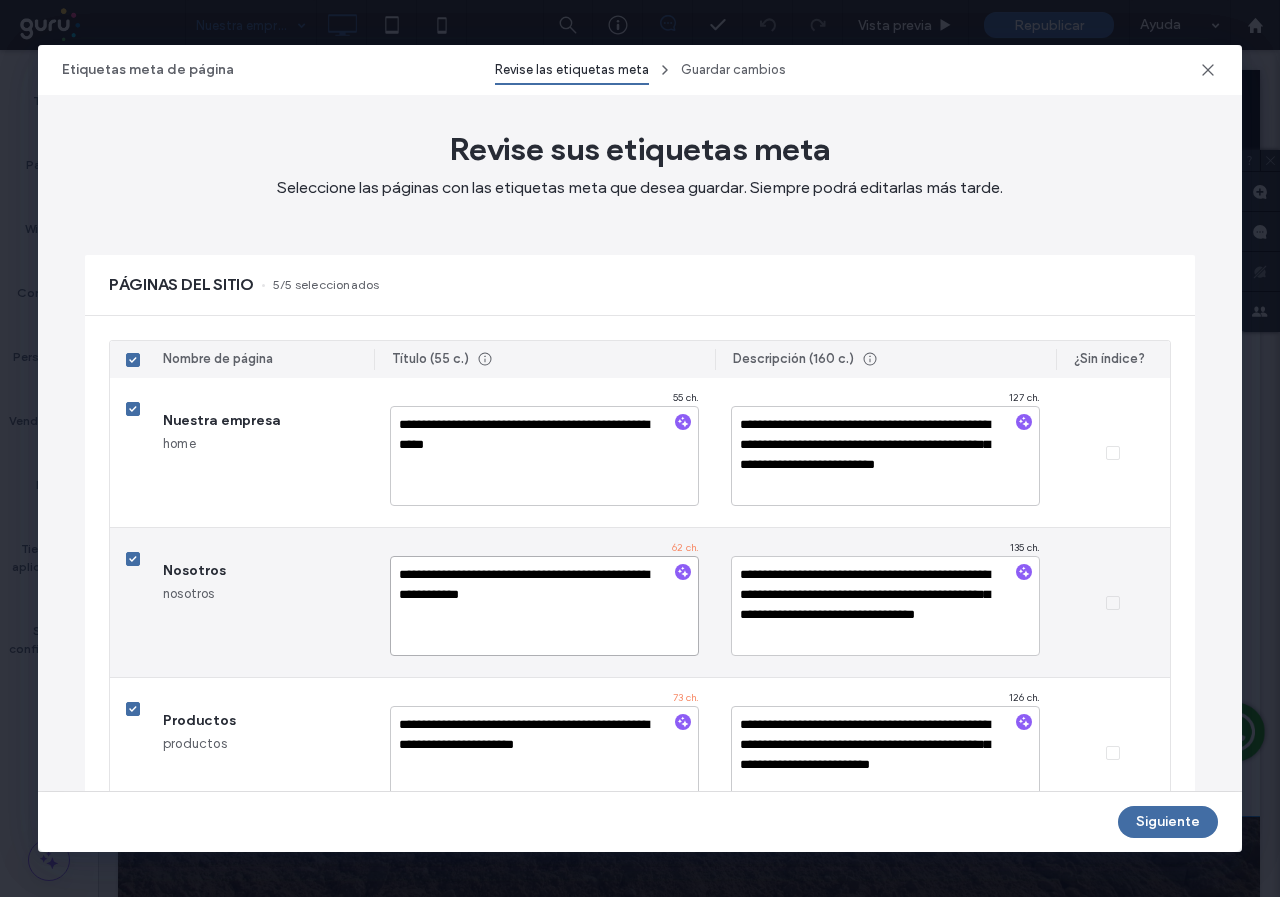 drag, startPoint x: 549, startPoint y: 599, endPoint x: 473, endPoint y: 593, distance: 76.23647 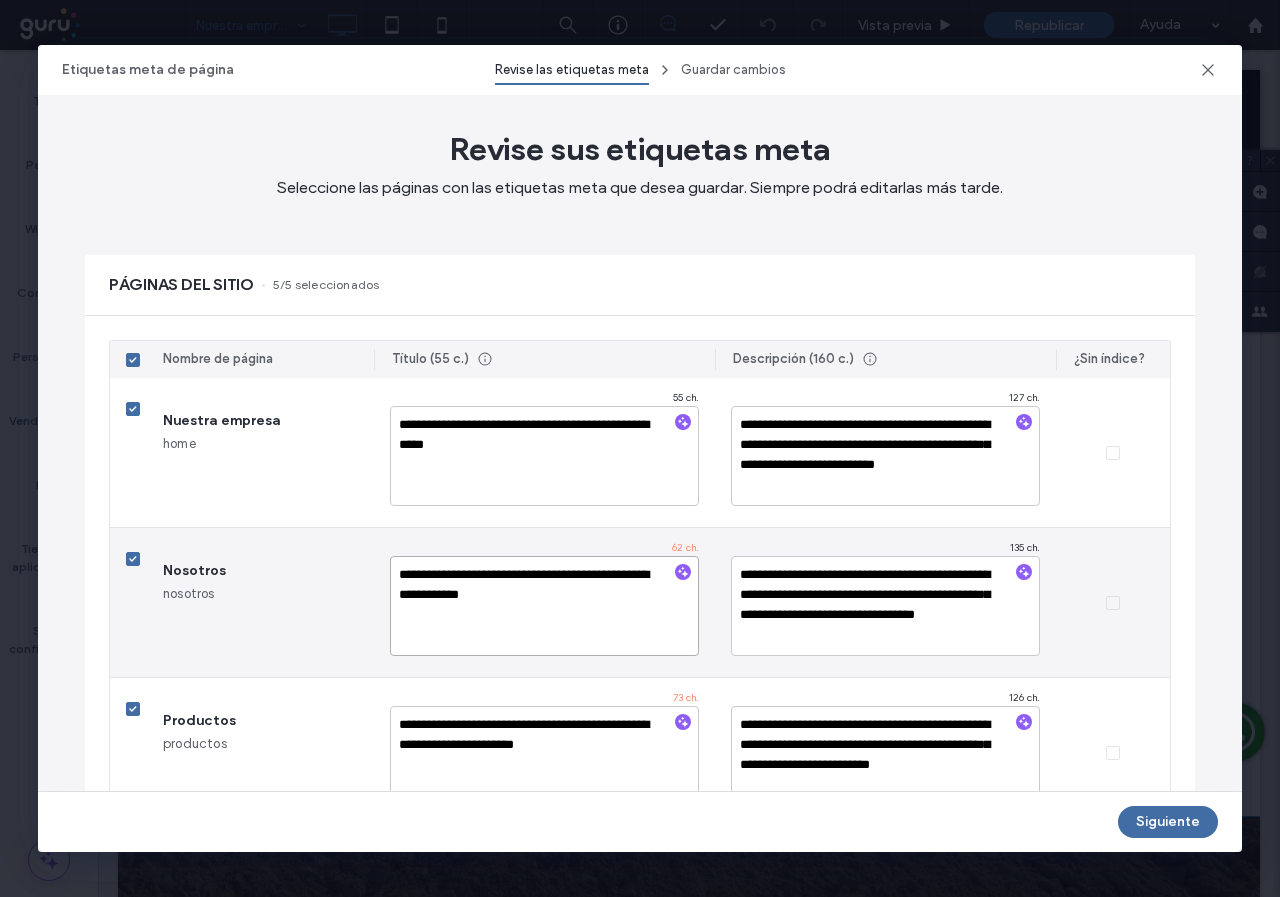 click on "**********" at bounding box center (544, 606) 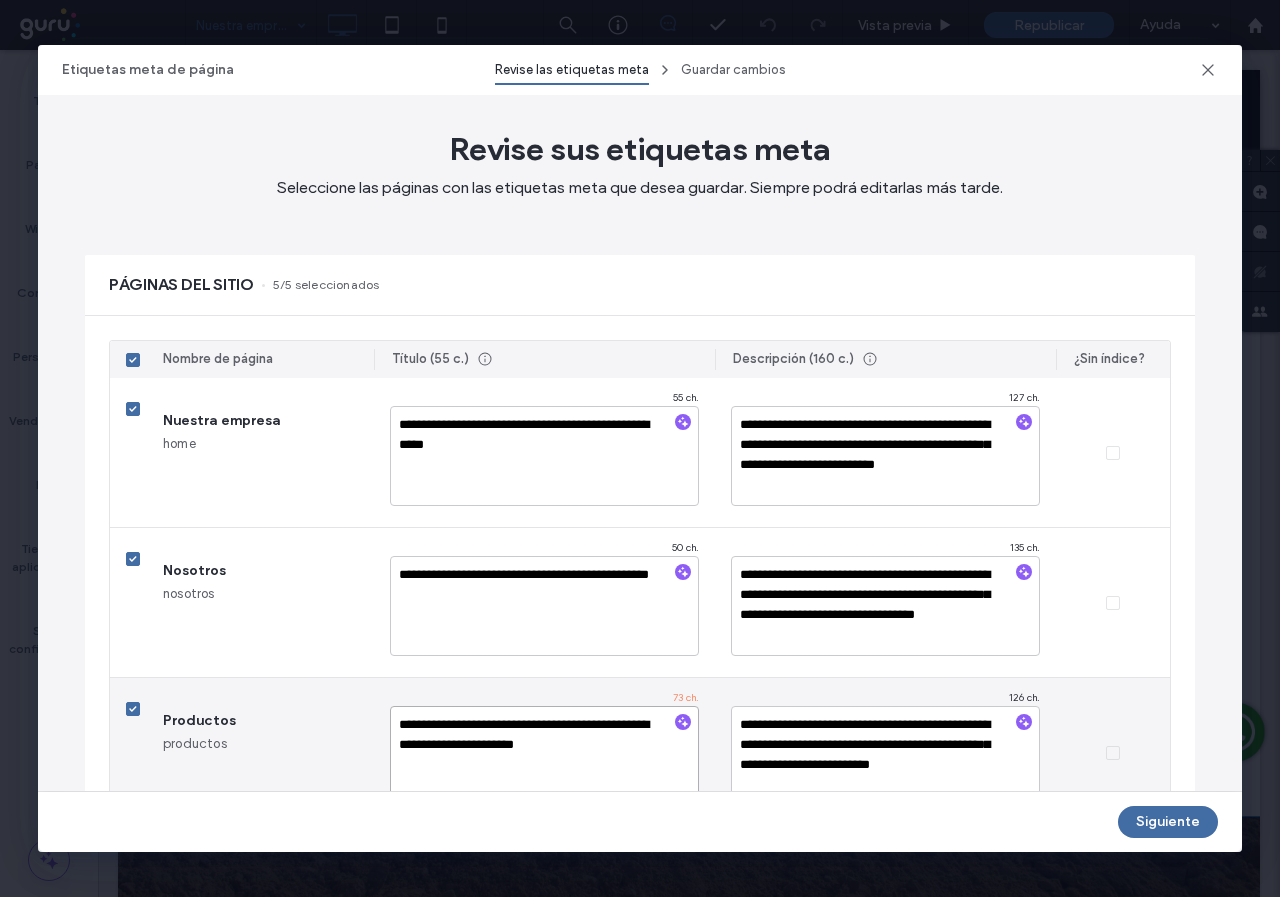 drag, startPoint x: 595, startPoint y: 744, endPoint x: 510, endPoint y: 743, distance: 85.00588 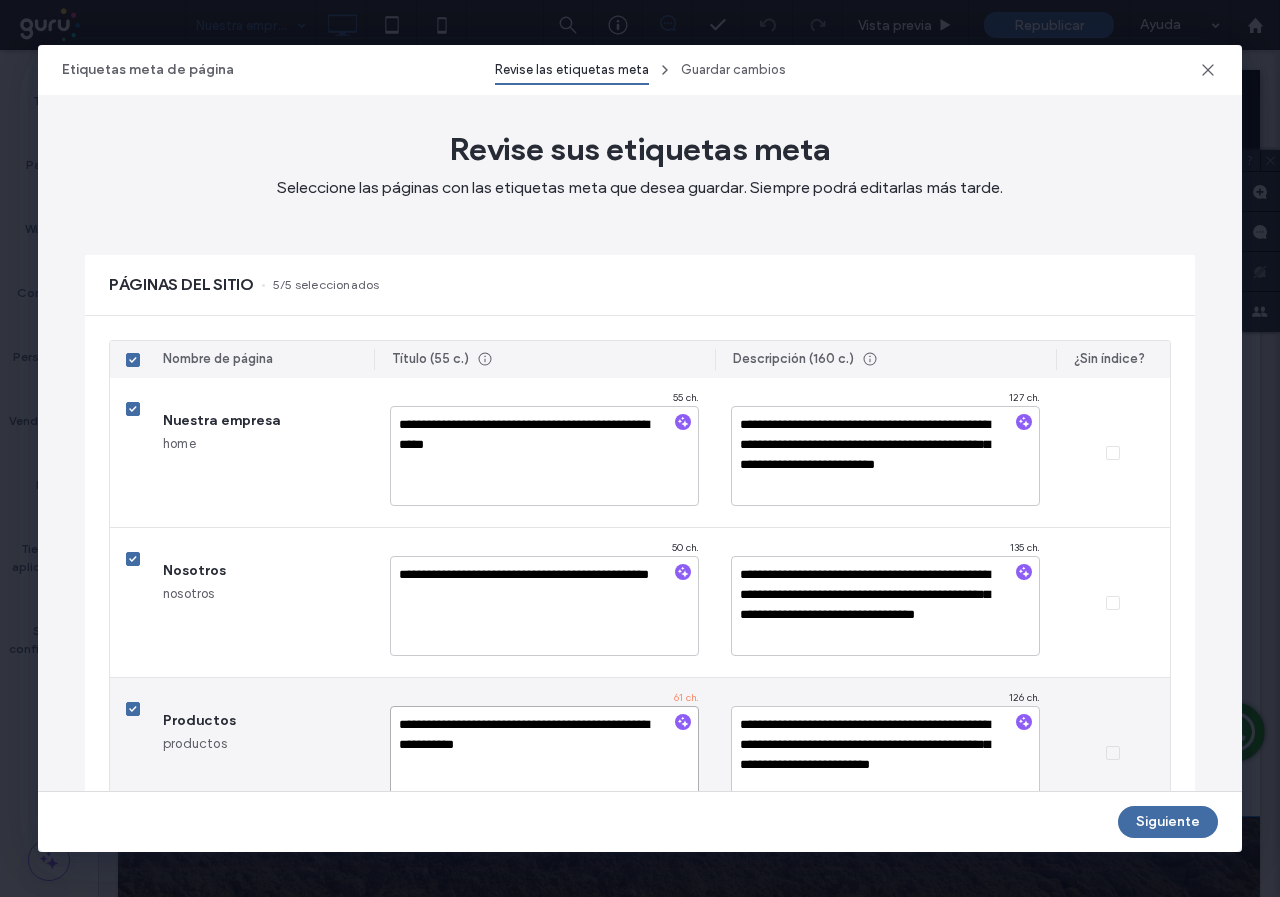 click on "**********" at bounding box center [544, 756] 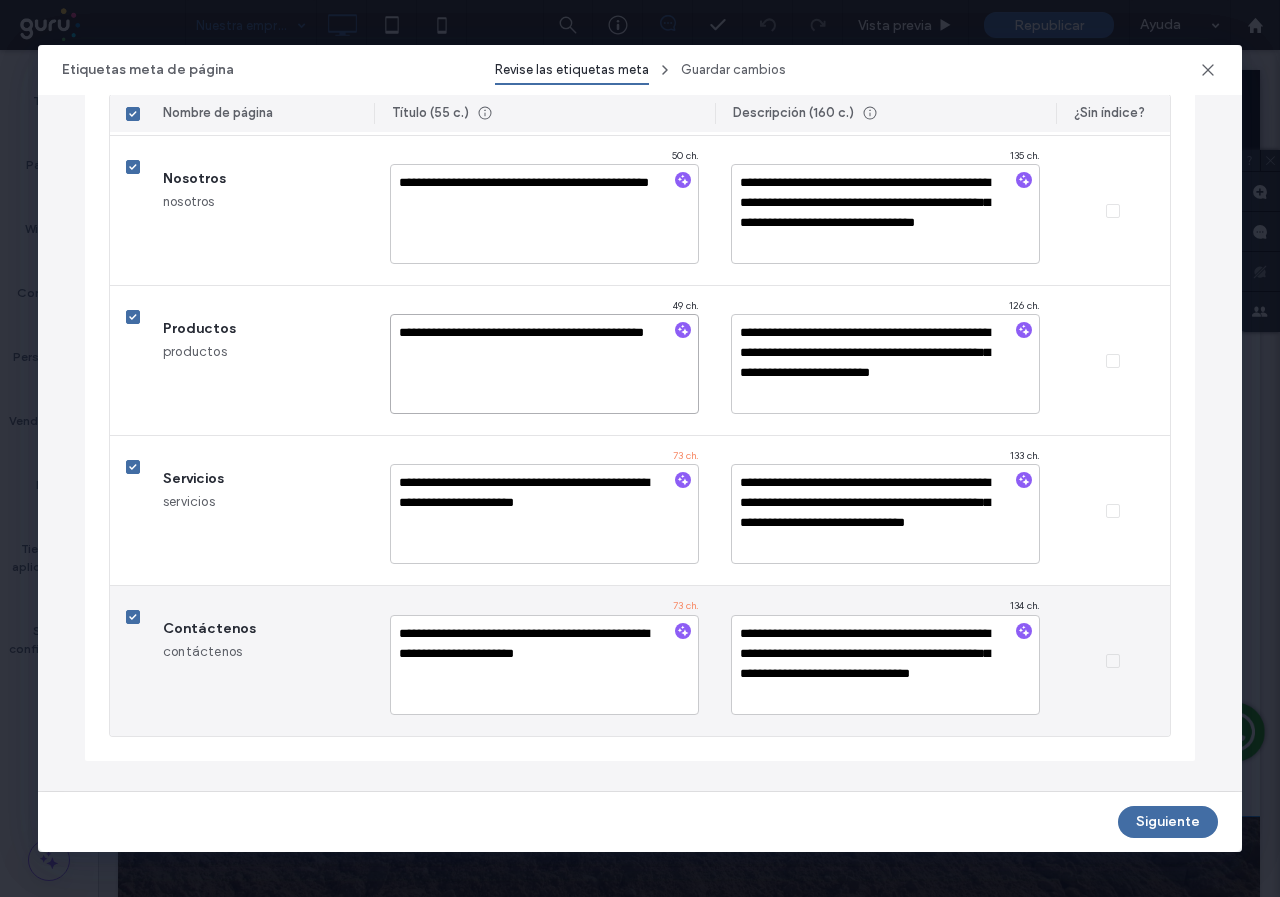 scroll, scrollTop: 394, scrollLeft: 0, axis: vertical 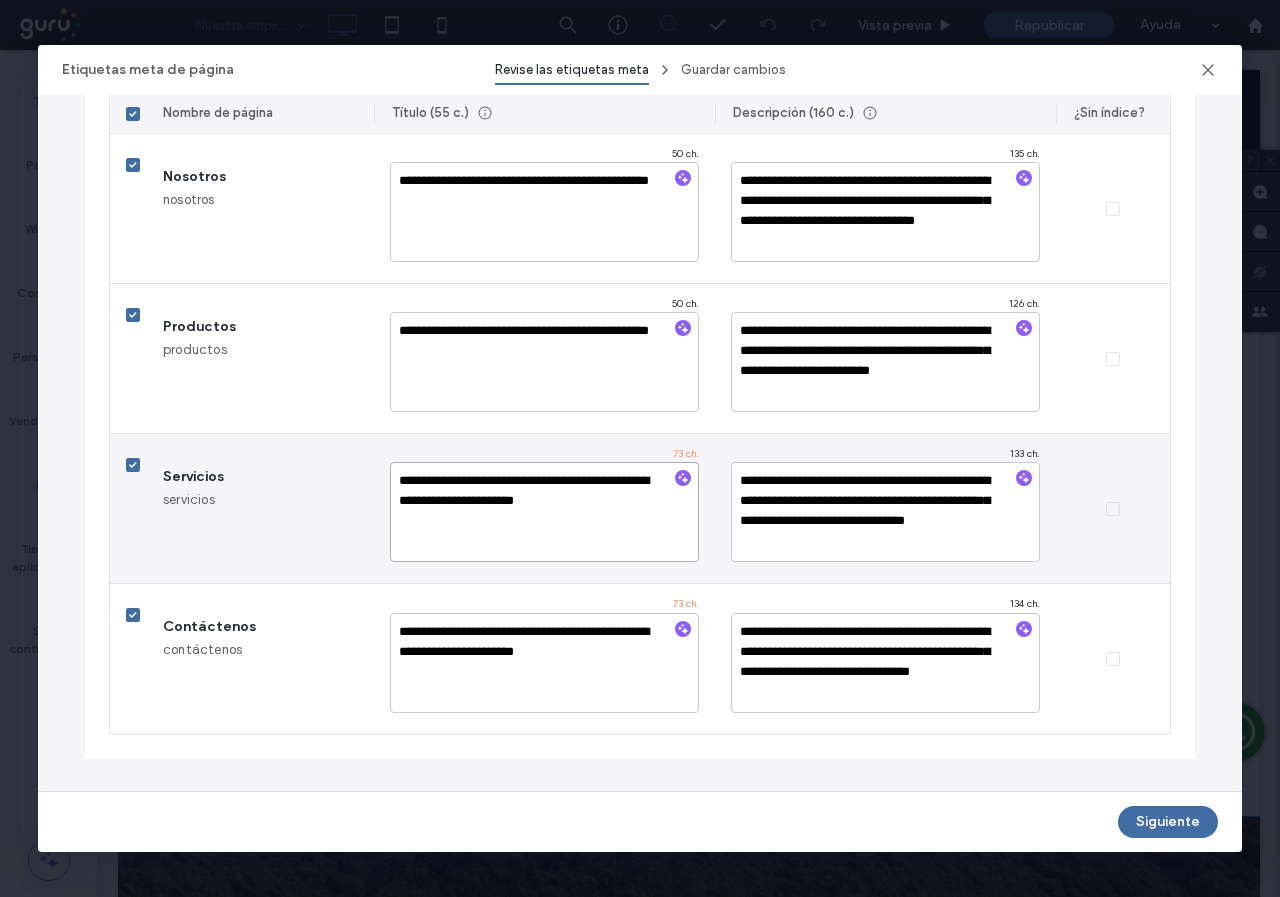 drag, startPoint x: 654, startPoint y: 480, endPoint x: 383, endPoint y: 481, distance: 271.00183 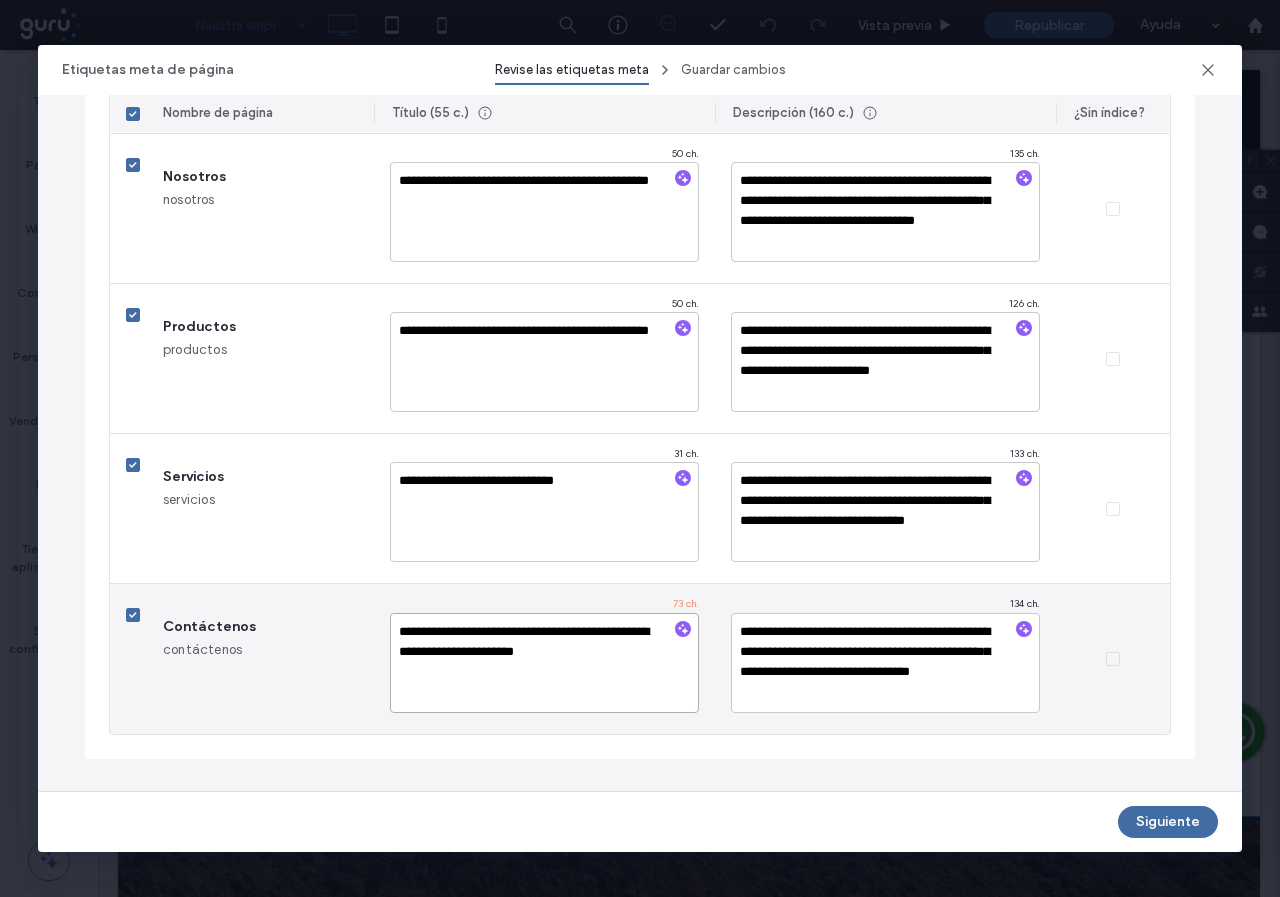 click on "**********" at bounding box center (544, 663) 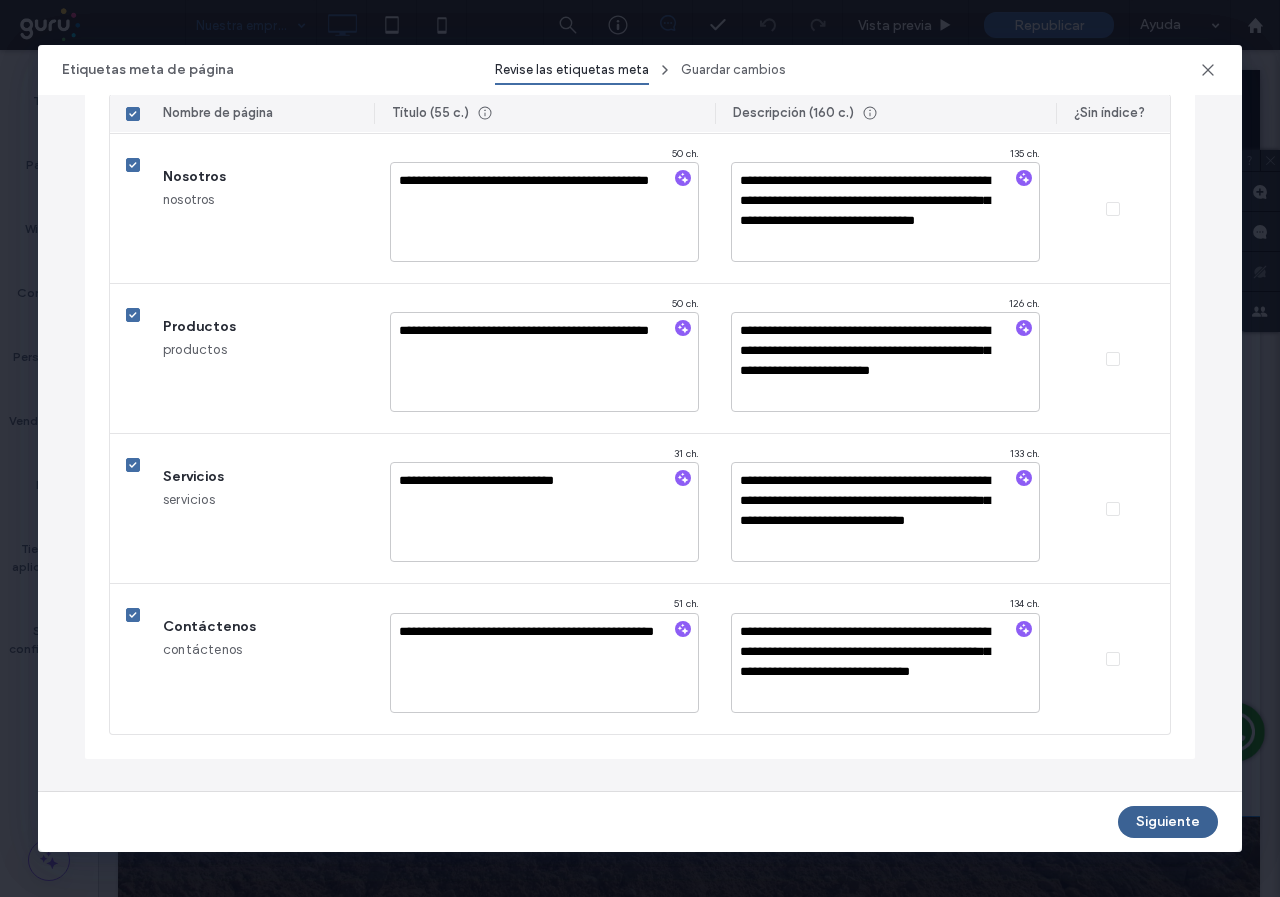 click on "Siguiente" at bounding box center (1168, 822) 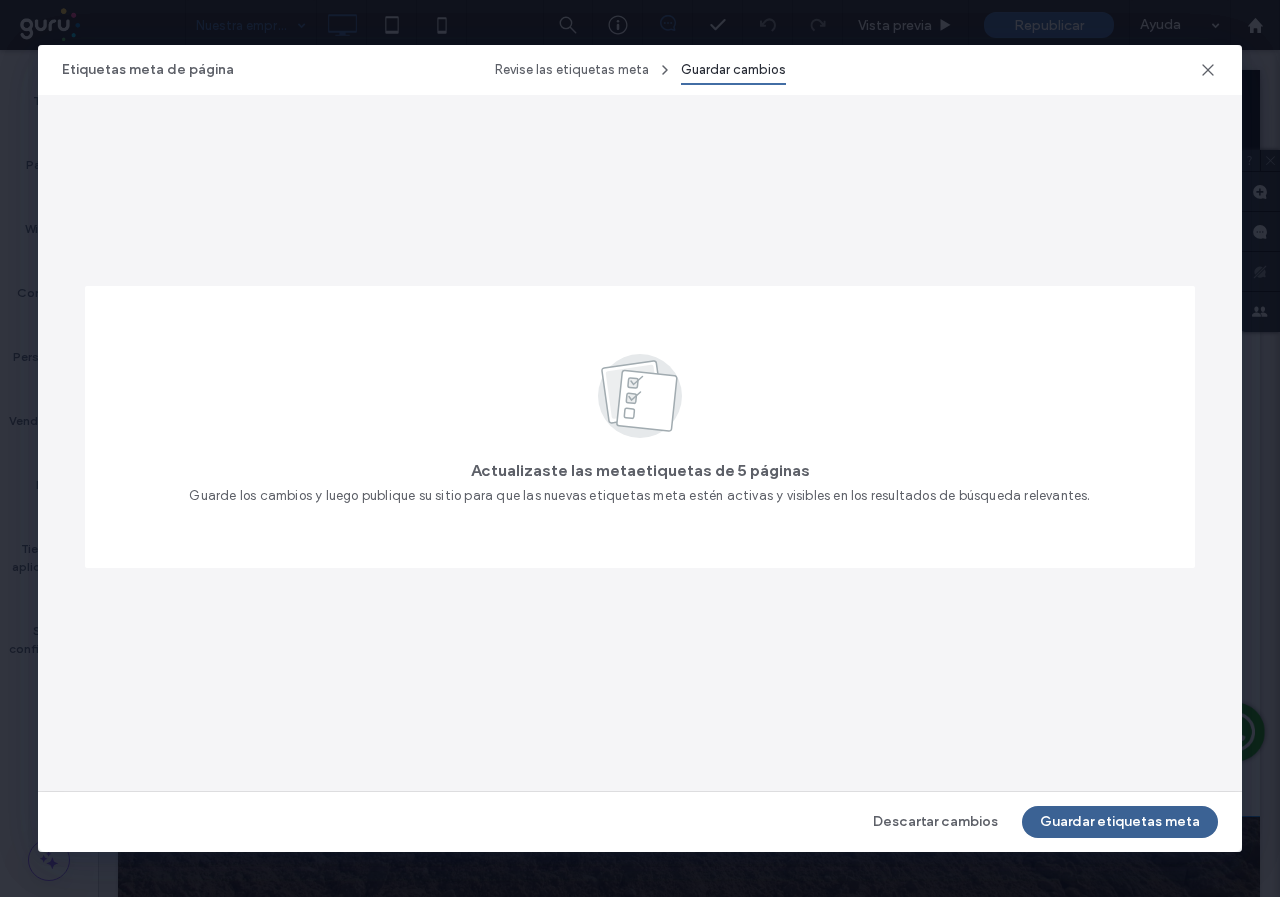 scroll, scrollTop: 0, scrollLeft: 0, axis: both 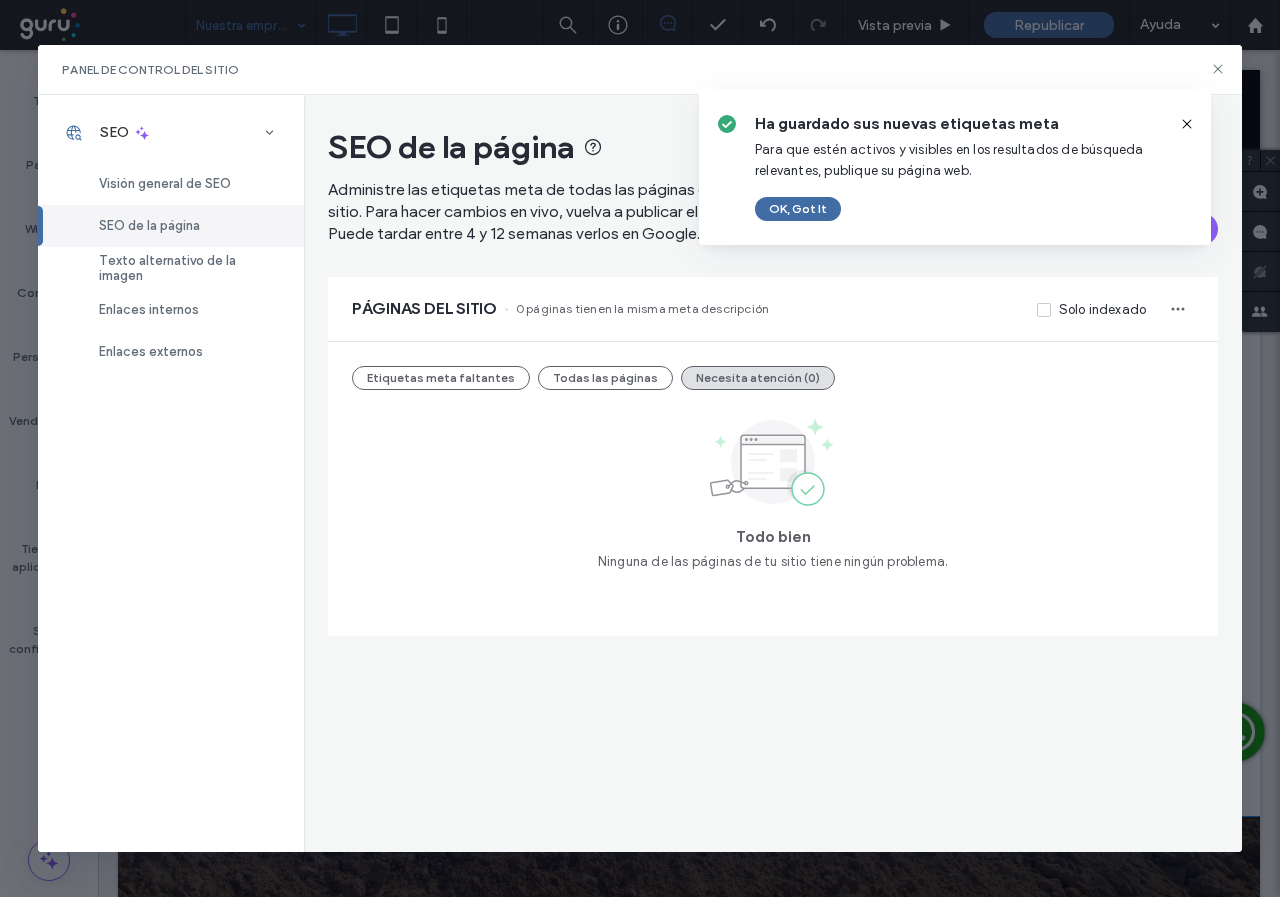 click 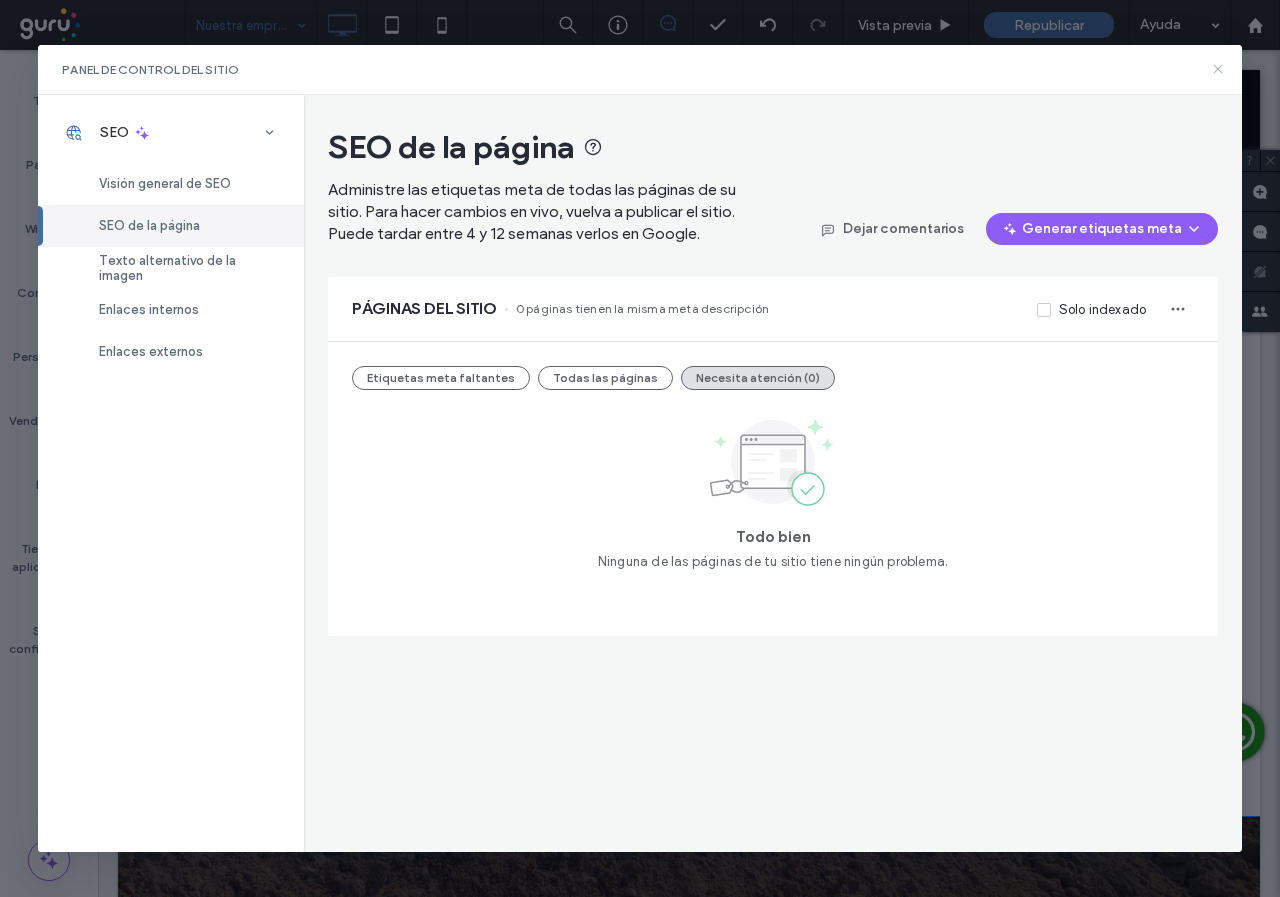 click 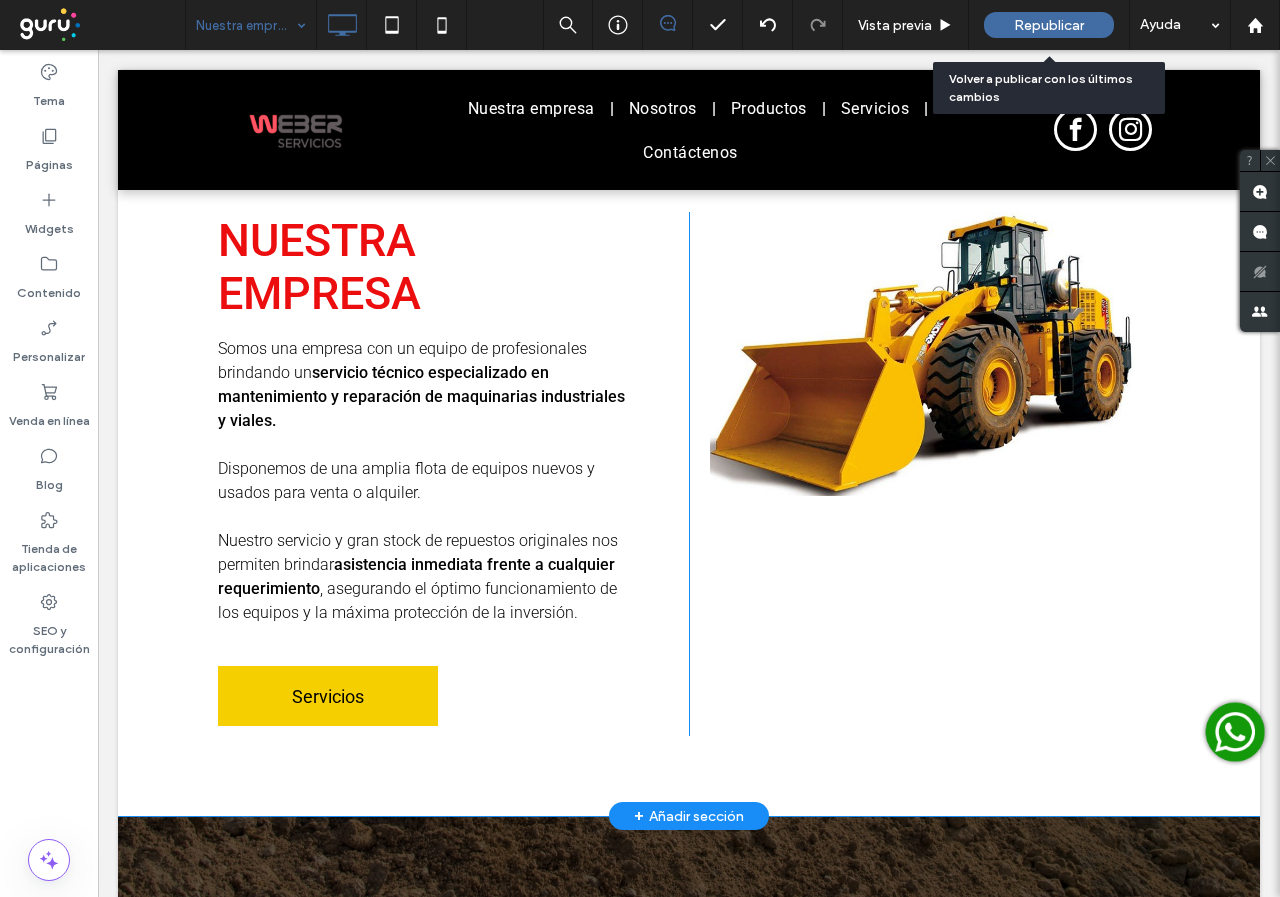 click on "Republicar" at bounding box center [1049, 25] 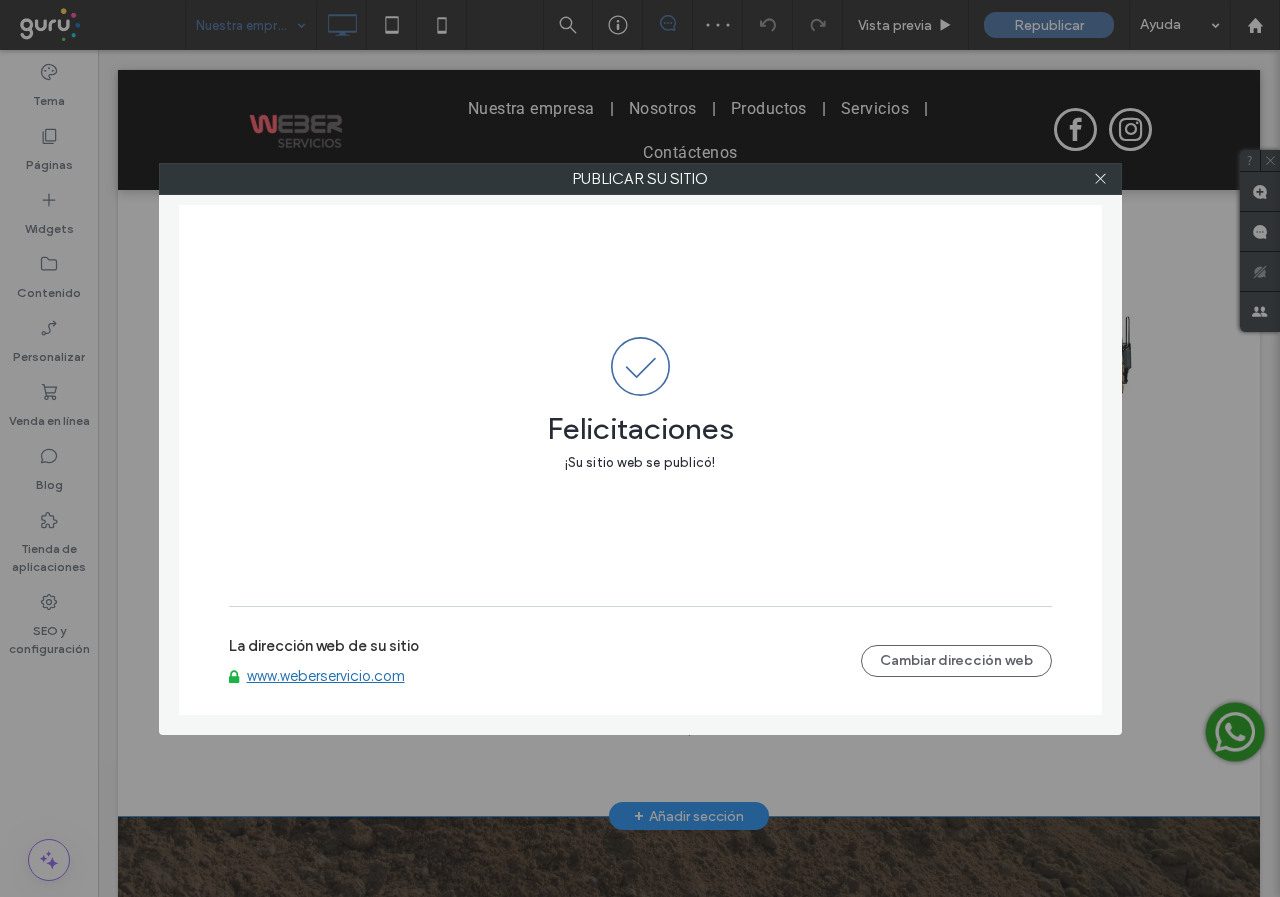 click on "www.weberservicio.com" at bounding box center (326, 676) 